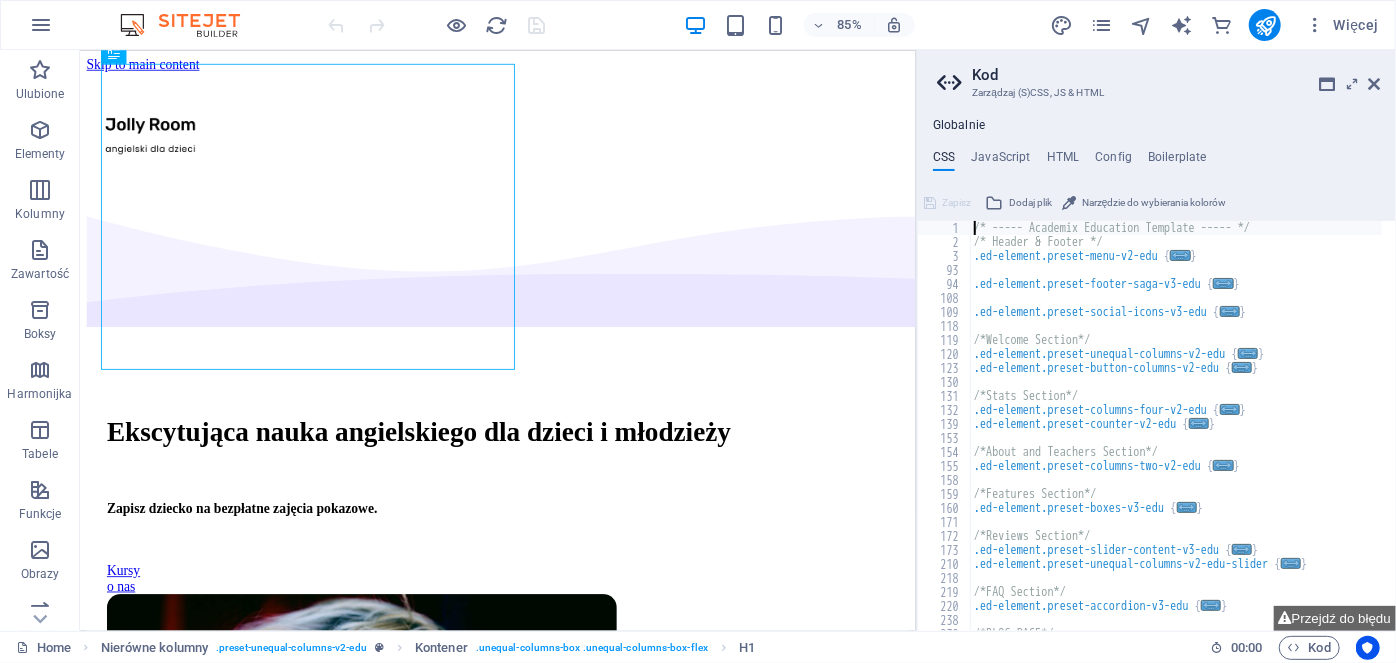 scroll, scrollTop: 156, scrollLeft: 0, axis: vertical 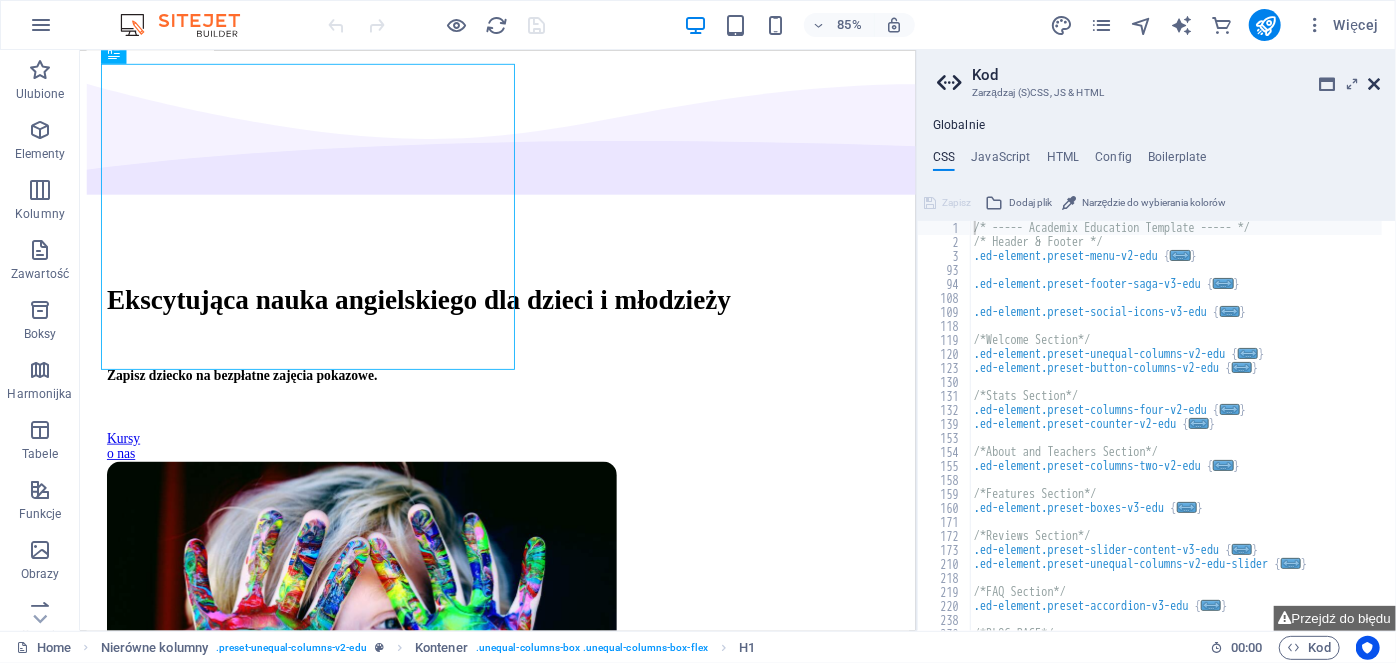 click at bounding box center [1374, 84] 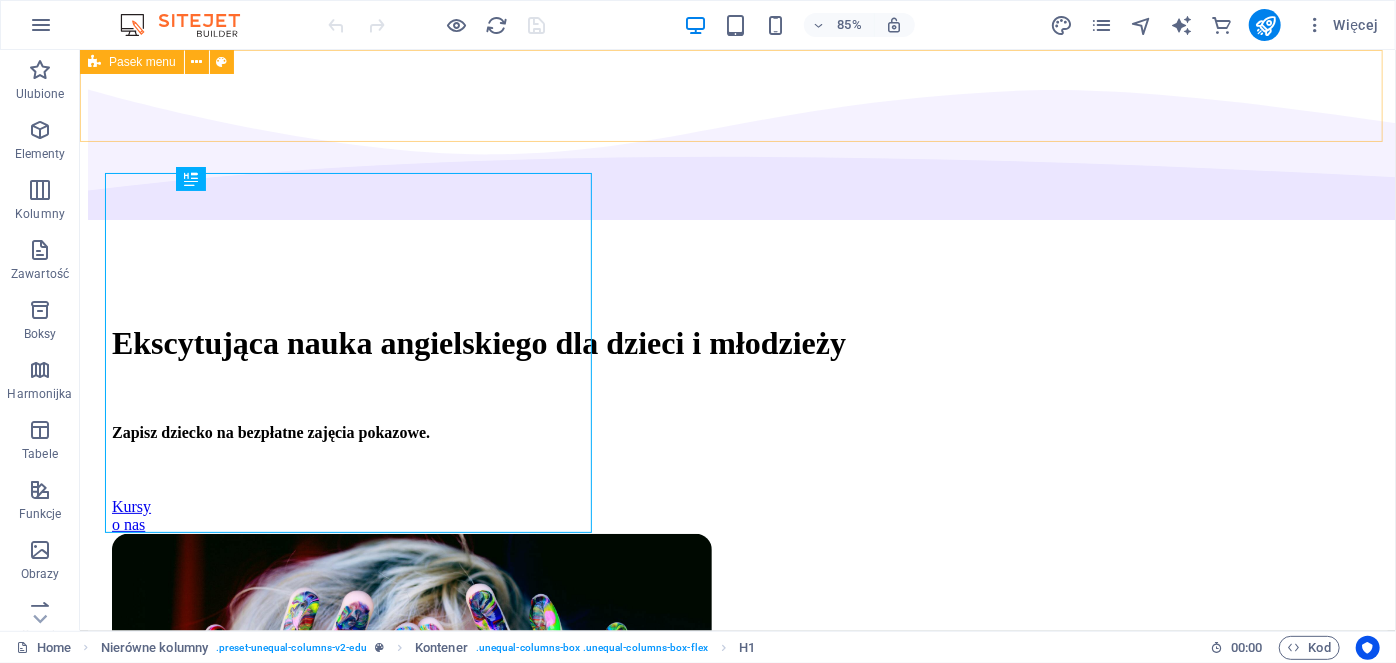 scroll, scrollTop: 50, scrollLeft: 0, axis: vertical 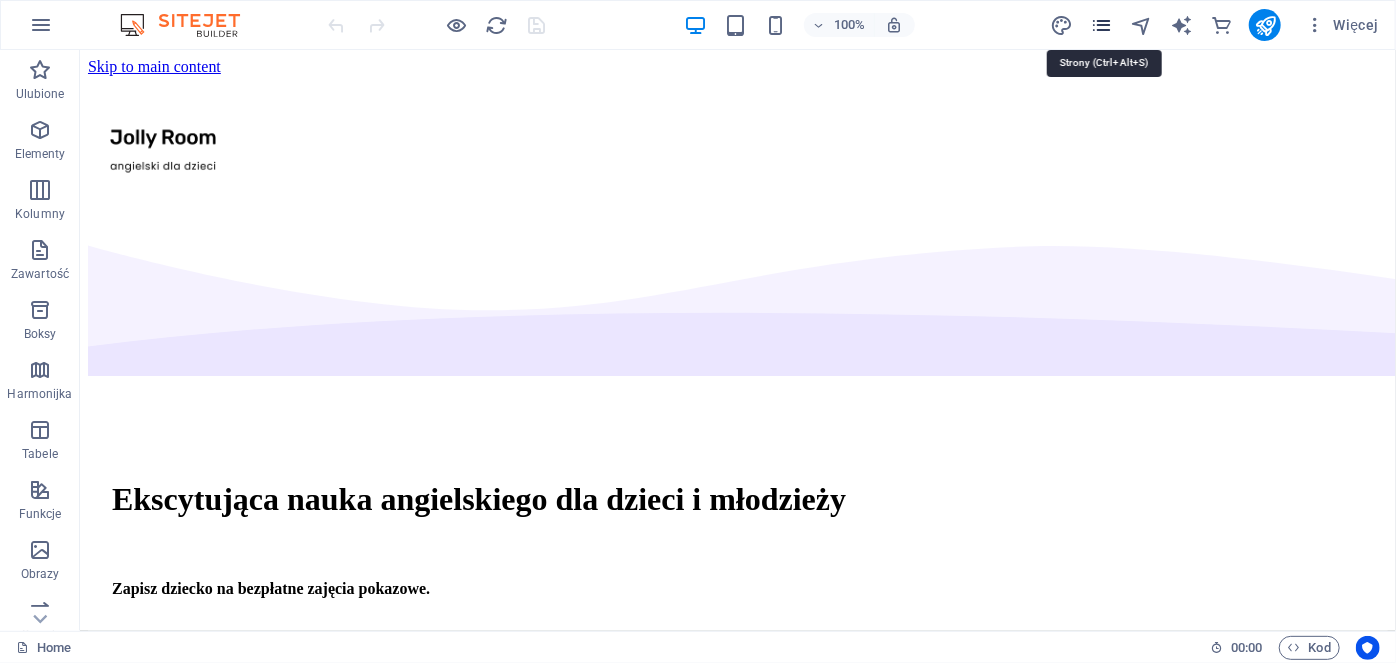 click at bounding box center [1101, 25] 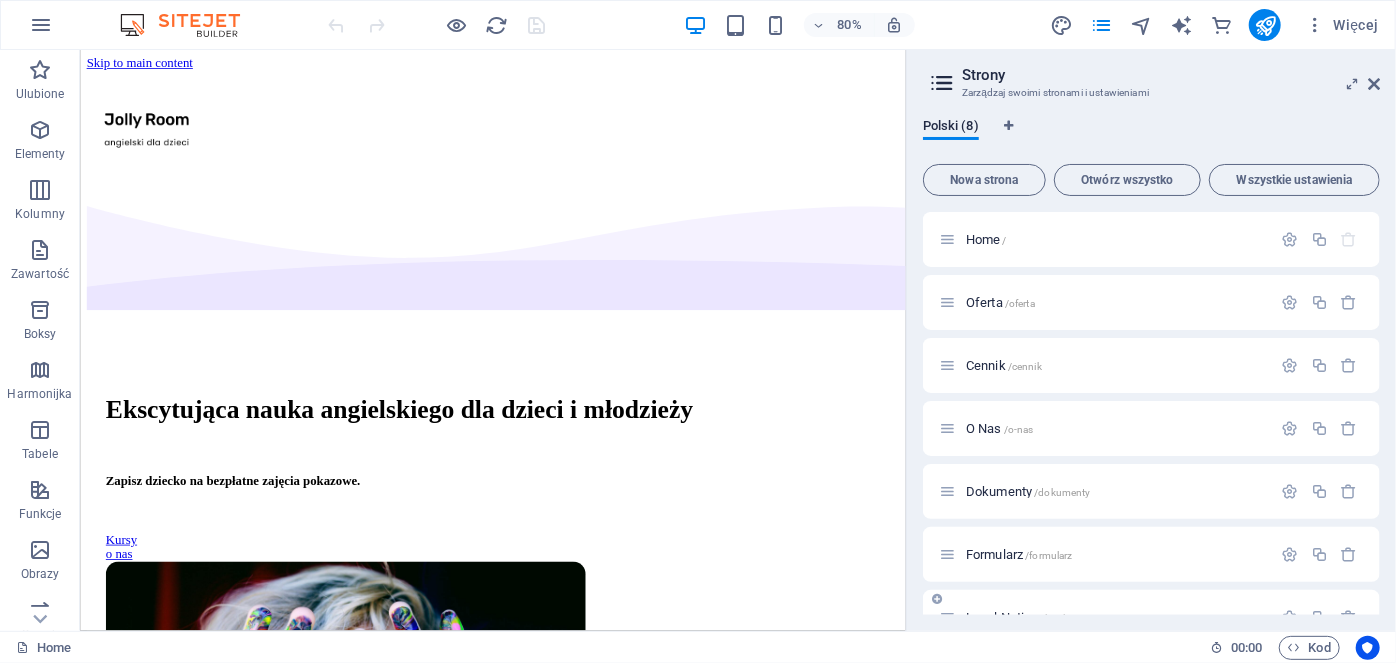 drag, startPoint x: 1376, startPoint y: 465, endPoint x: 1366, endPoint y: 605, distance: 140.35669 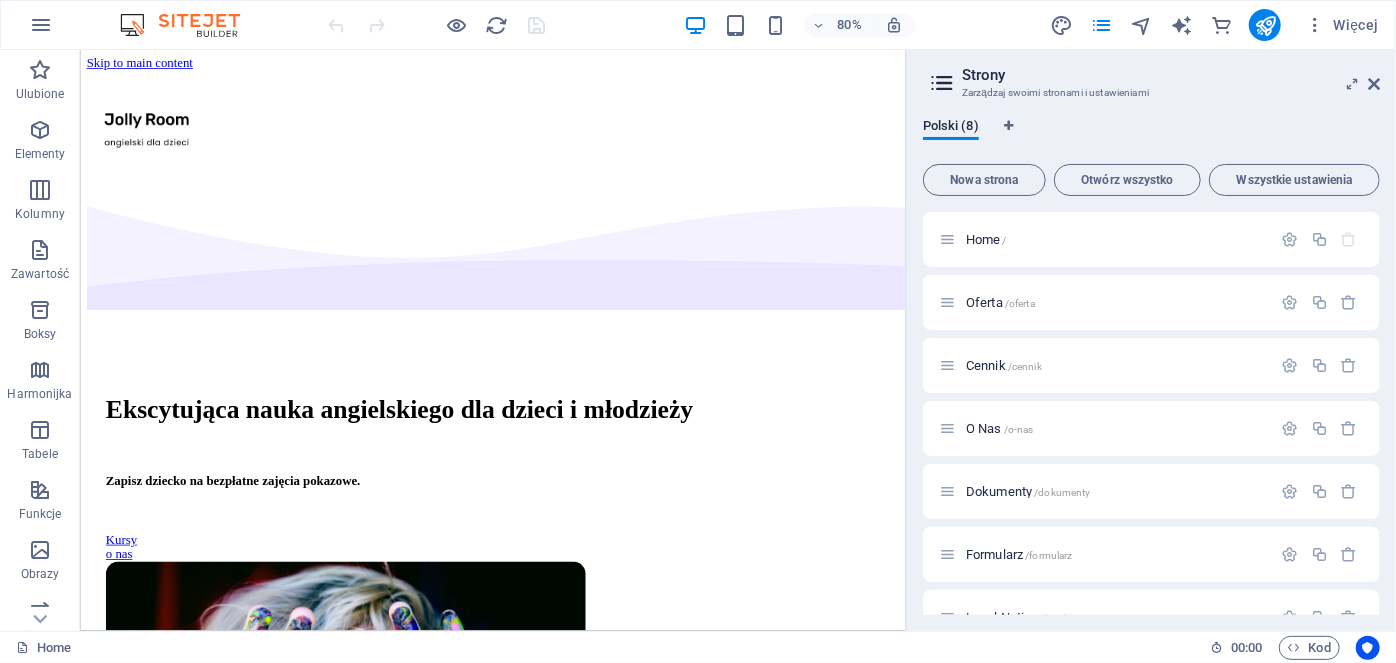 drag, startPoint x: 1366, startPoint y: 605, endPoint x: 1394, endPoint y: 574, distance: 41.773197 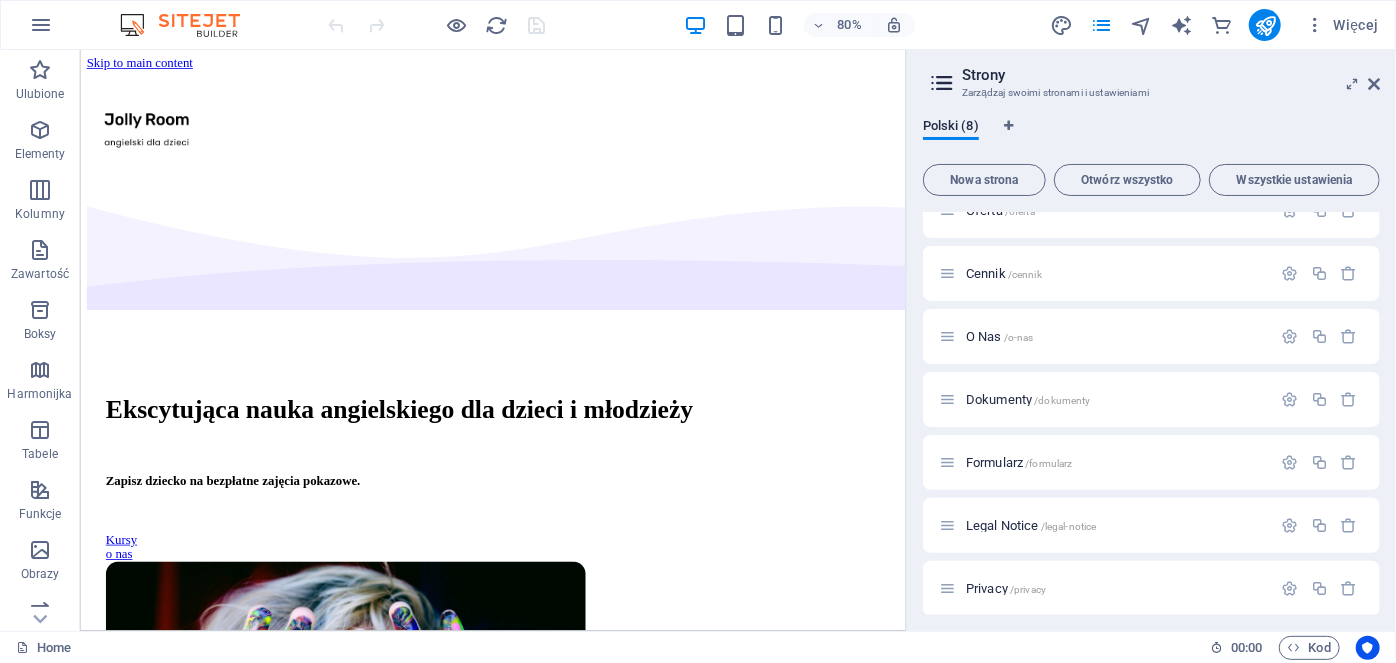 scroll, scrollTop: 100, scrollLeft: 0, axis: vertical 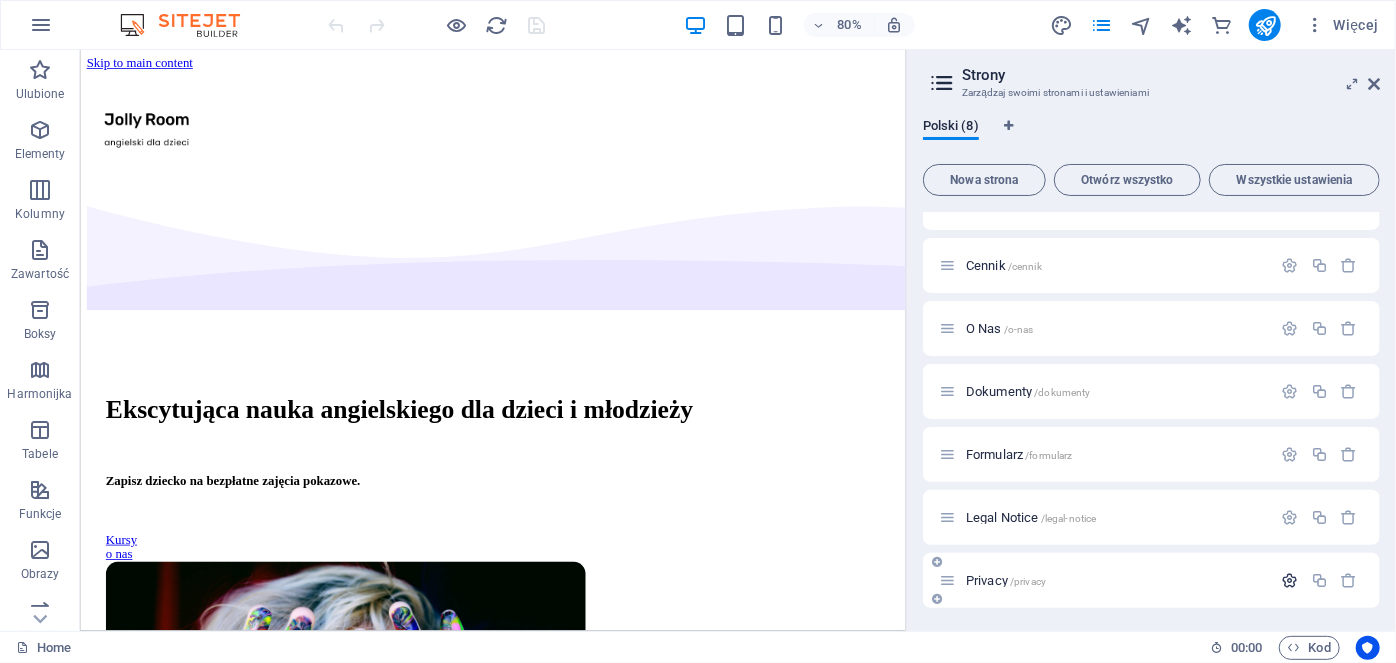 click at bounding box center [1290, 580] 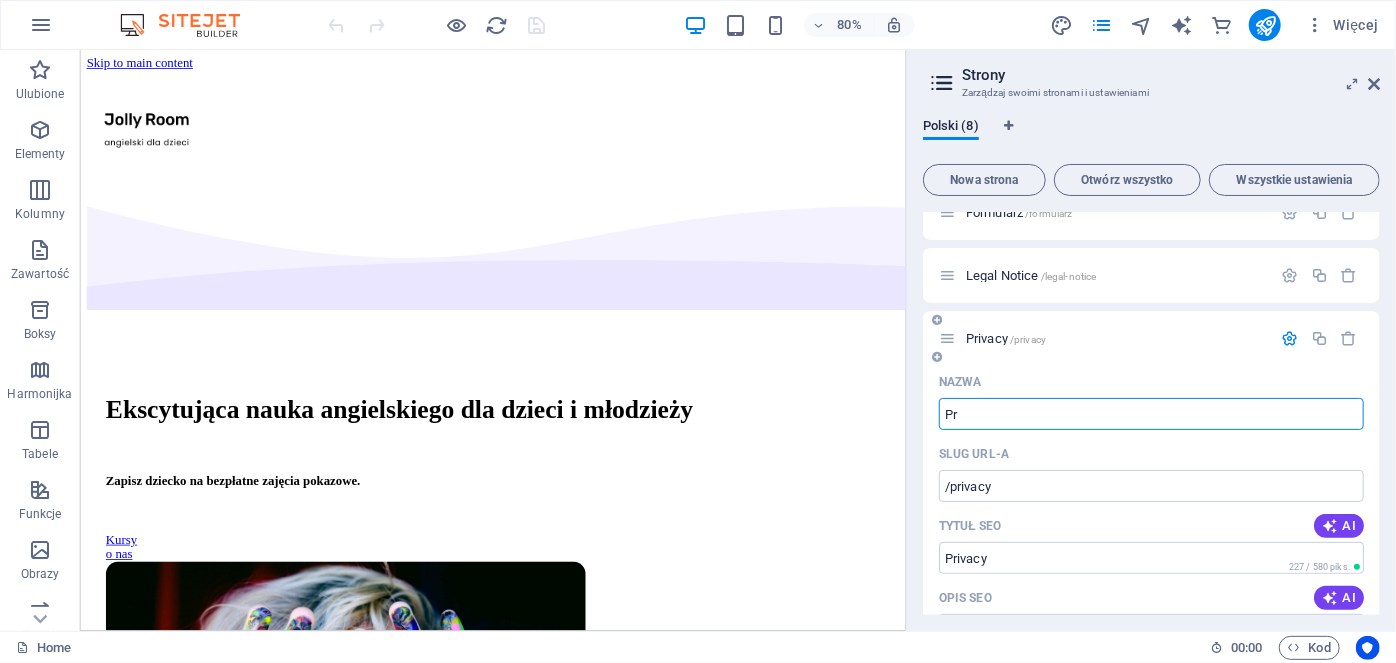 type on "P" 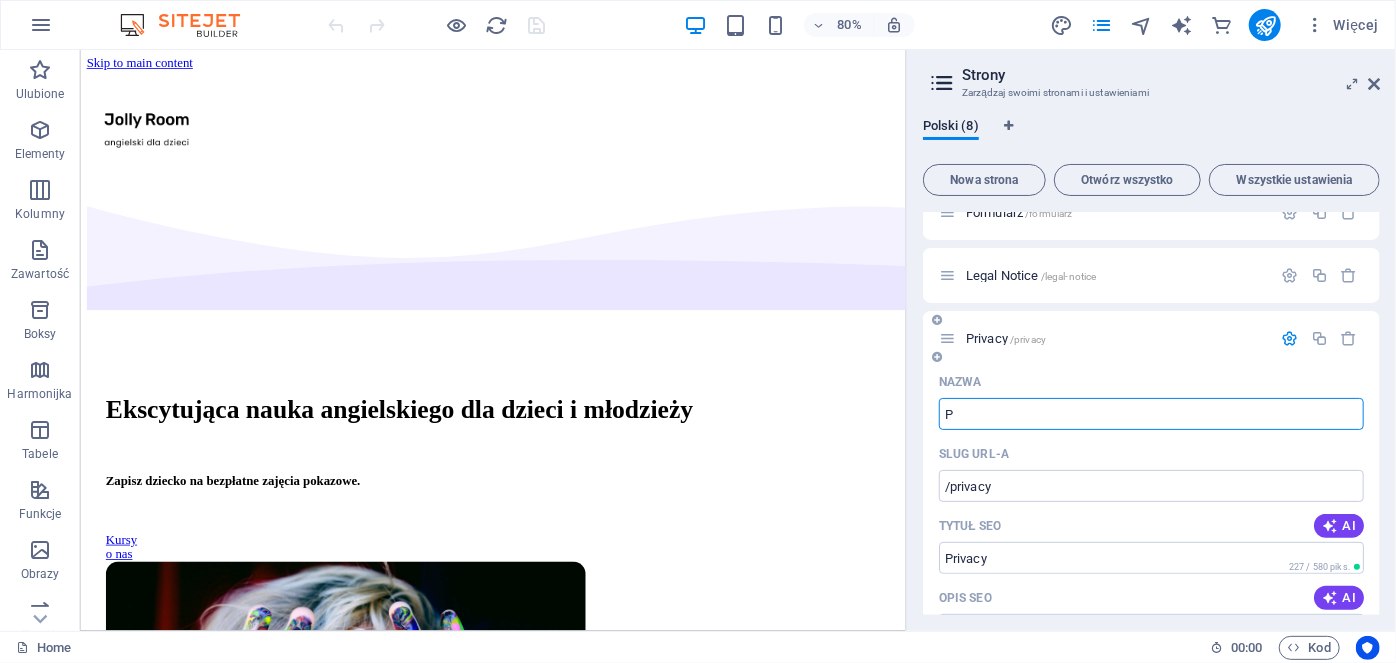 type 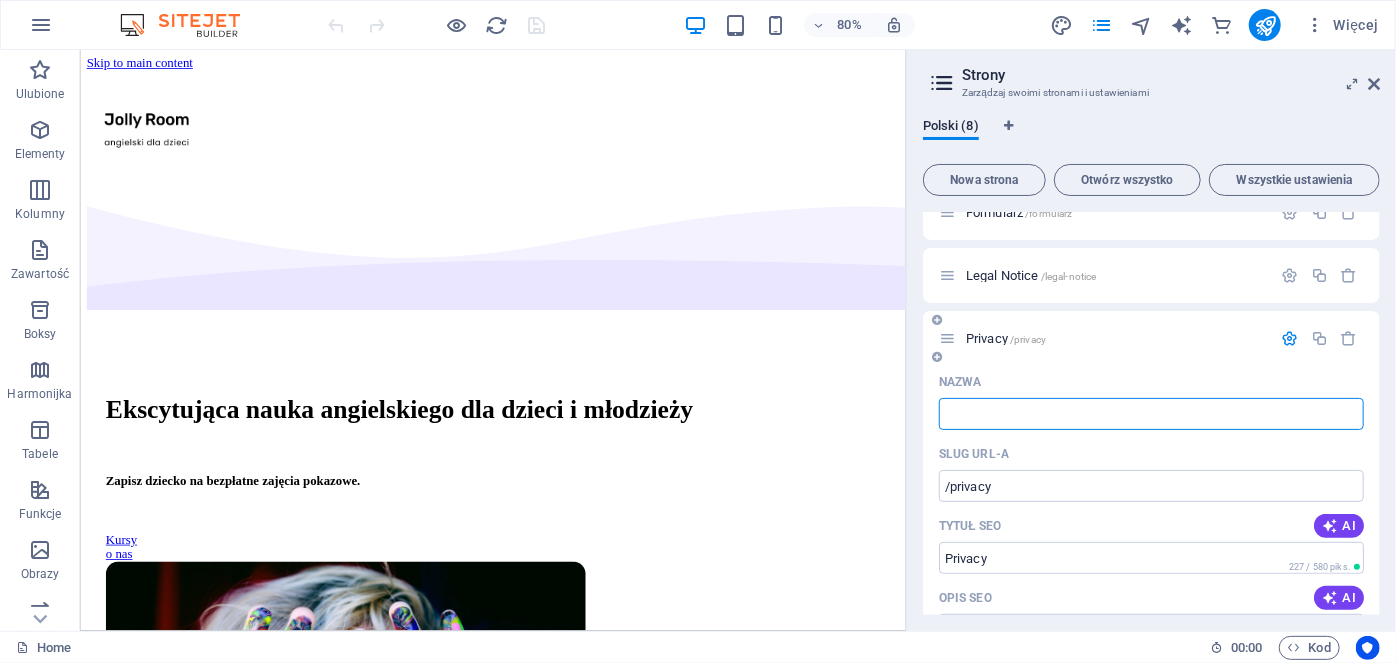 type on "/privac" 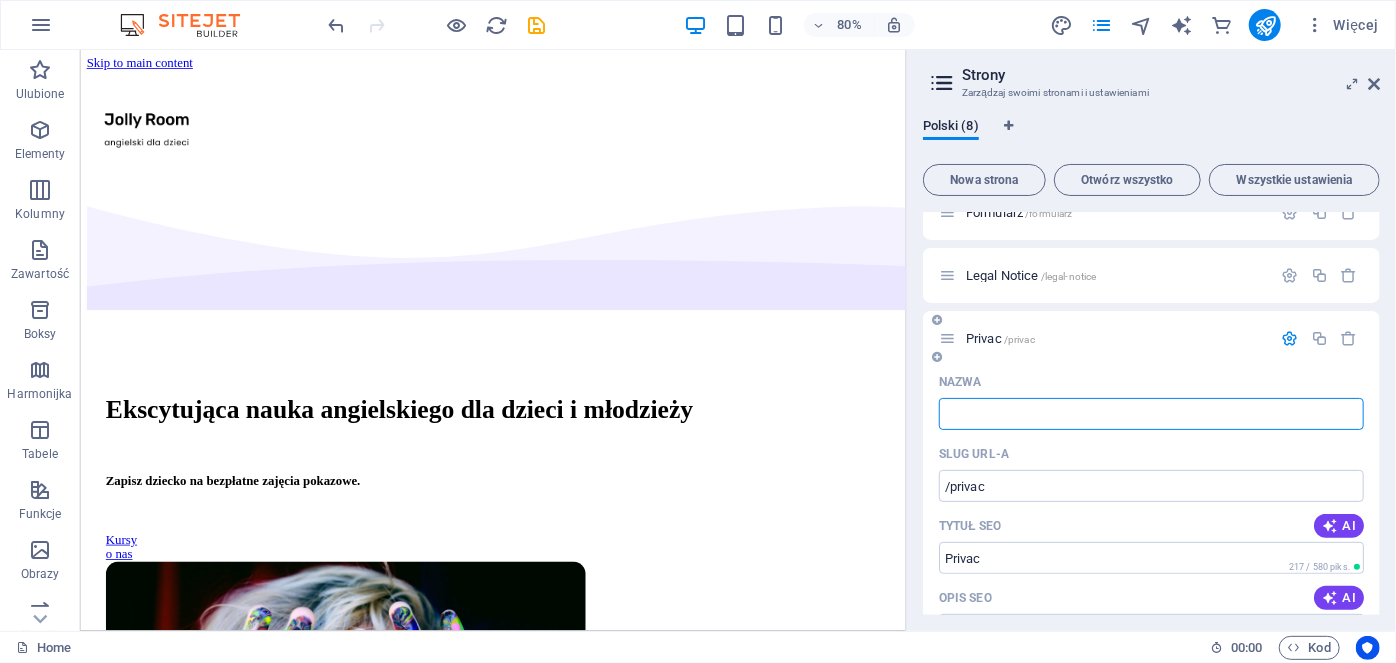 type on "Privac" 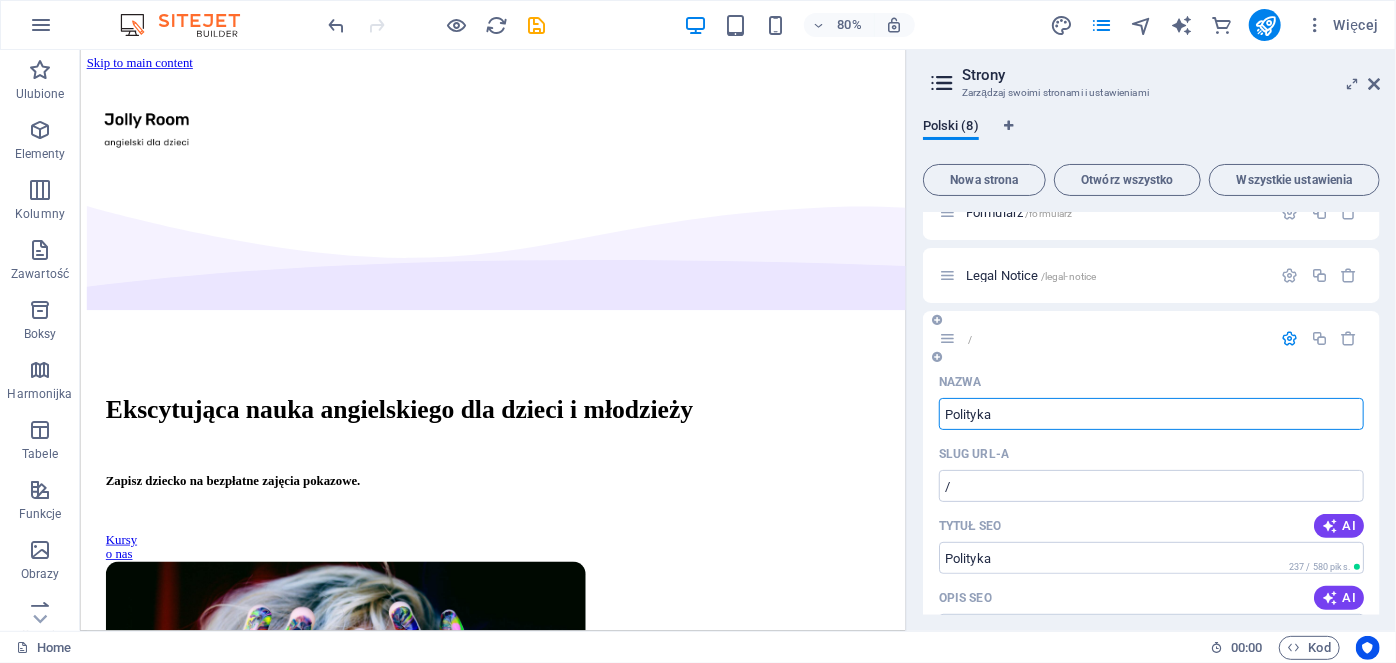 type on "Polityka [" 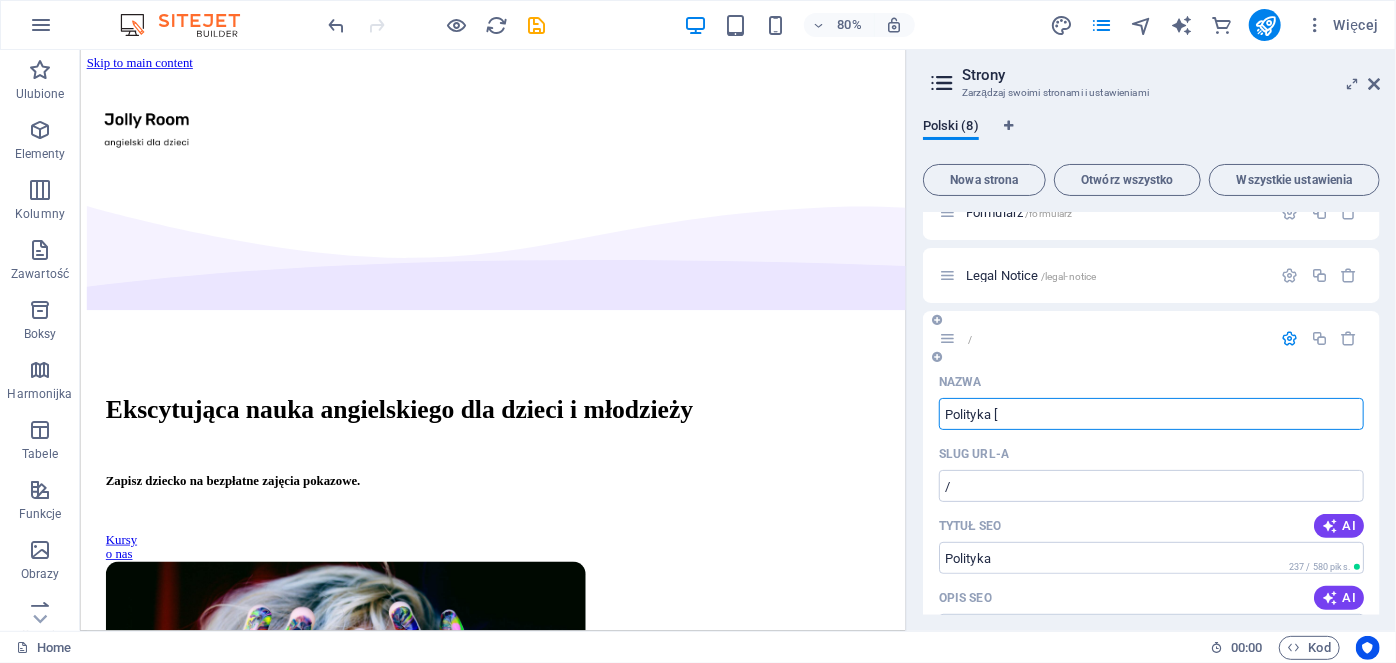 type on "/polityka" 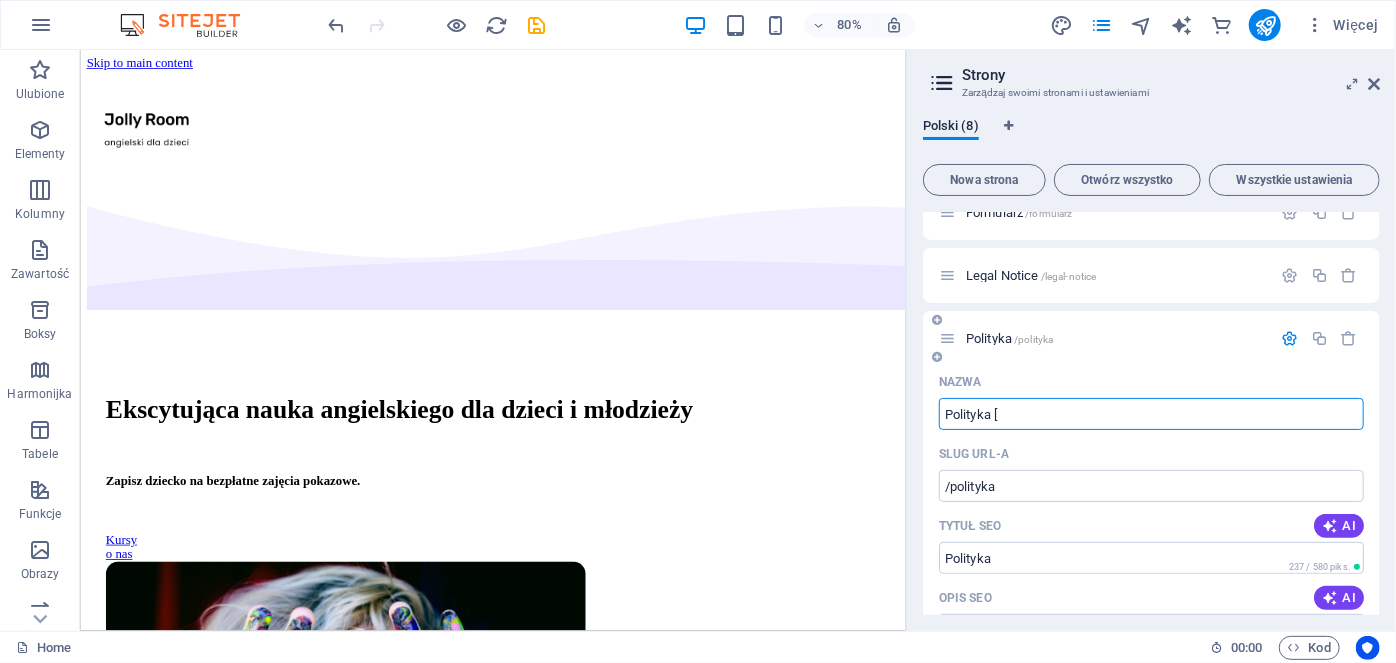 type on "Polityka [" 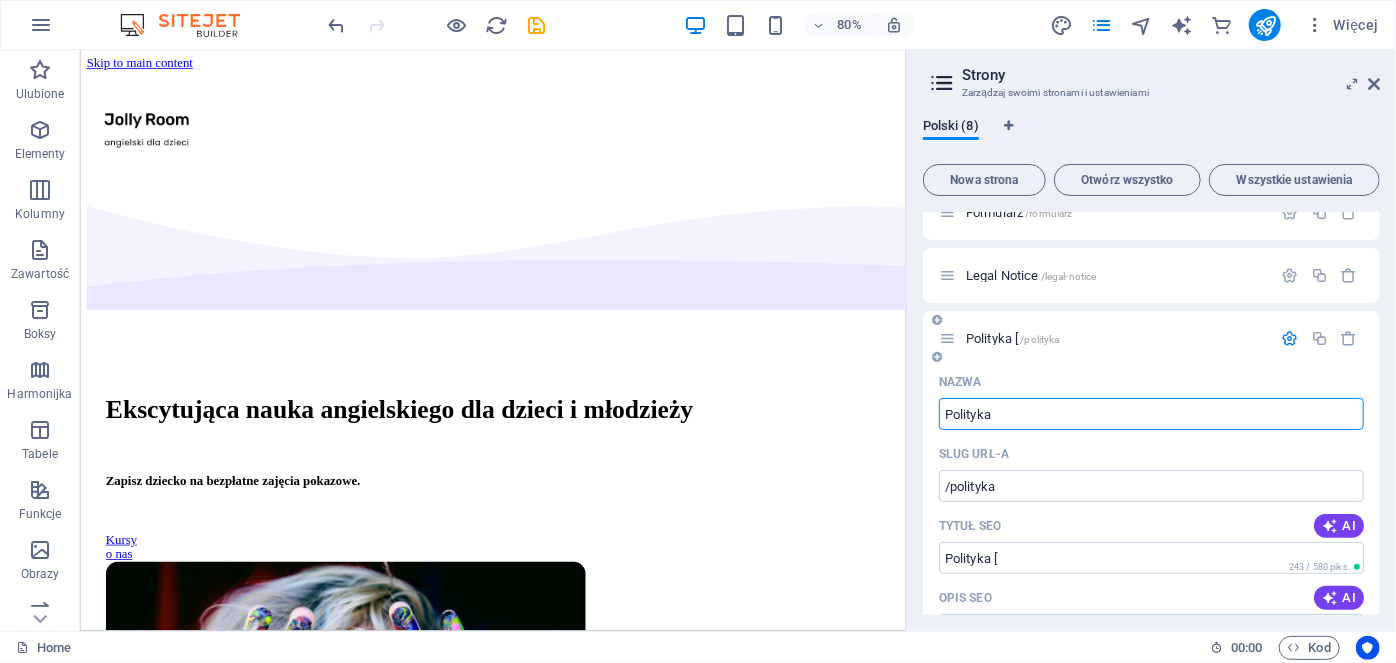 type on "Polityka P" 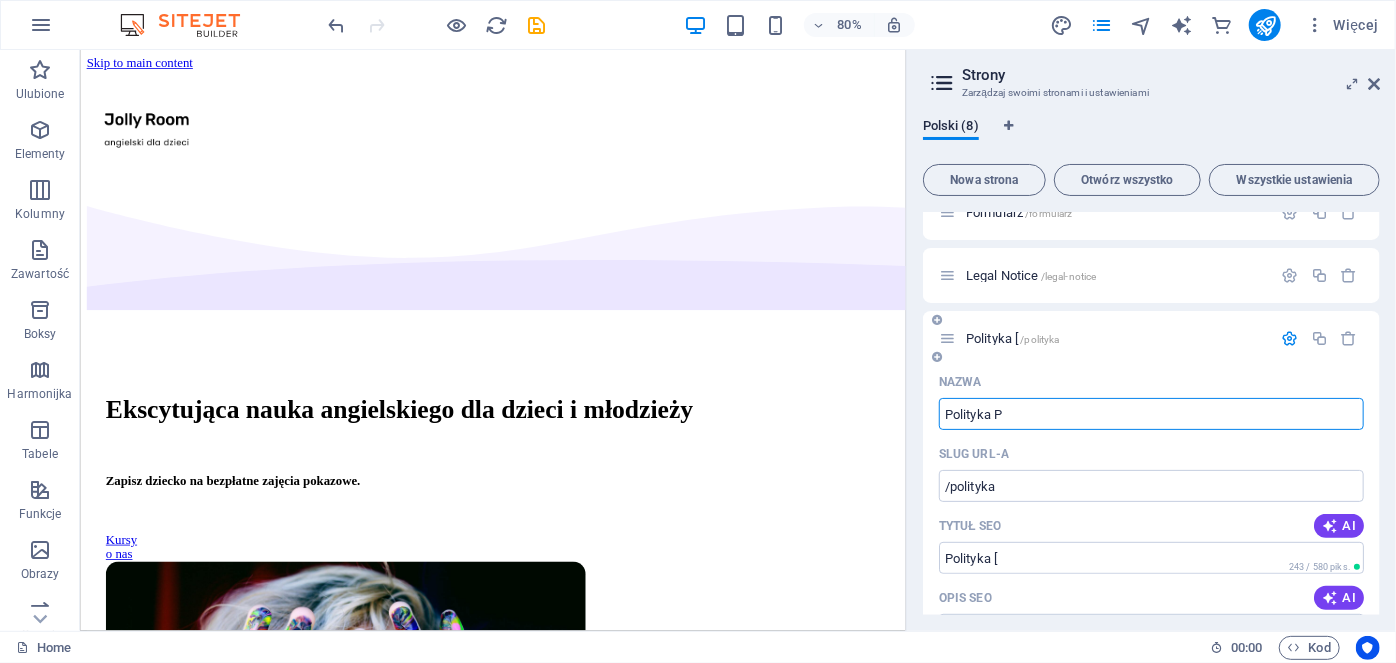 type on "Polityka" 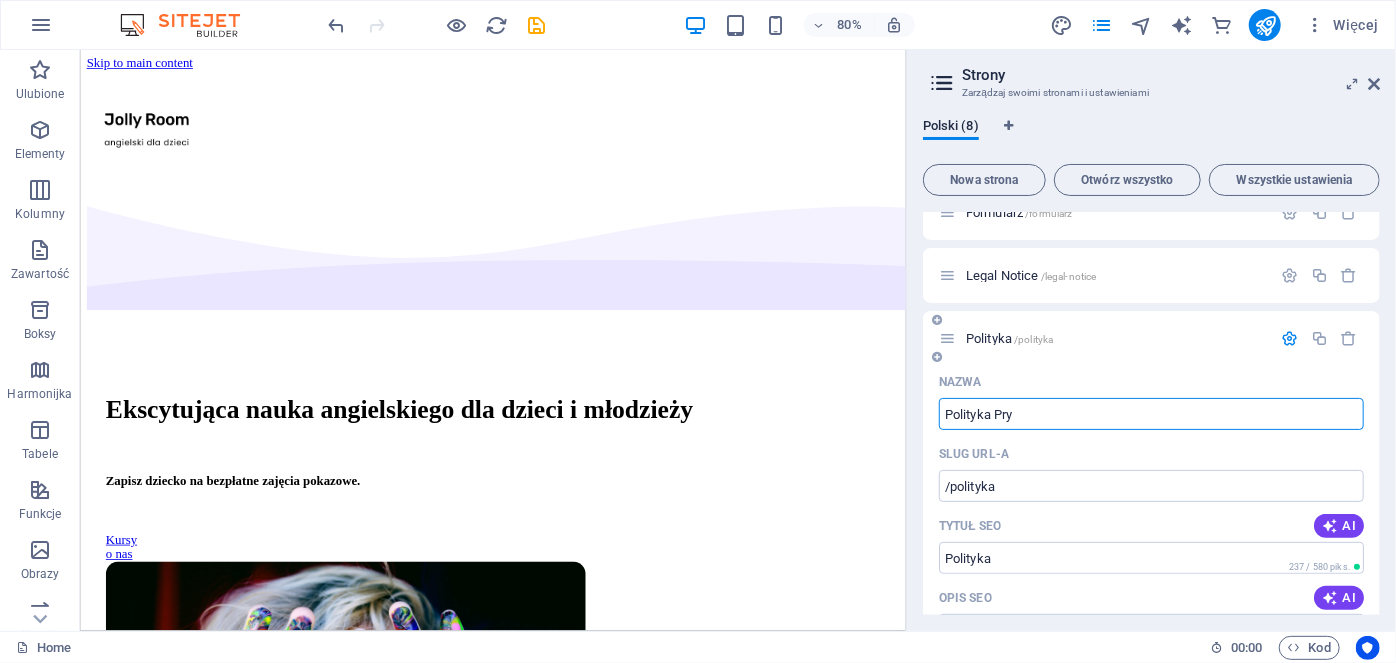 type on "Polityka Pryw" 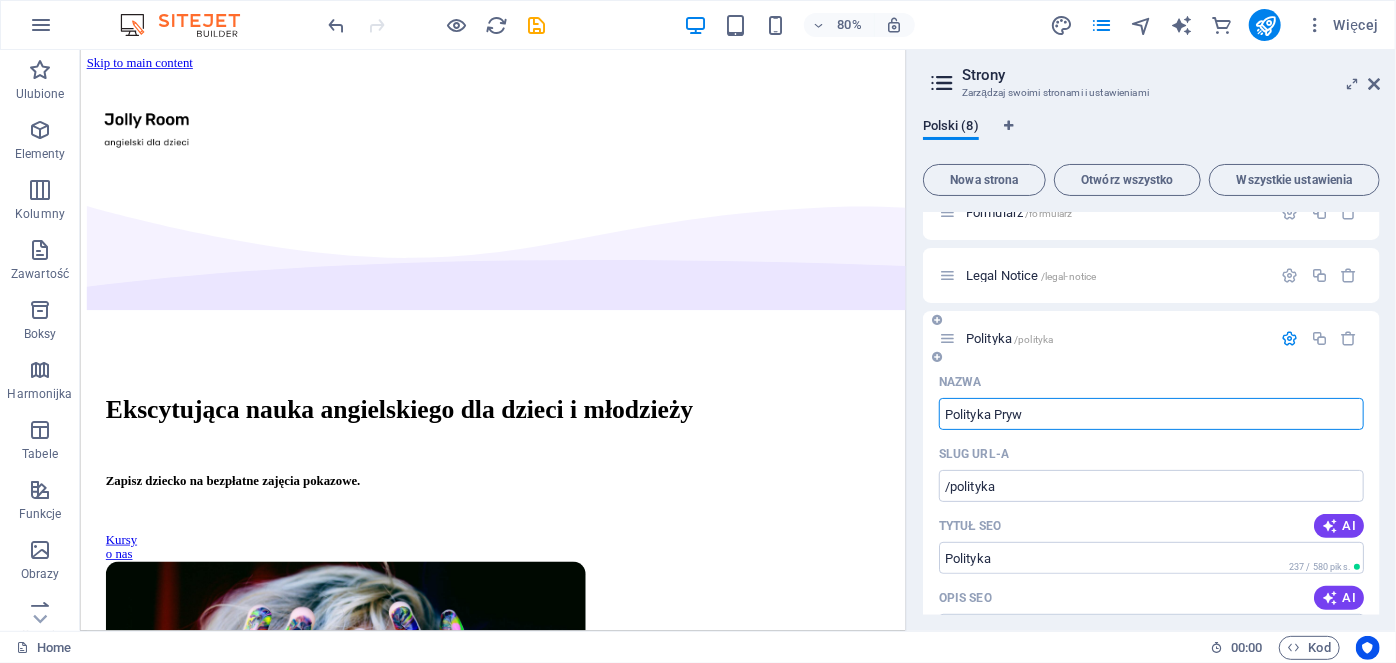 type on "/polityka-pry" 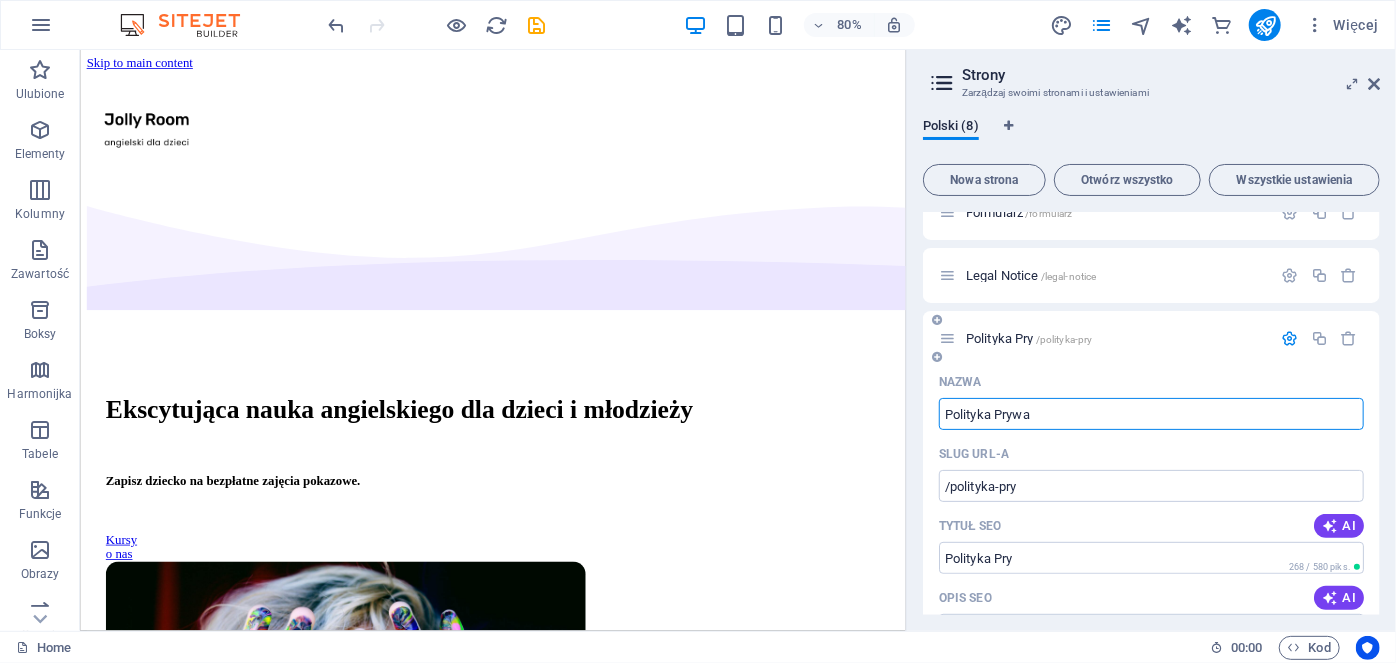 type on "Polityka Prywat" 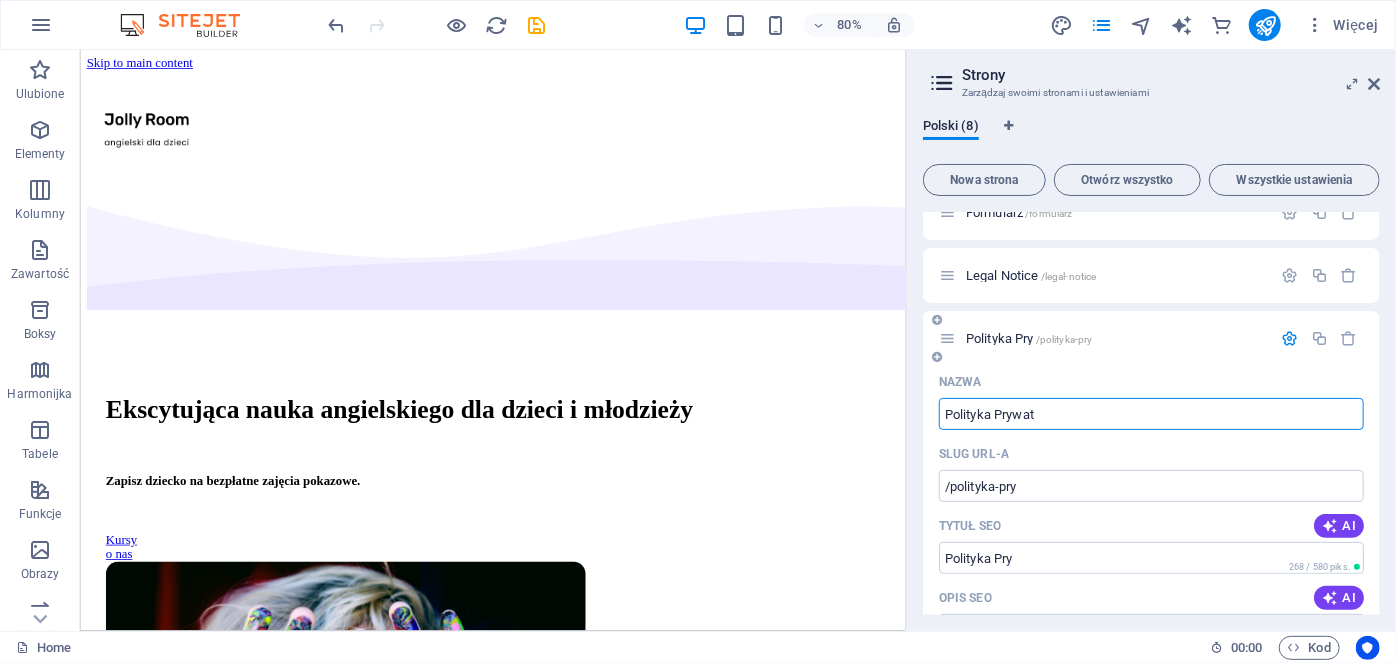 type on "/polityka-pryw" 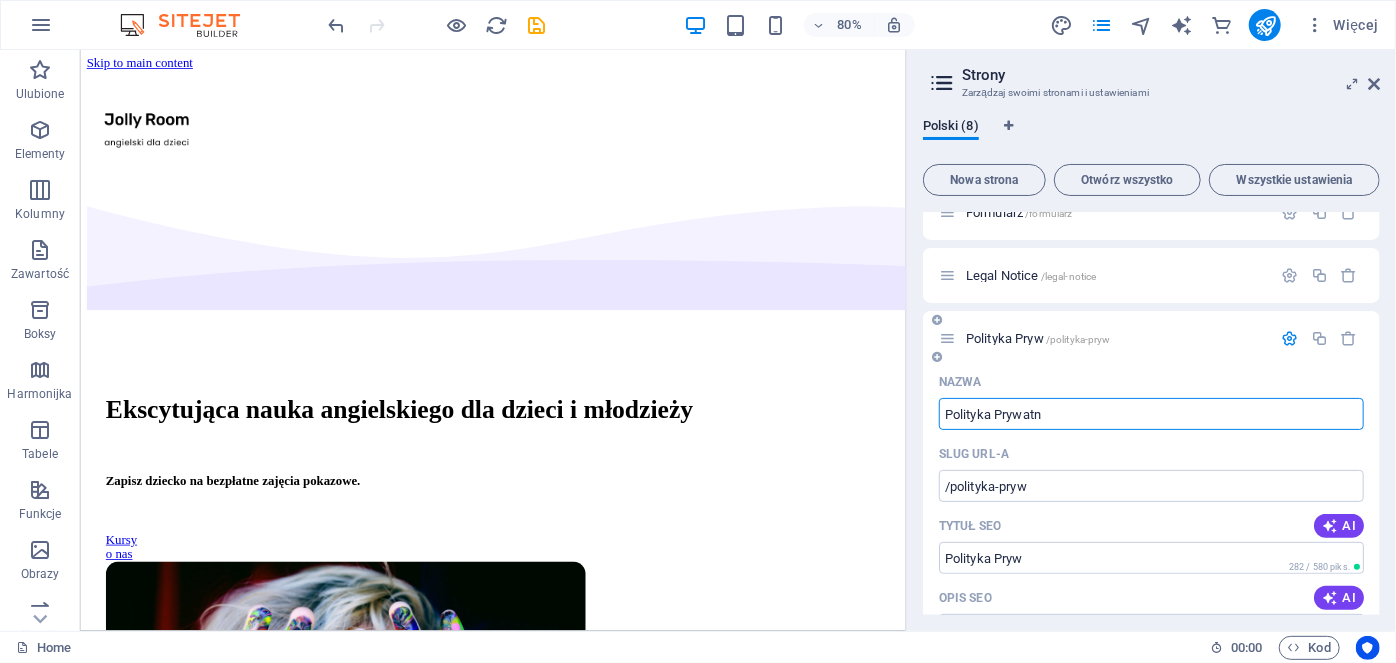 type on "Polityka Prywatno" 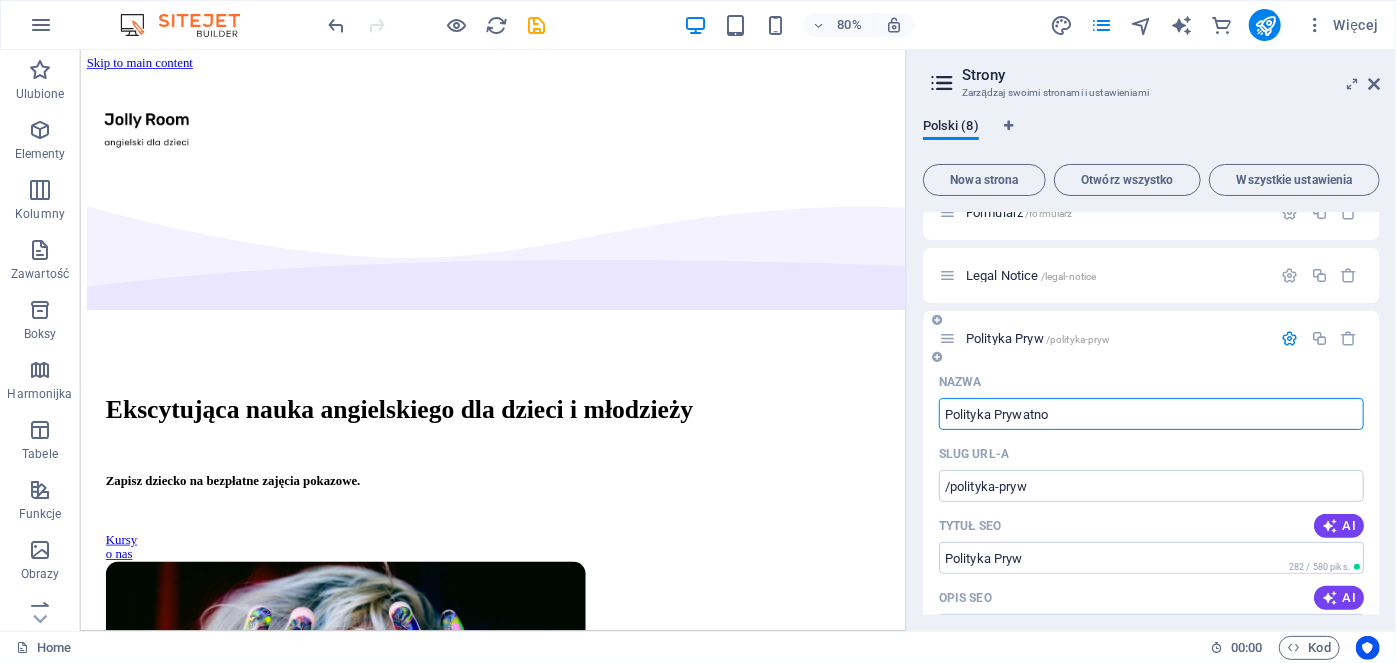 type on "/polityka-prywatn" 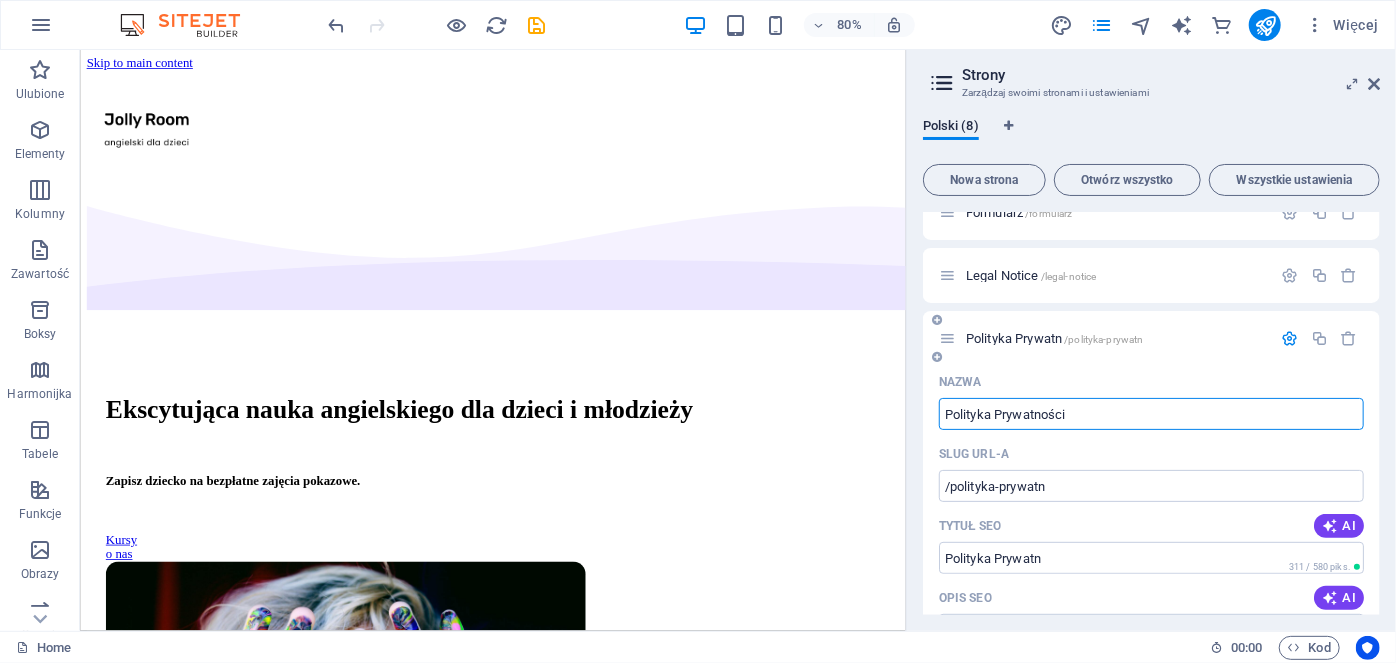 type on "Polityka Prywatności" 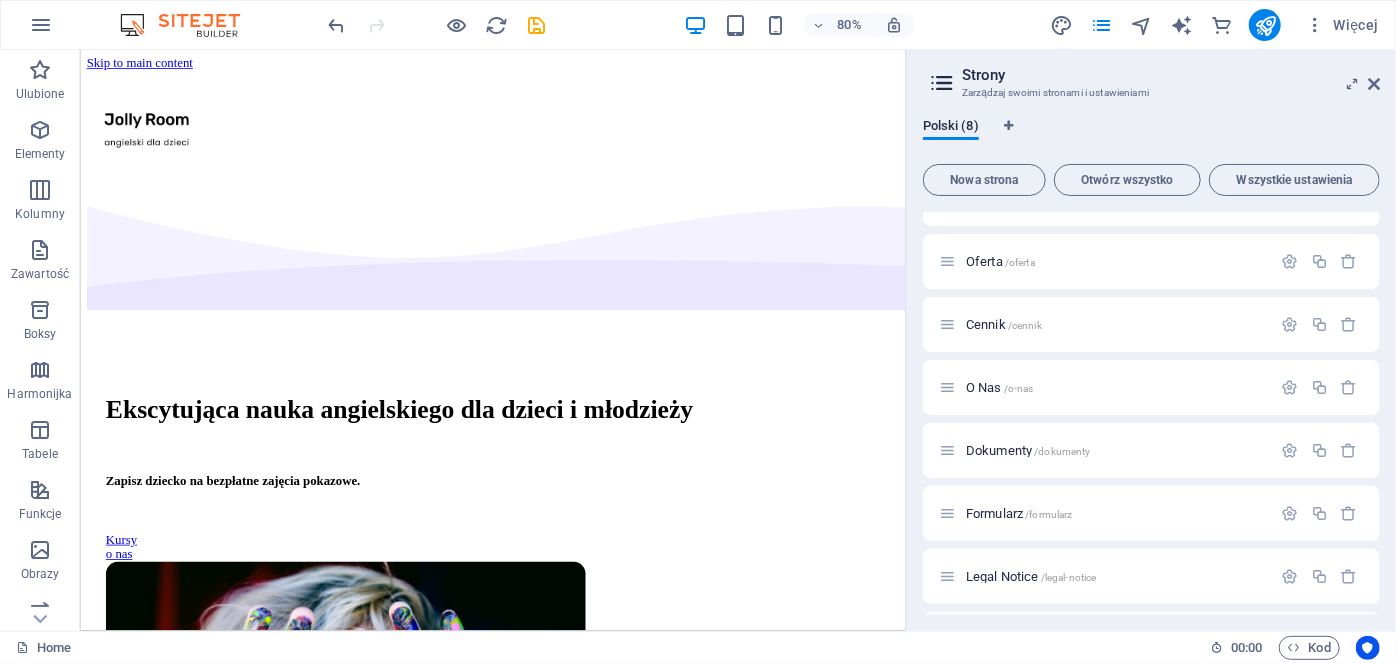 scroll, scrollTop: 0, scrollLeft: 0, axis: both 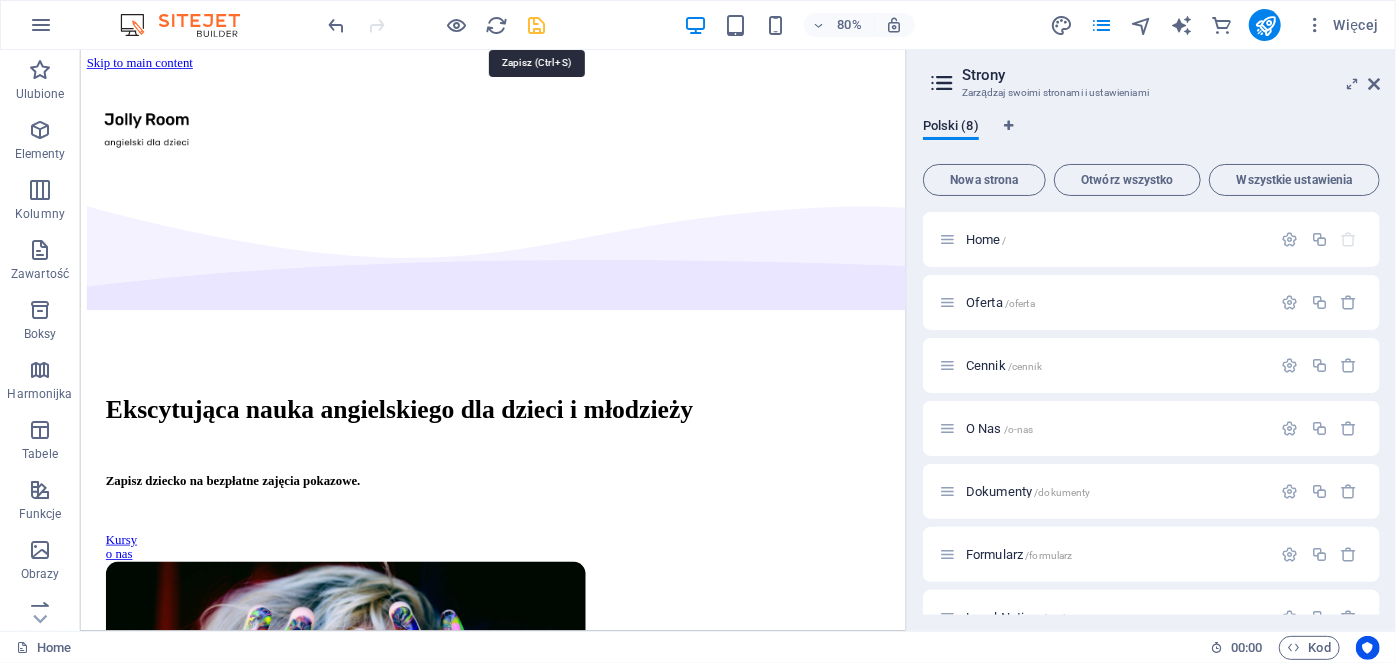 type on "Polityka Prywatności" 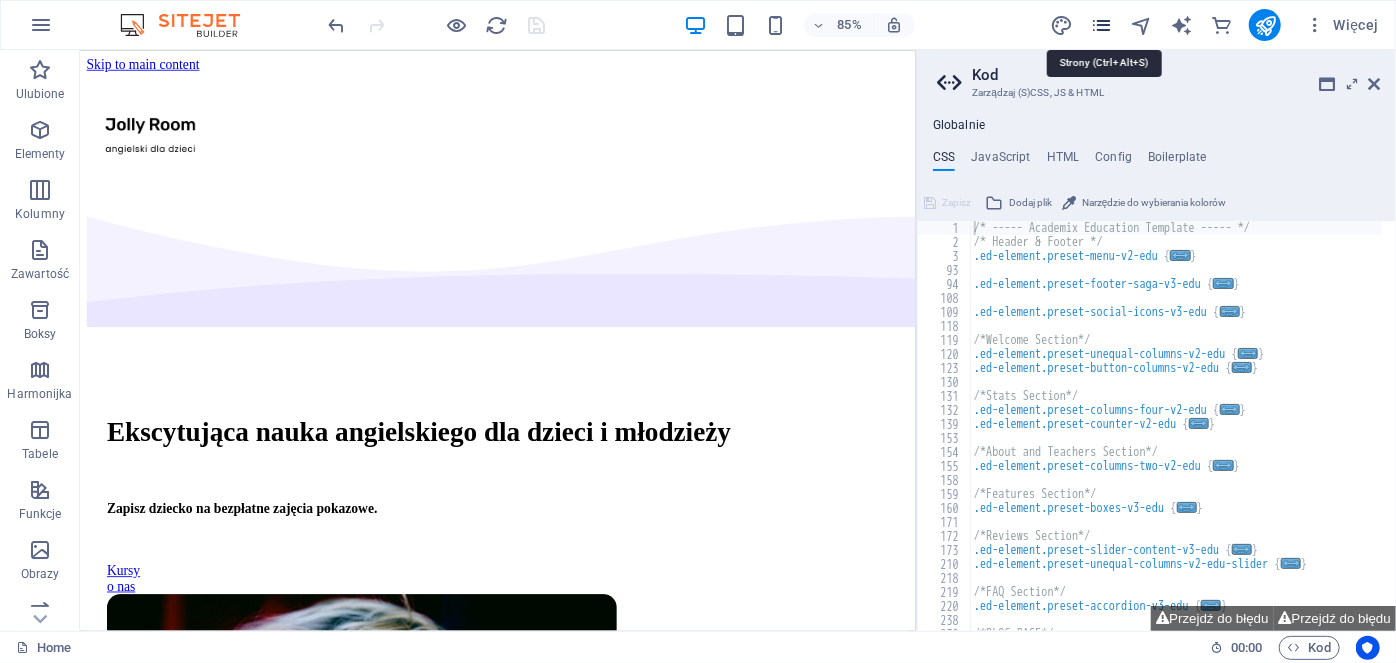 click at bounding box center (1101, 25) 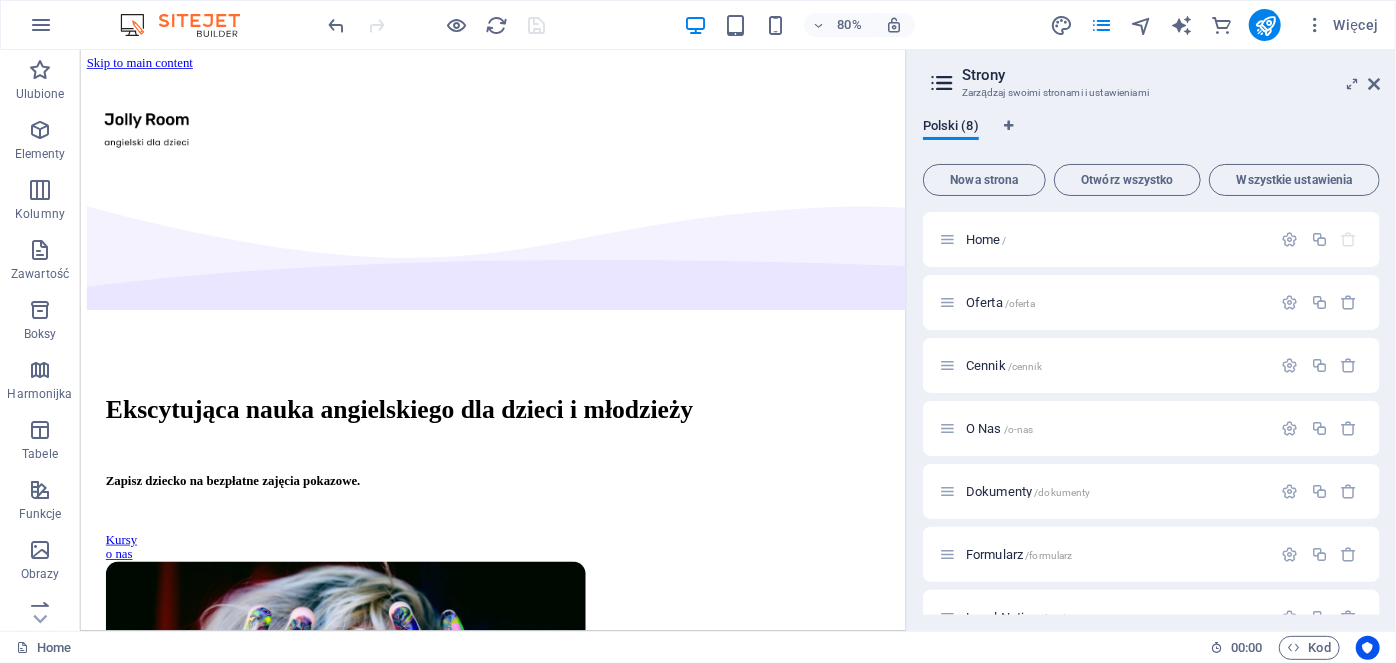 scroll, scrollTop: 100, scrollLeft: 0, axis: vertical 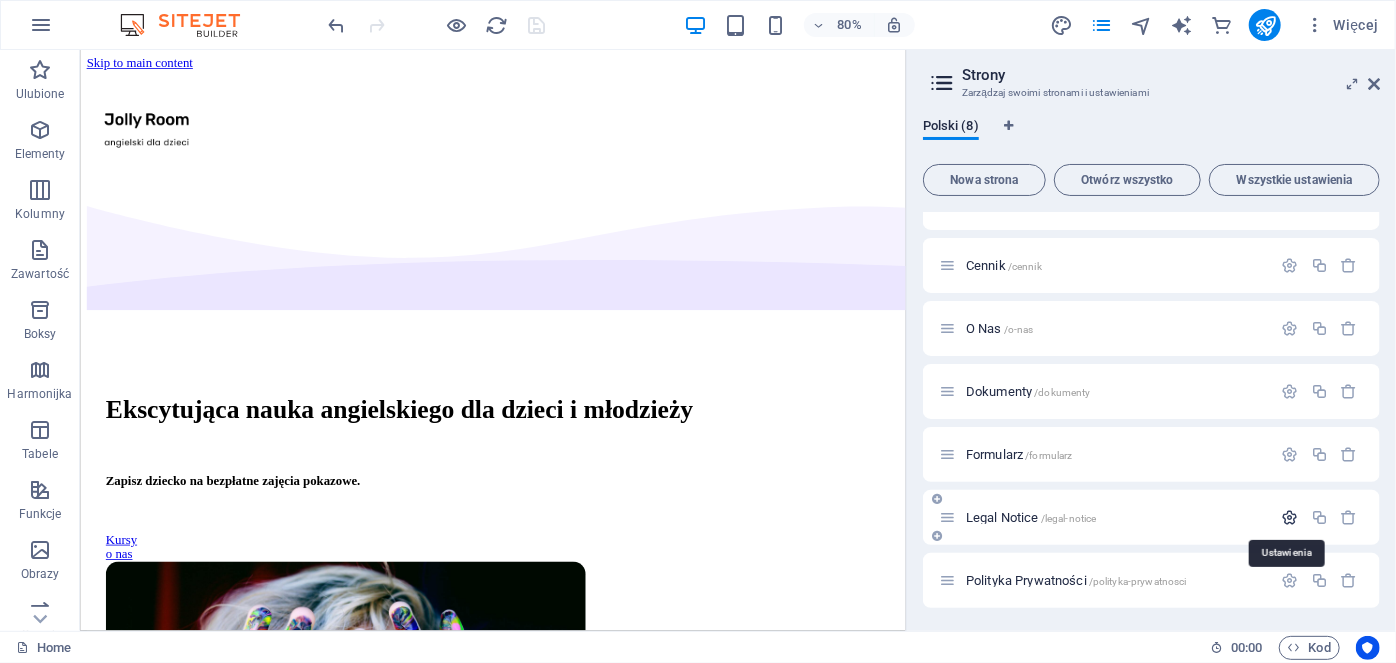click at bounding box center (1290, 517) 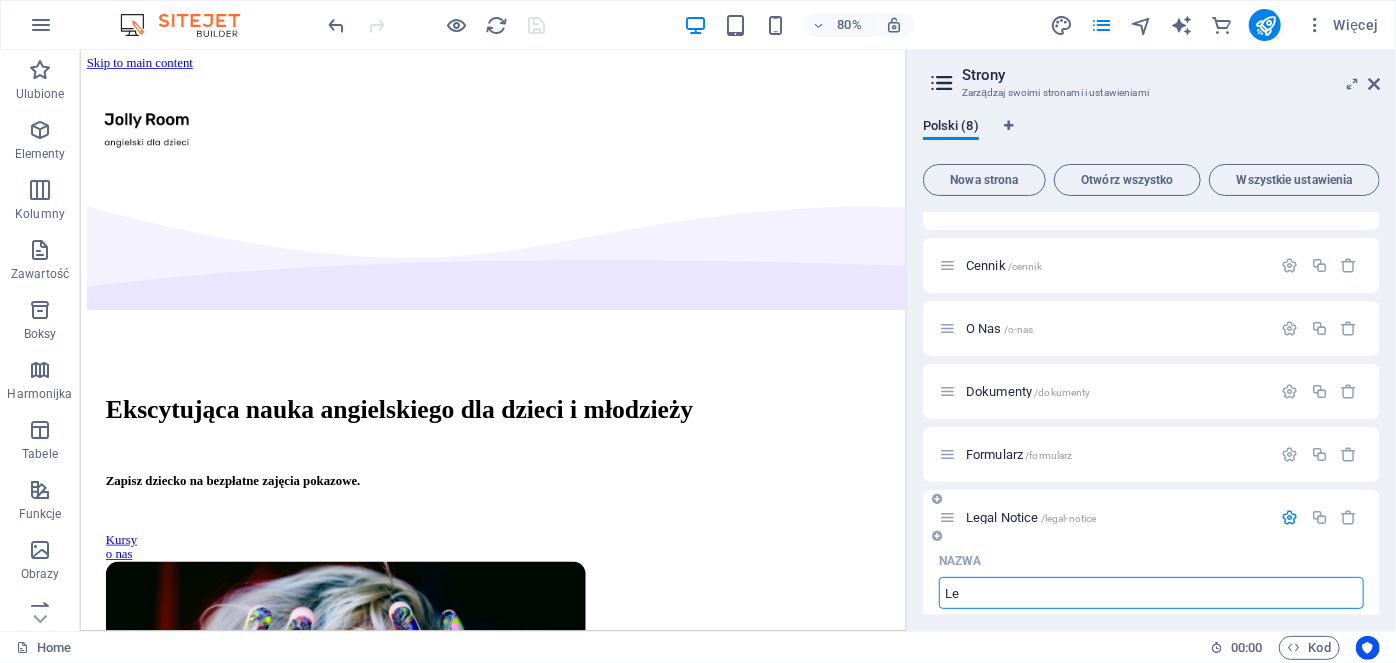 type on "L" 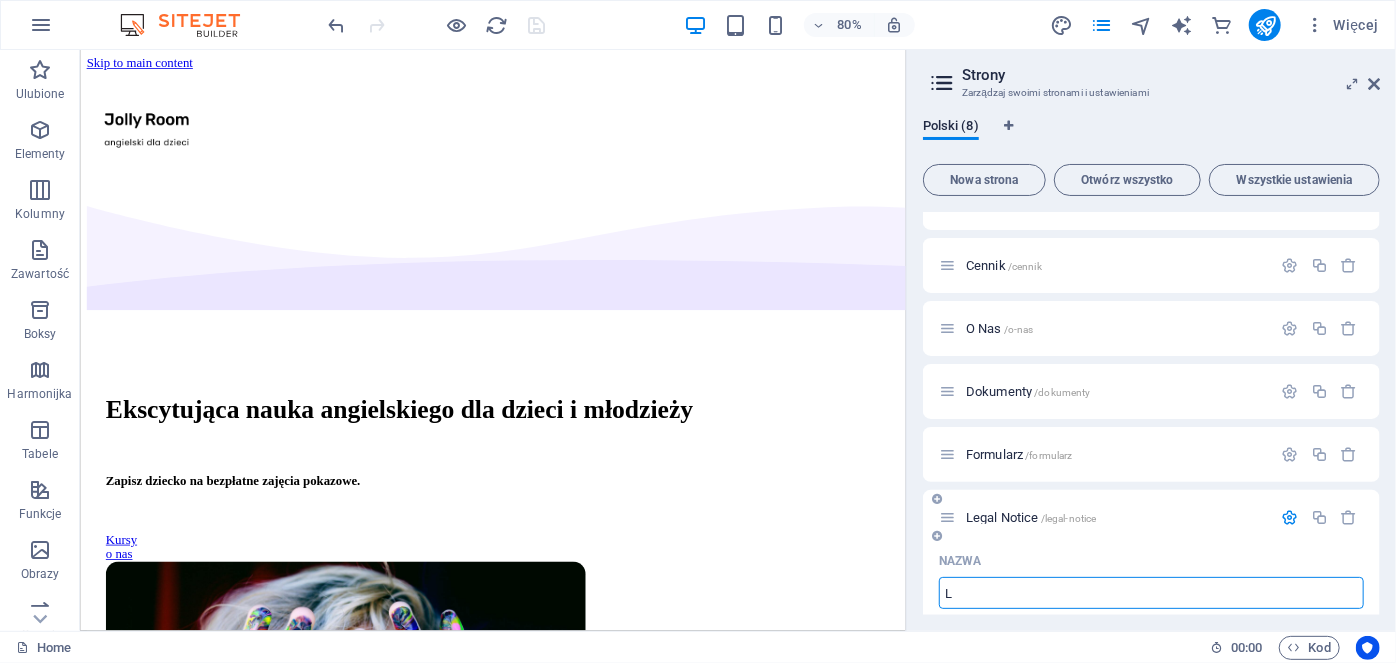 type 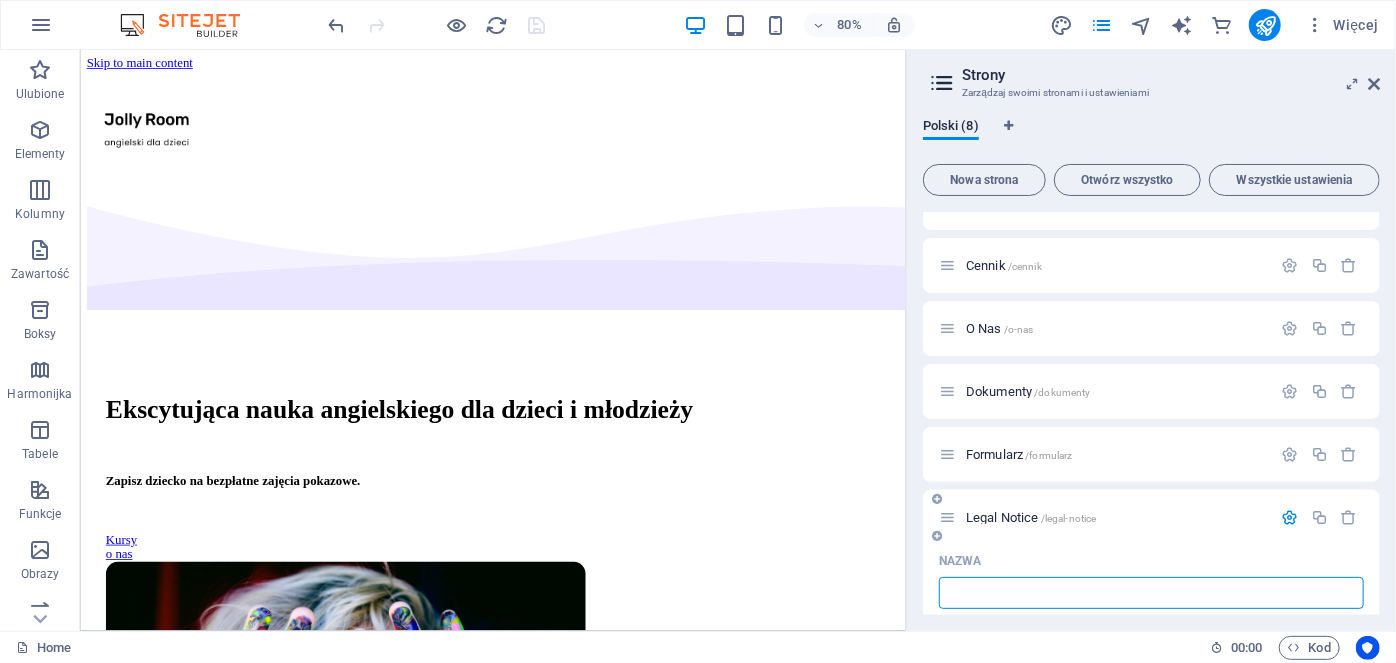 type on "/legal-notic" 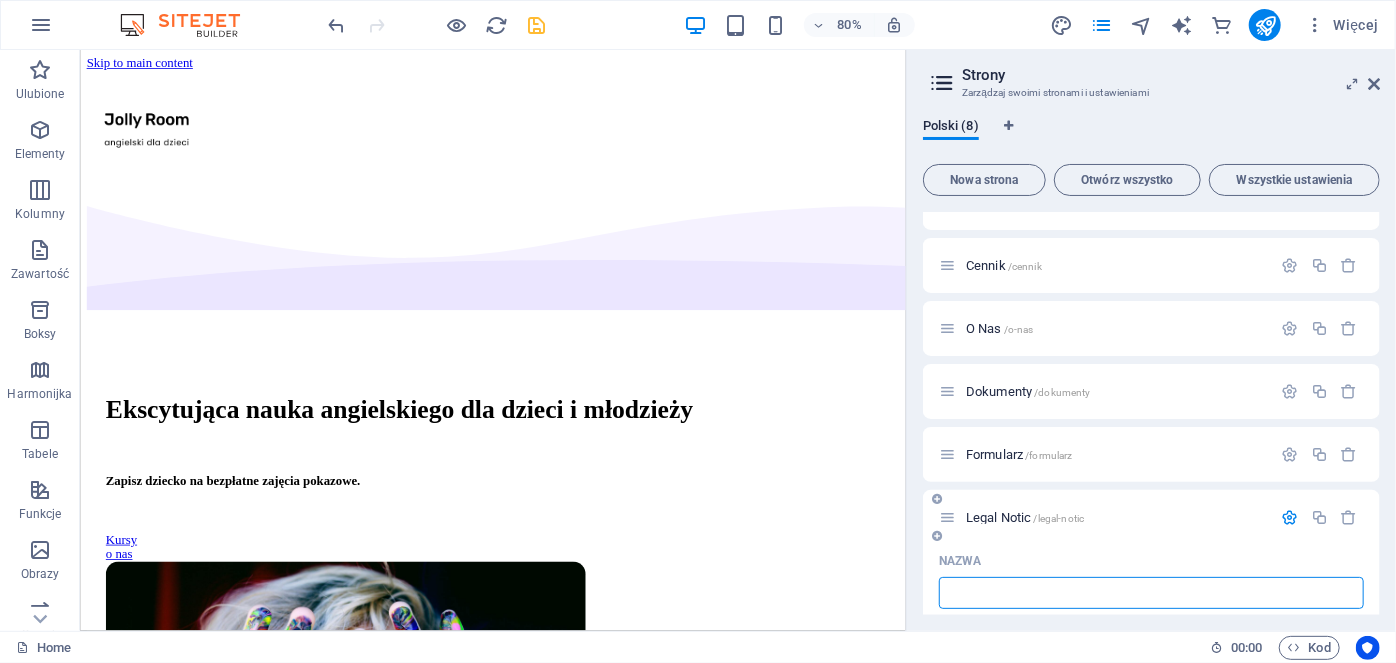 type 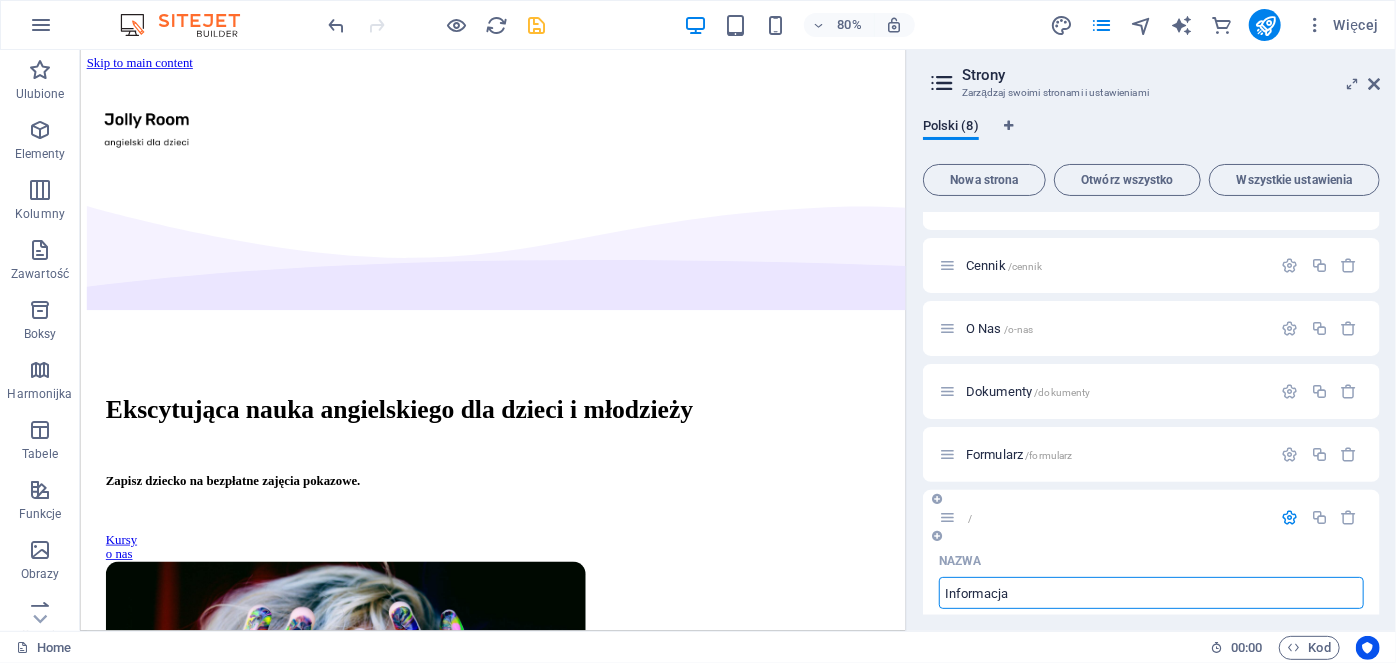 type on "Informacja P" 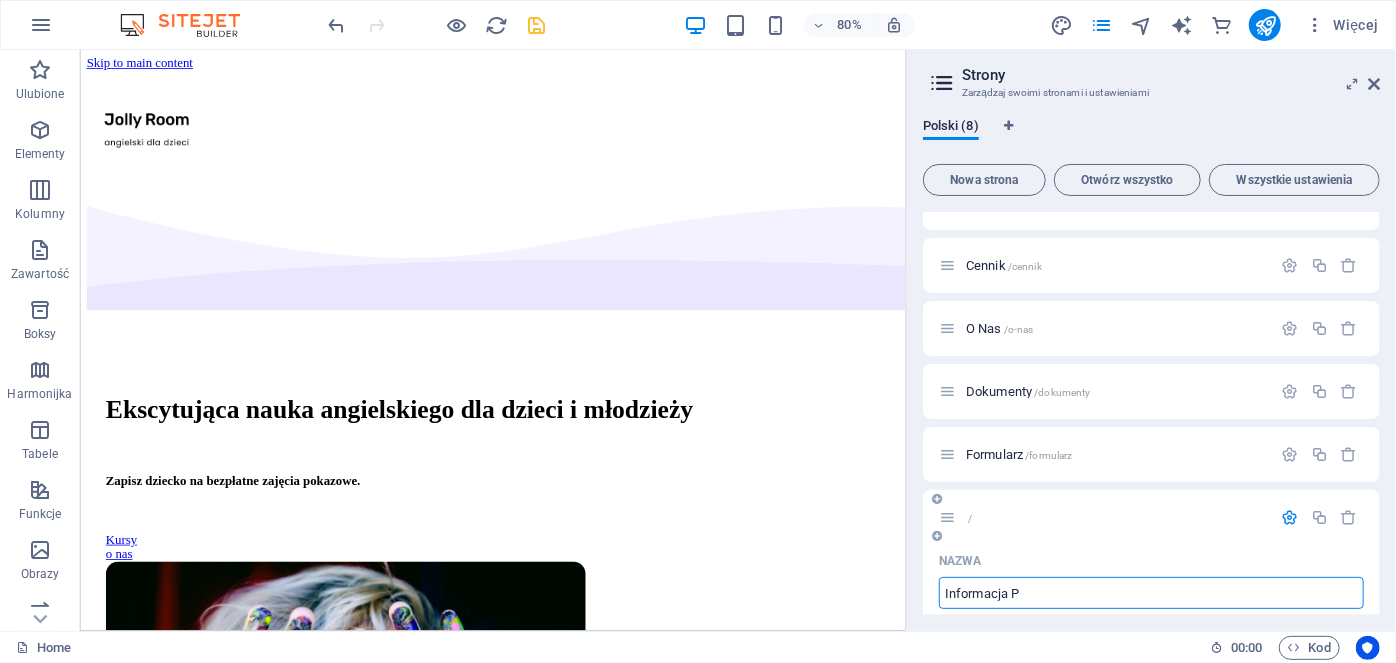 type on "/informacja" 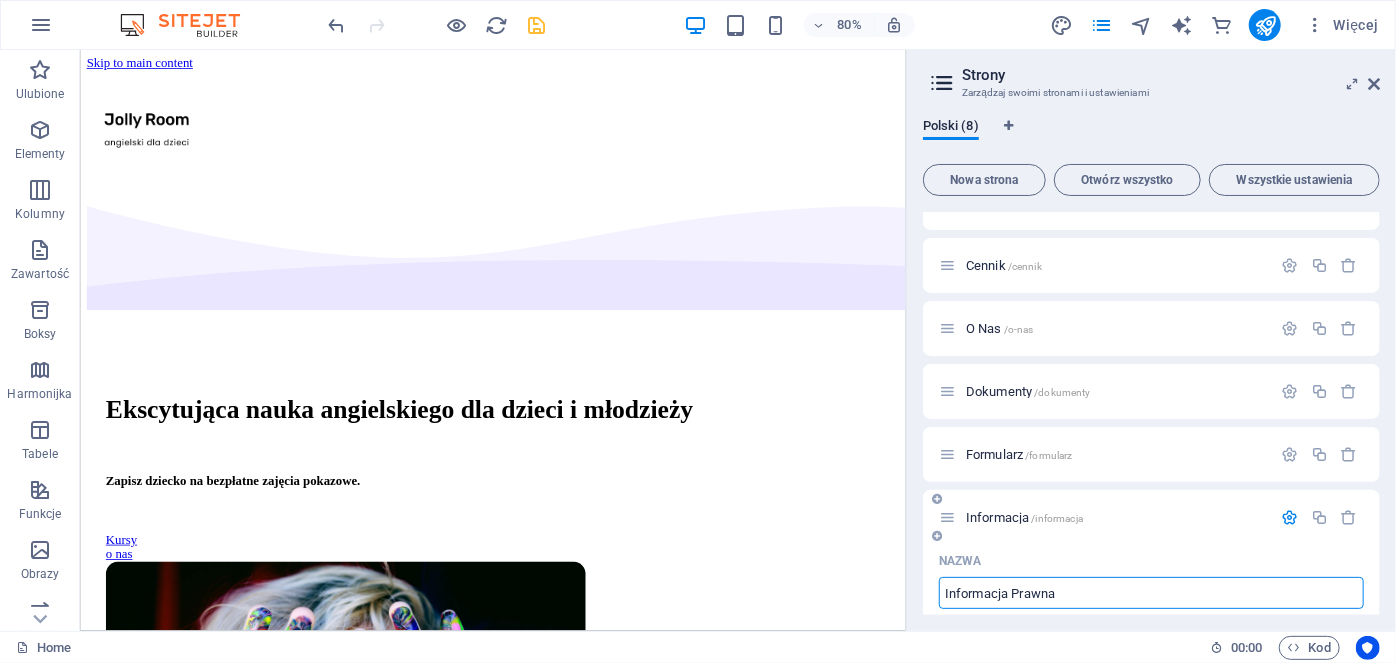 type on "Informacja Prawna" 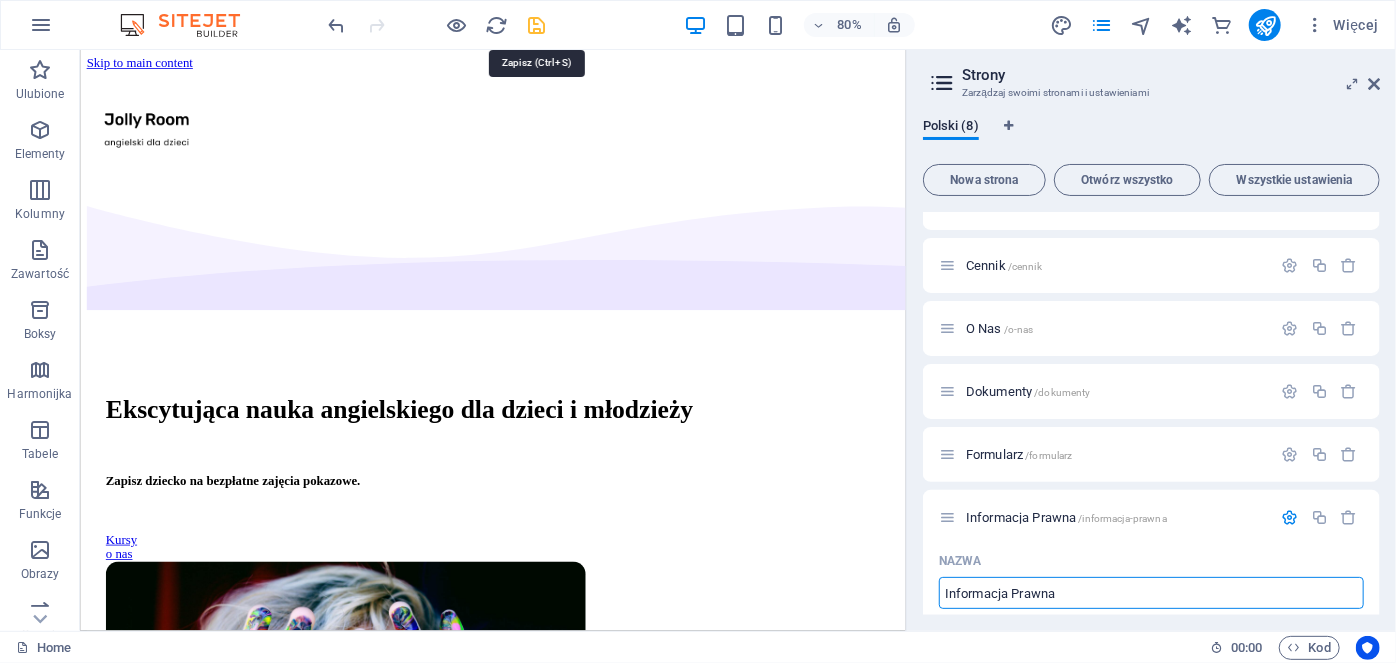 type on "Informacja Prawna" 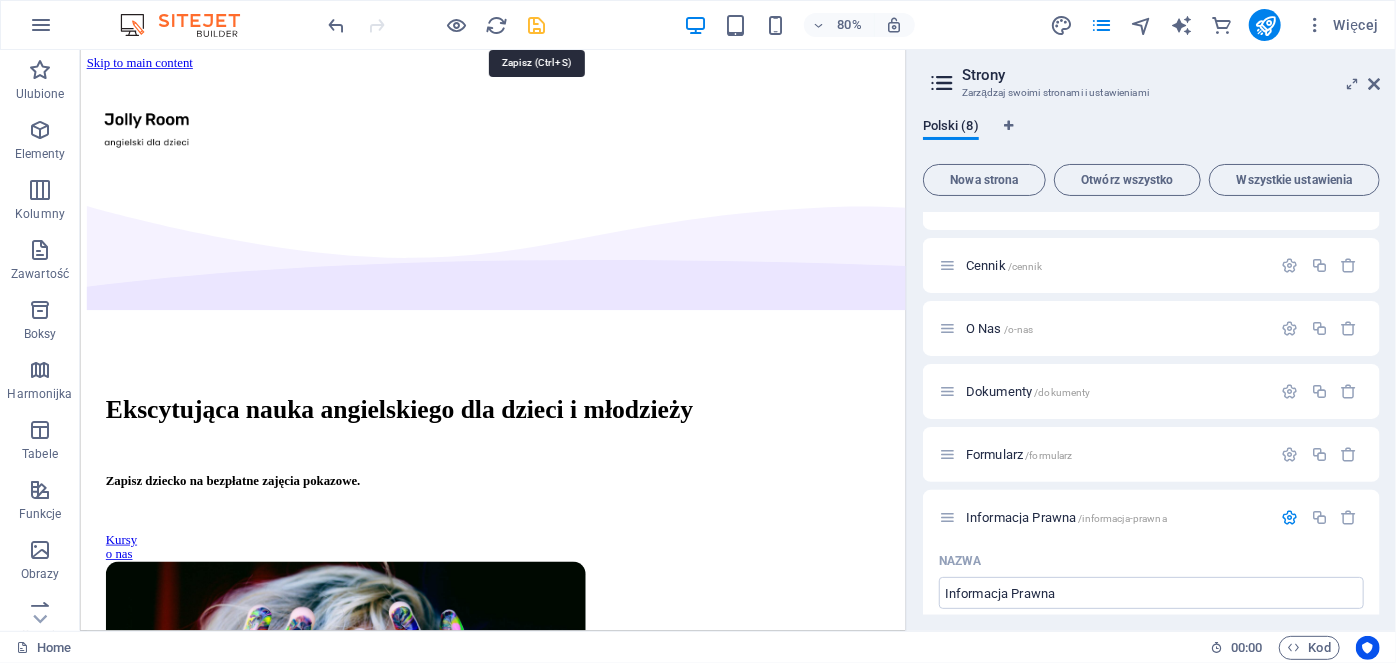 click at bounding box center [537, 25] 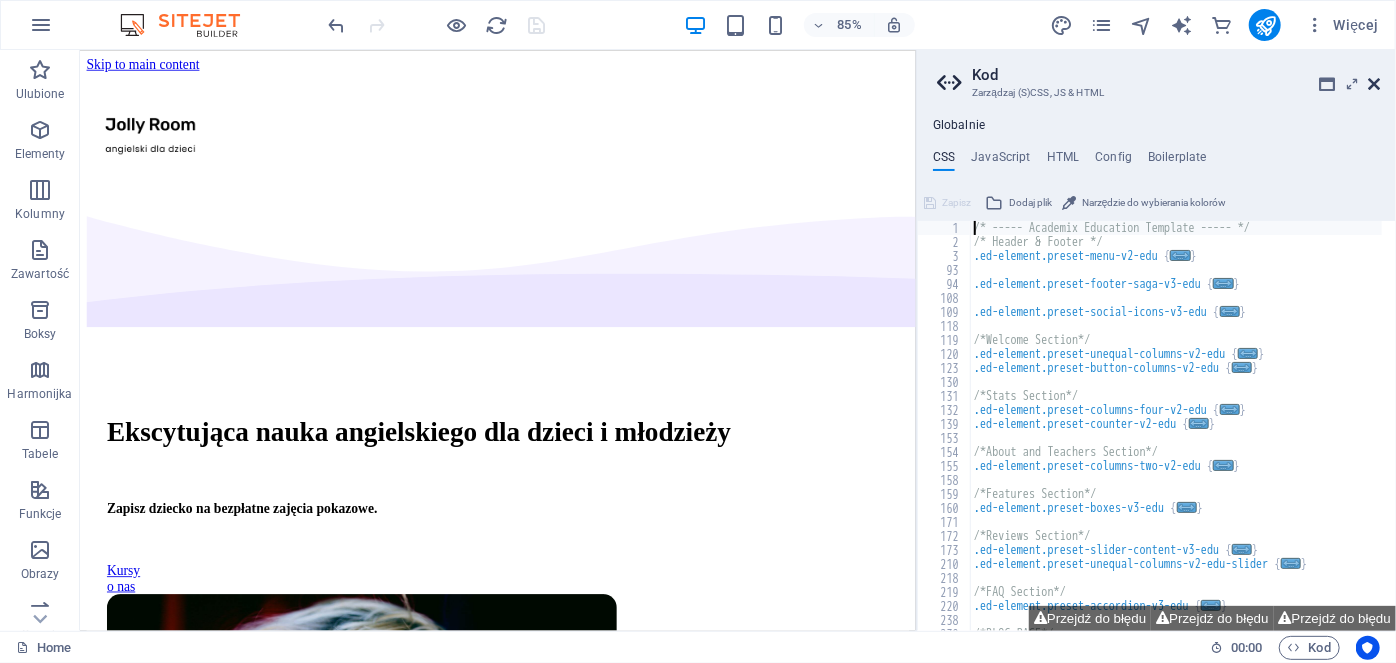 click at bounding box center (1374, 84) 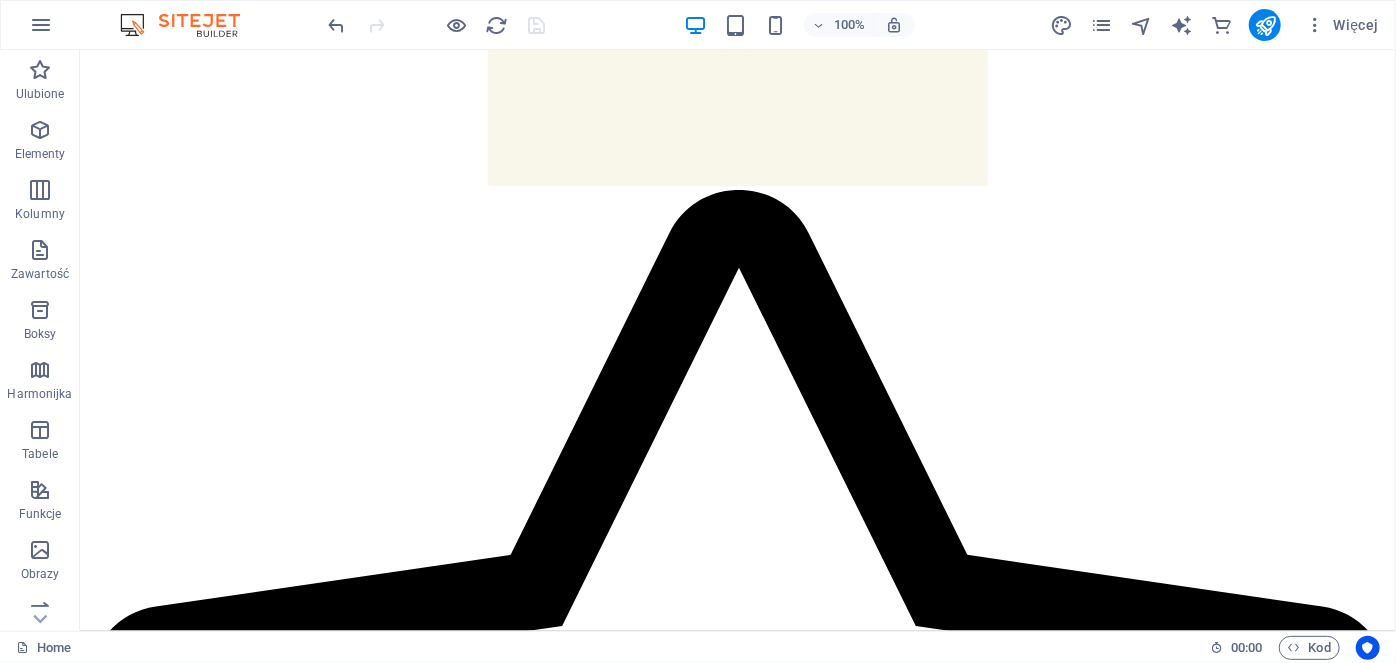 scroll, scrollTop: 4129, scrollLeft: 0, axis: vertical 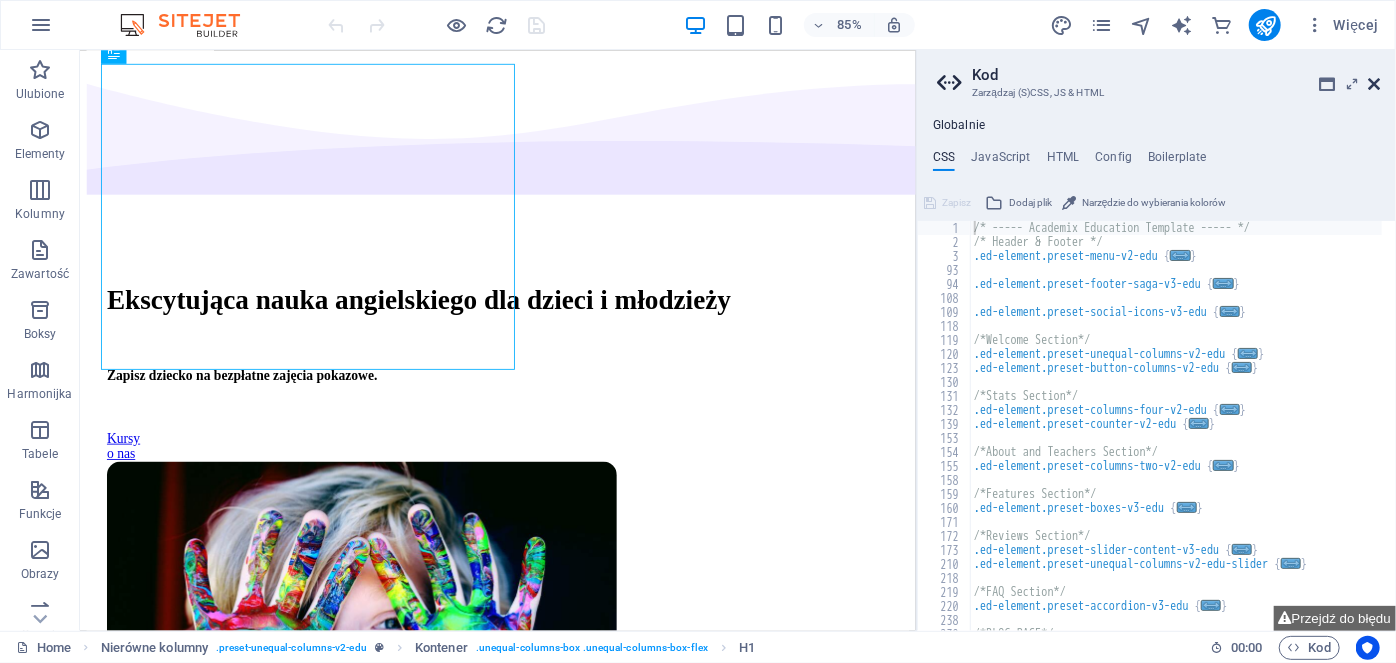 click at bounding box center (1374, 84) 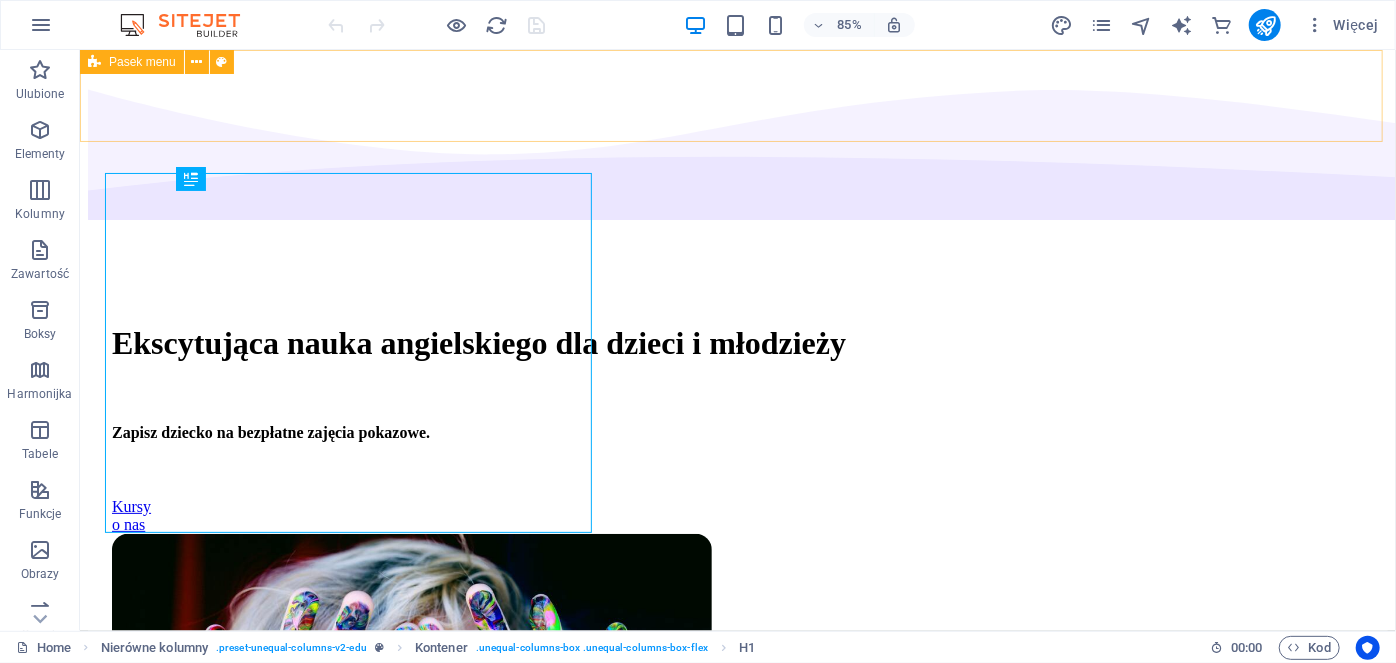 scroll, scrollTop: 50, scrollLeft: 0, axis: vertical 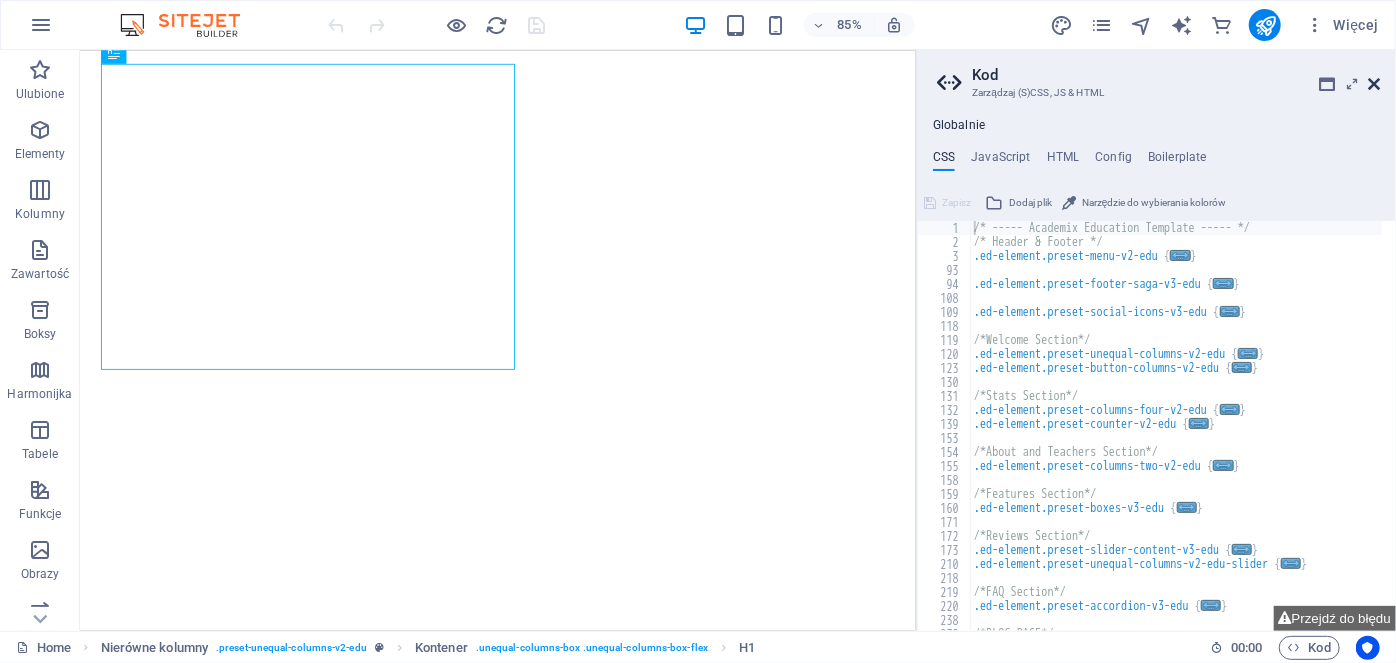 click at bounding box center [1374, 84] 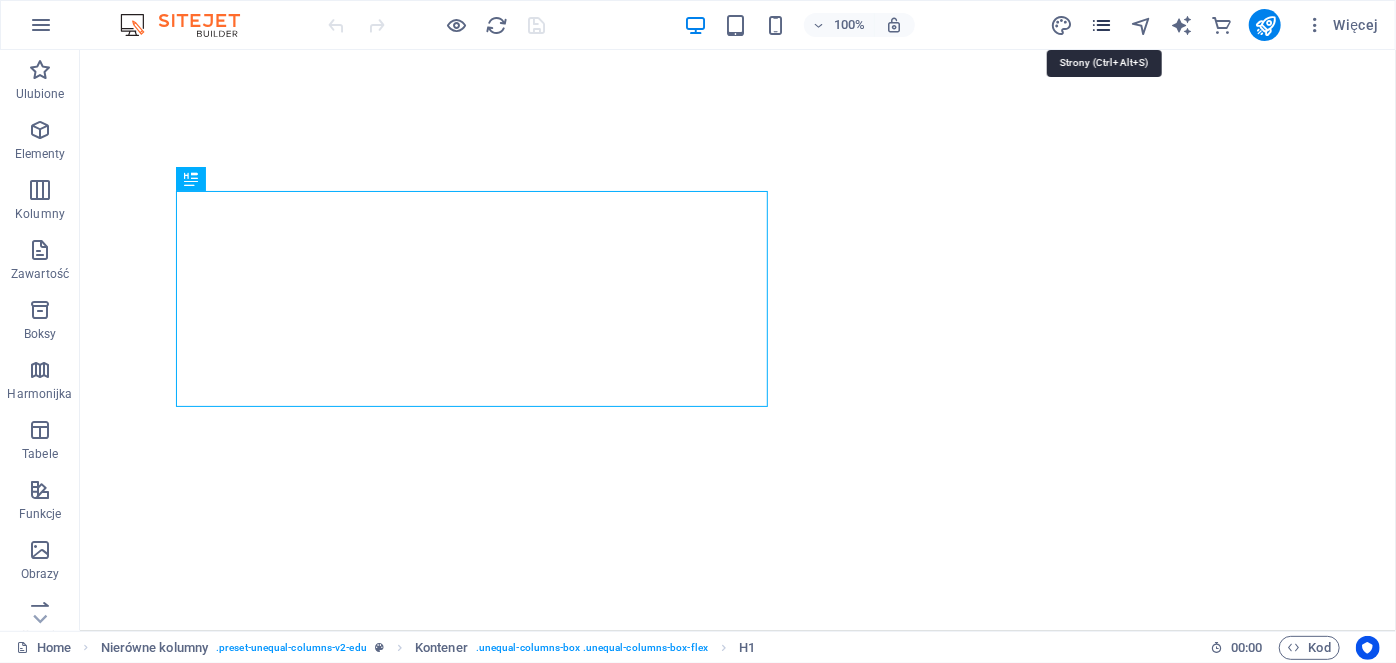 click at bounding box center [1101, 25] 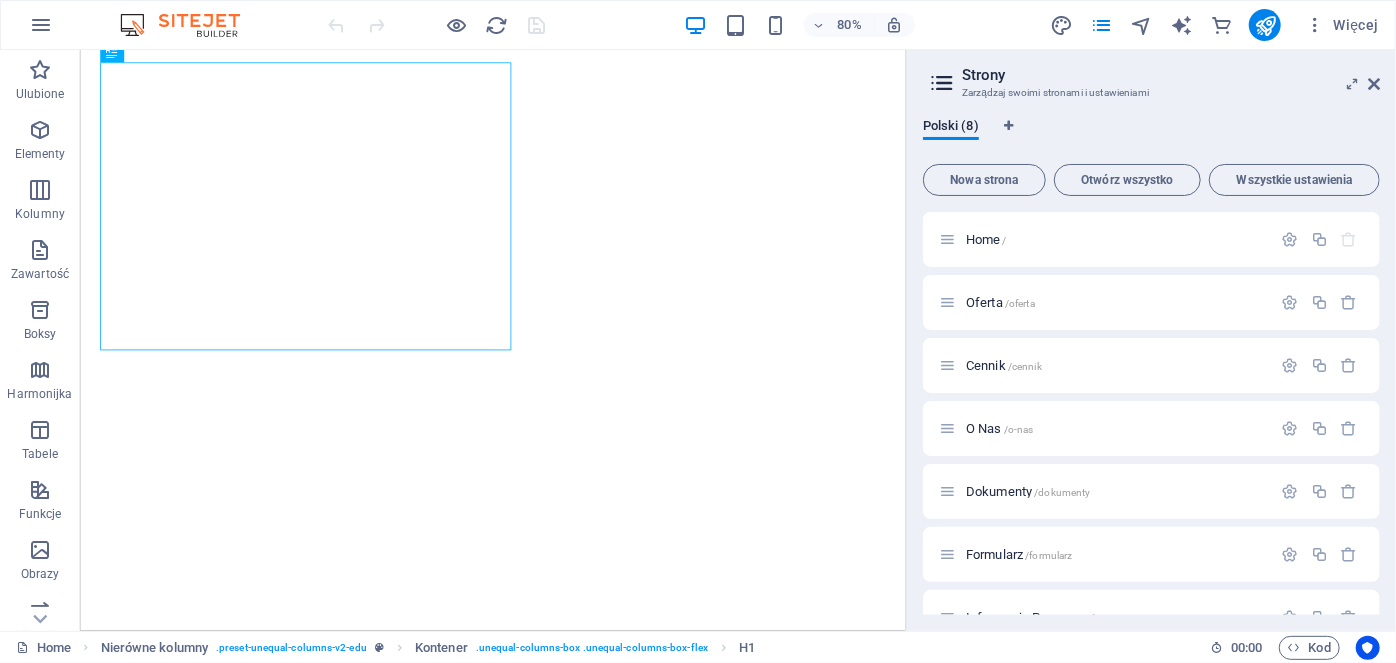 drag, startPoint x: 1376, startPoint y: 316, endPoint x: 1385, endPoint y: 435, distance: 119.33985 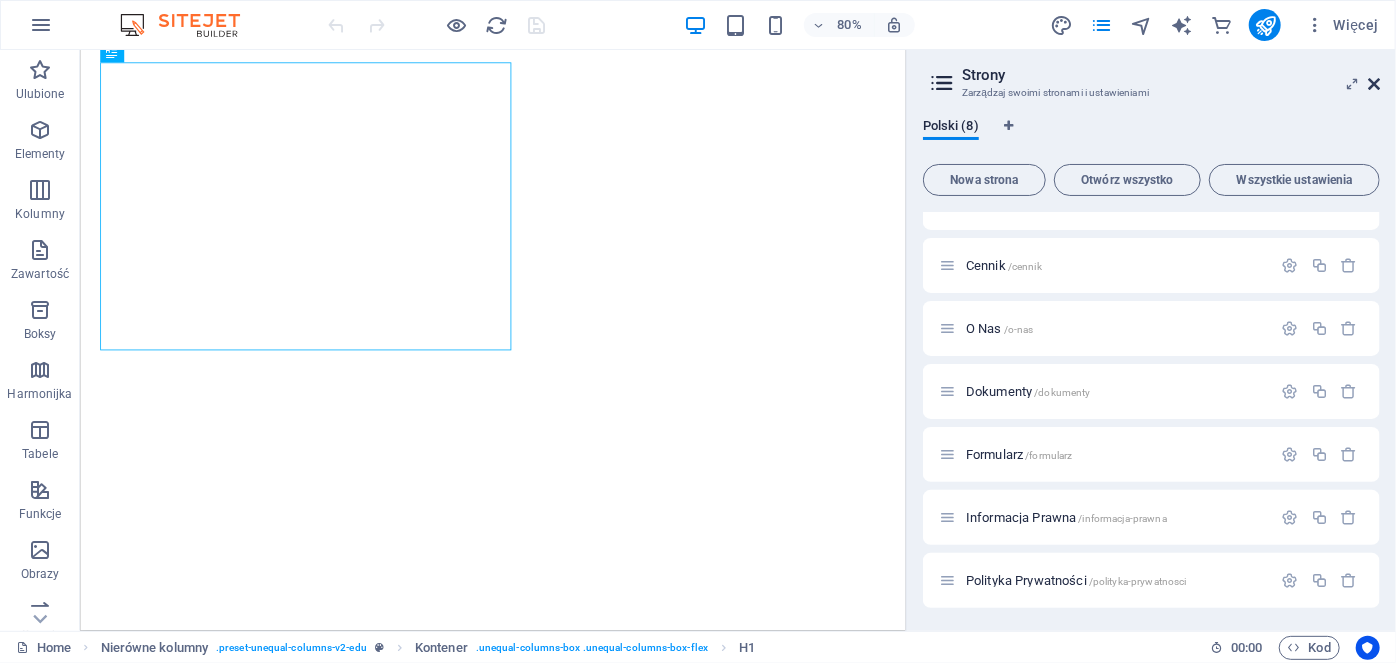 click at bounding box center [1374, 84] 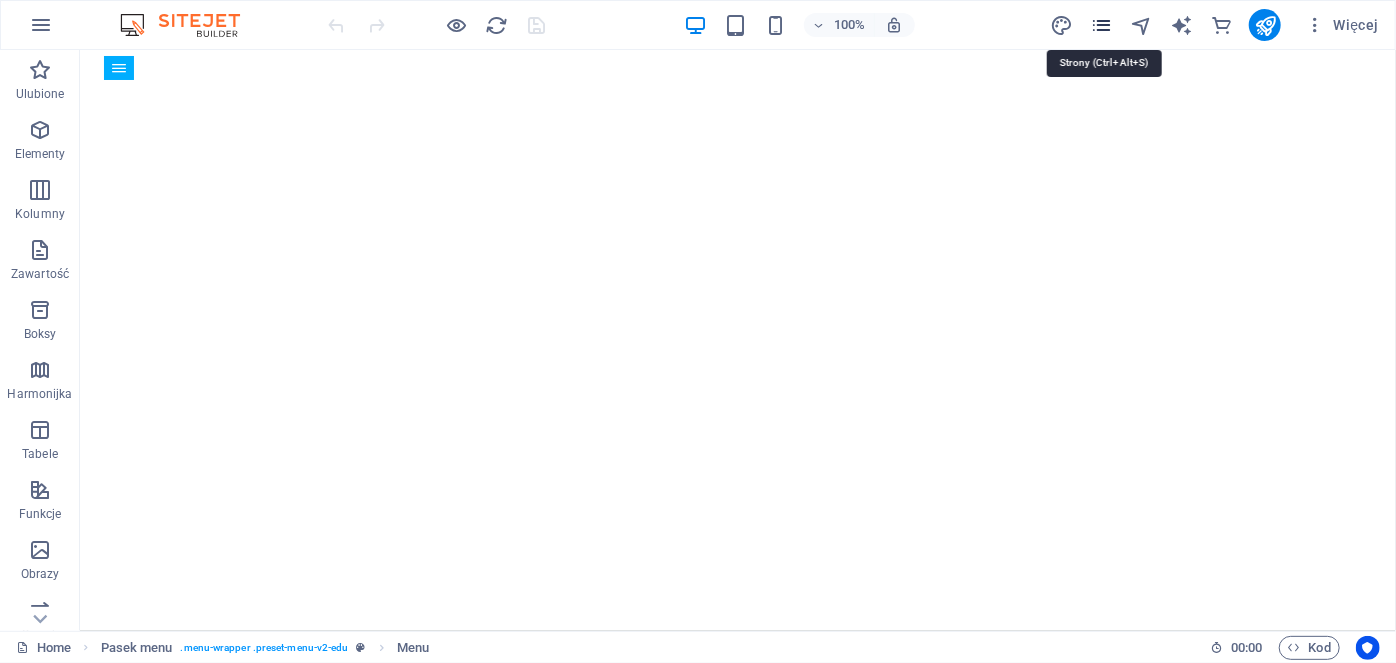 click at bounding box center (1101, 25) 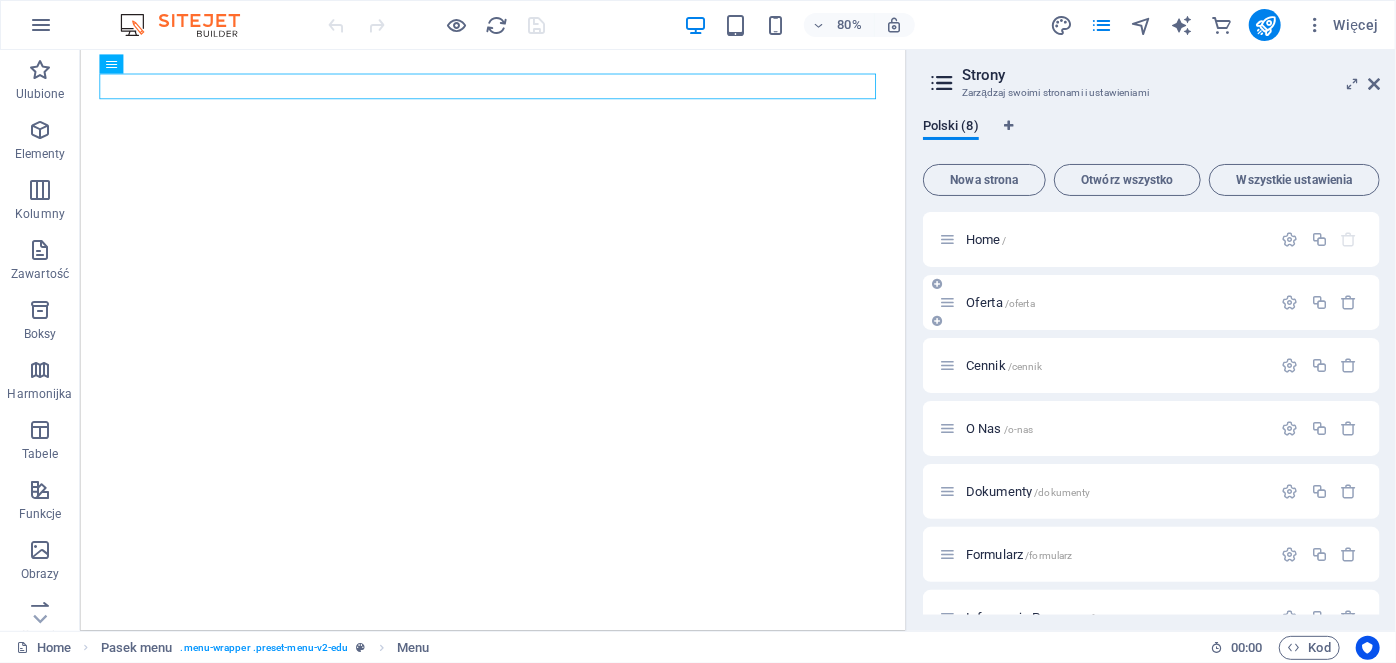 click on "Oferta /oferta" at bounding box center [1000, 302] 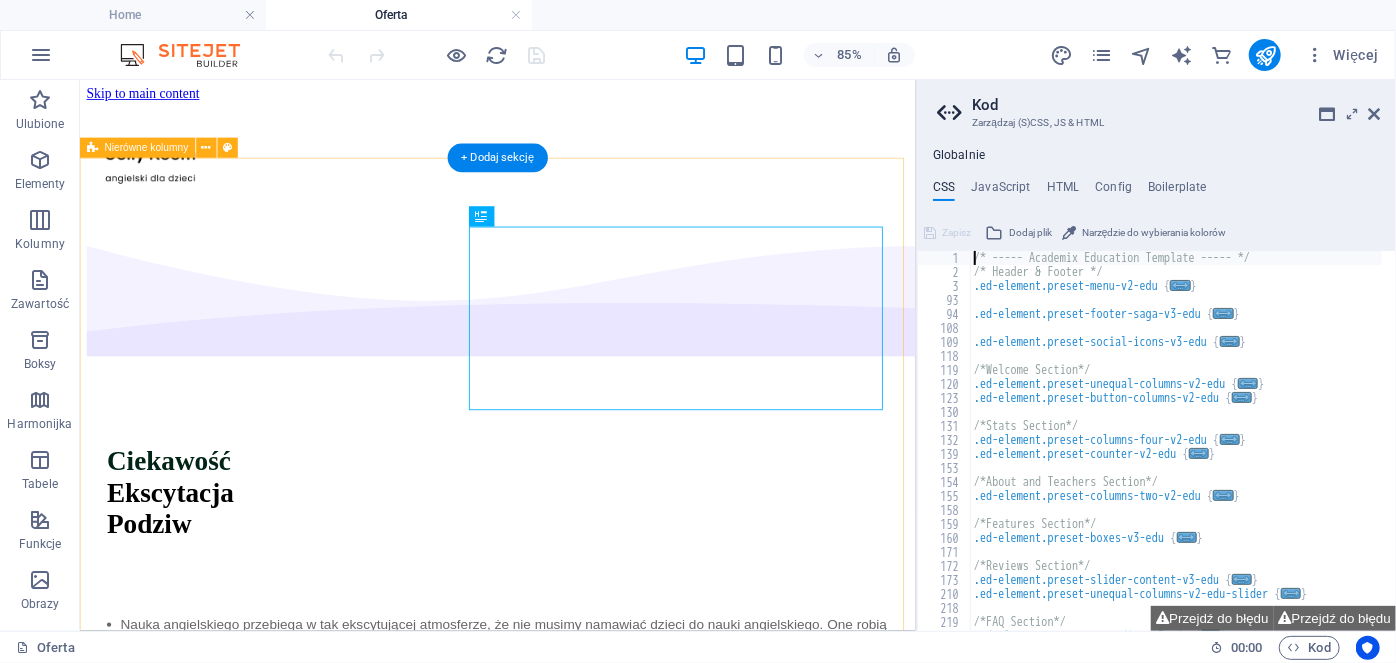 scroll, scrollTop: 0, scrollLeft: 0, axis: both 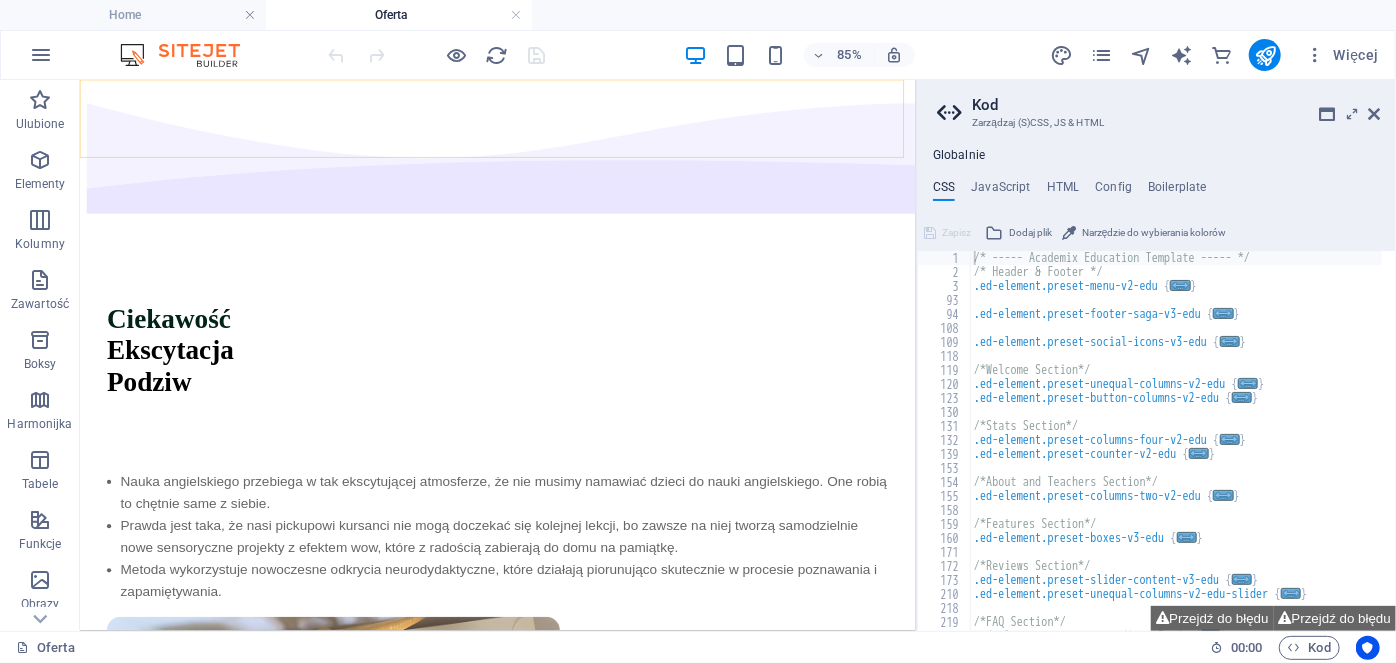 click on "Home Oferta Cennik O Nas Dokumenty Formularz" at bounding box center [572, 8] 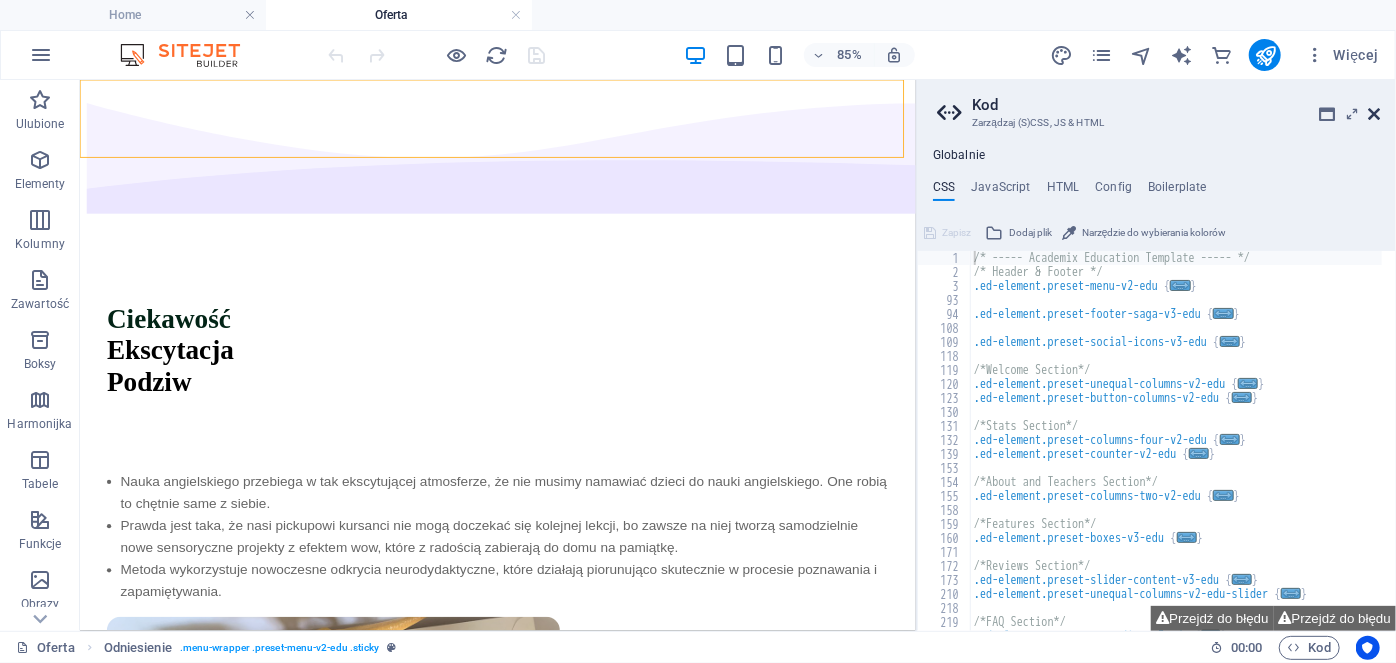 drag, startPoint x: 1385, startPoint y: 115, endPoint x: 1369, endPoint y: 111, distance: 16.492422 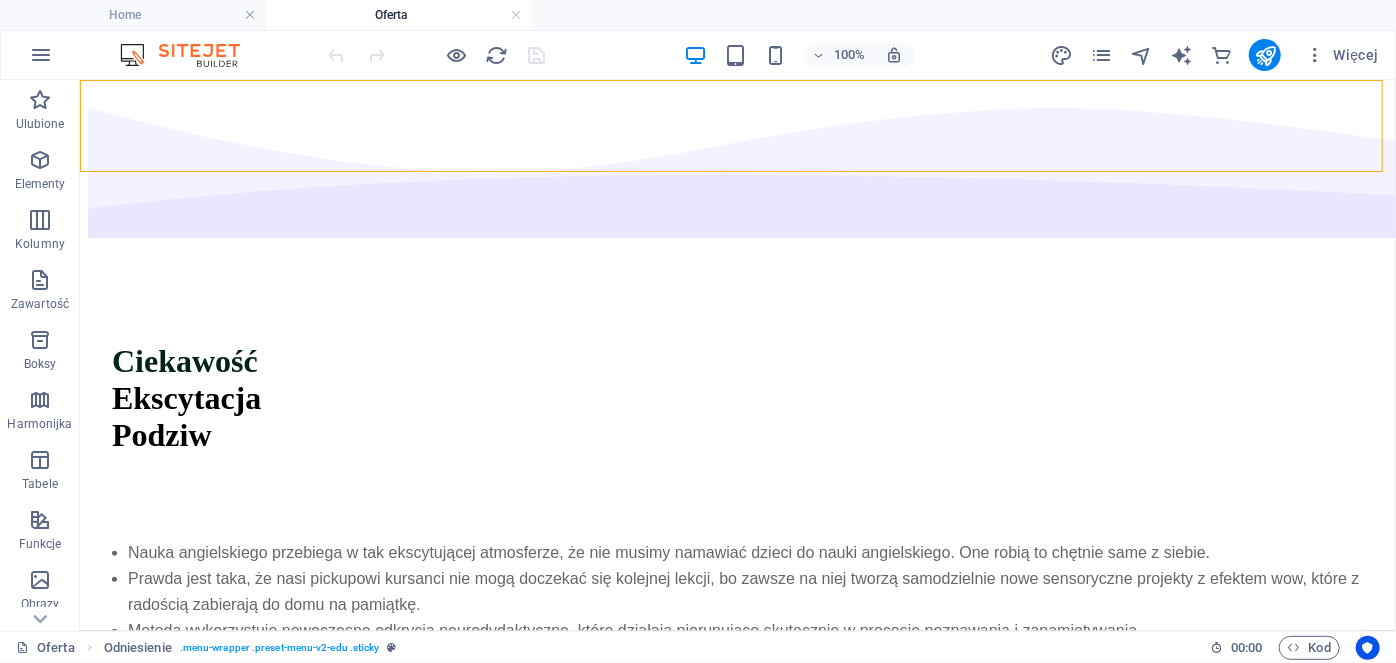 click on "Home Oferta Cennik O Nas Dokumenty Formularz" at bounding box center (737, 7) 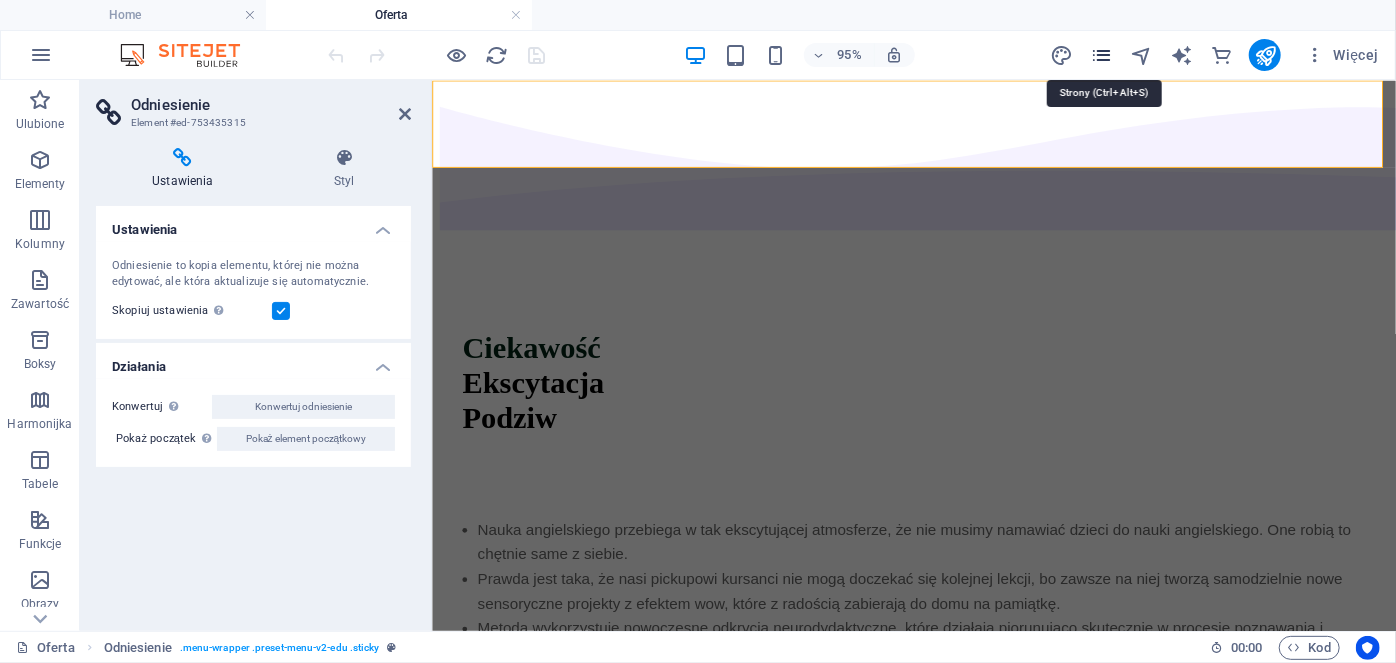 click at bounding box center (1101, 55) 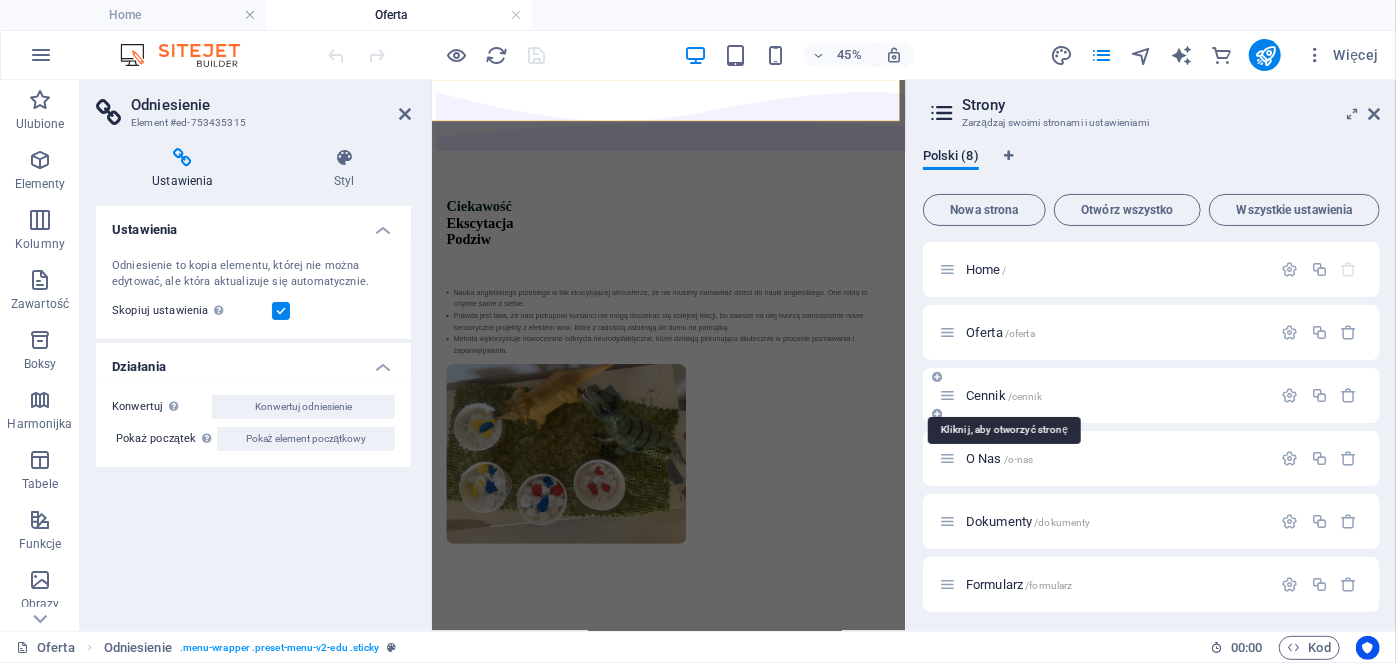 click on "Cennik /cennik" at bounding box center [1004, 395] 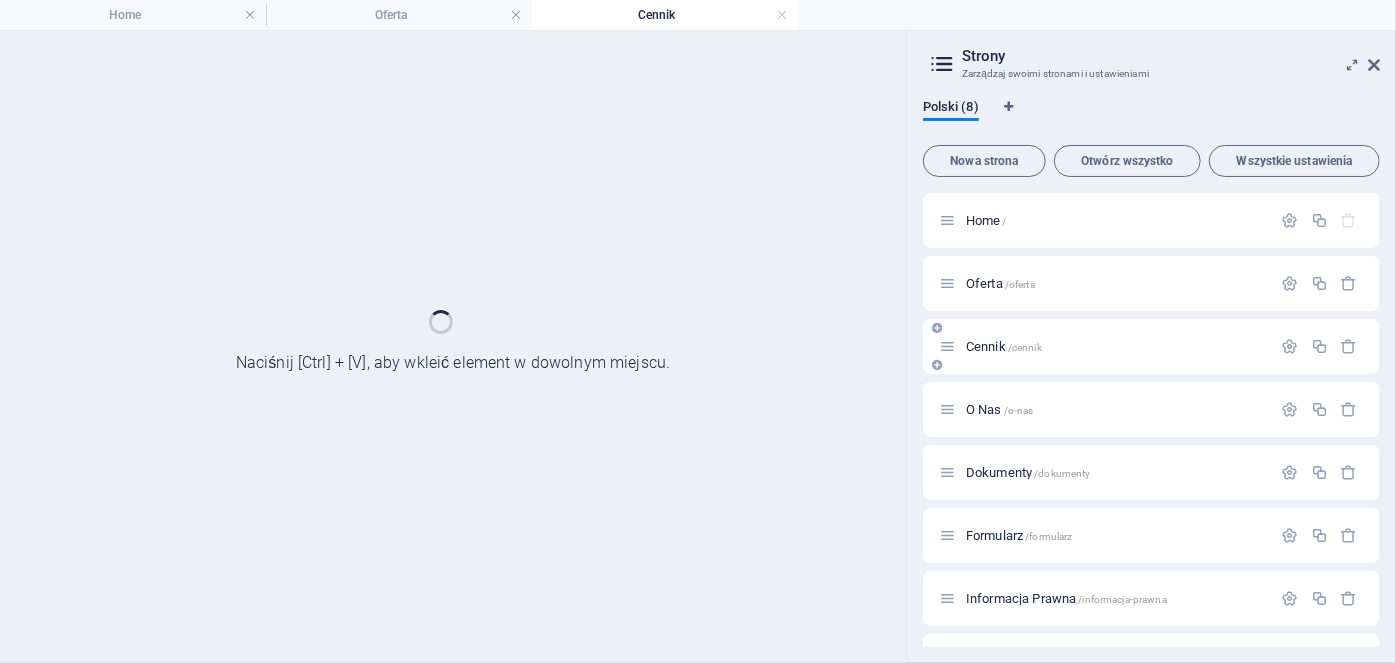 scroll, scrollTop: 0, scrollLeft: 0, axis: both 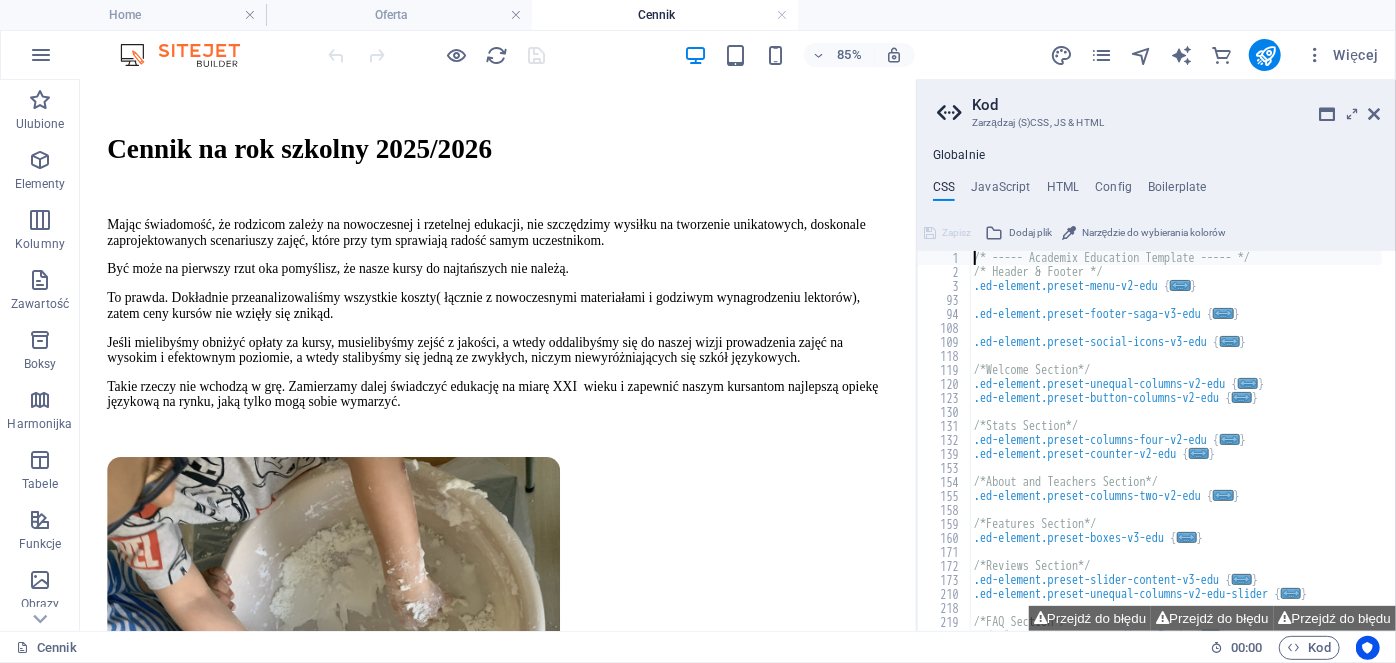drag, startPoint x: 1057, startPoint y: 203, endPoint x: 1114, endPoint y: 170, distance: 65.863495 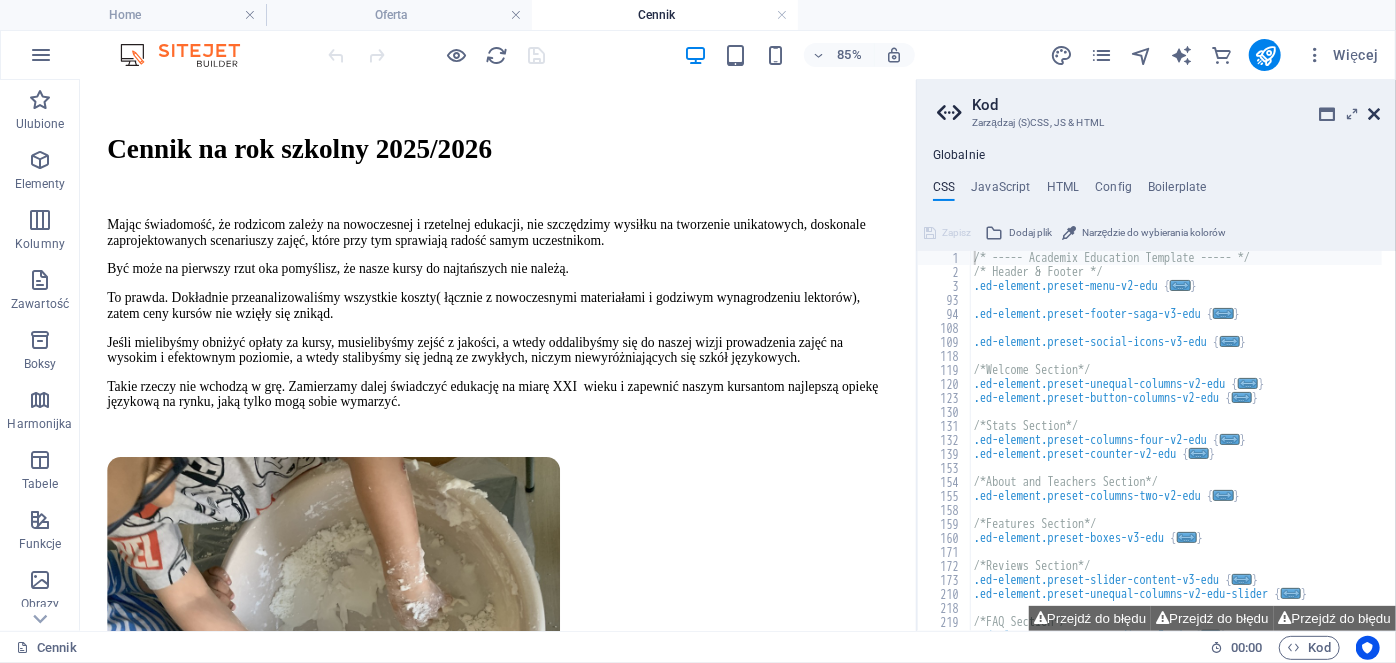 click at bounding box center (1374, 114) 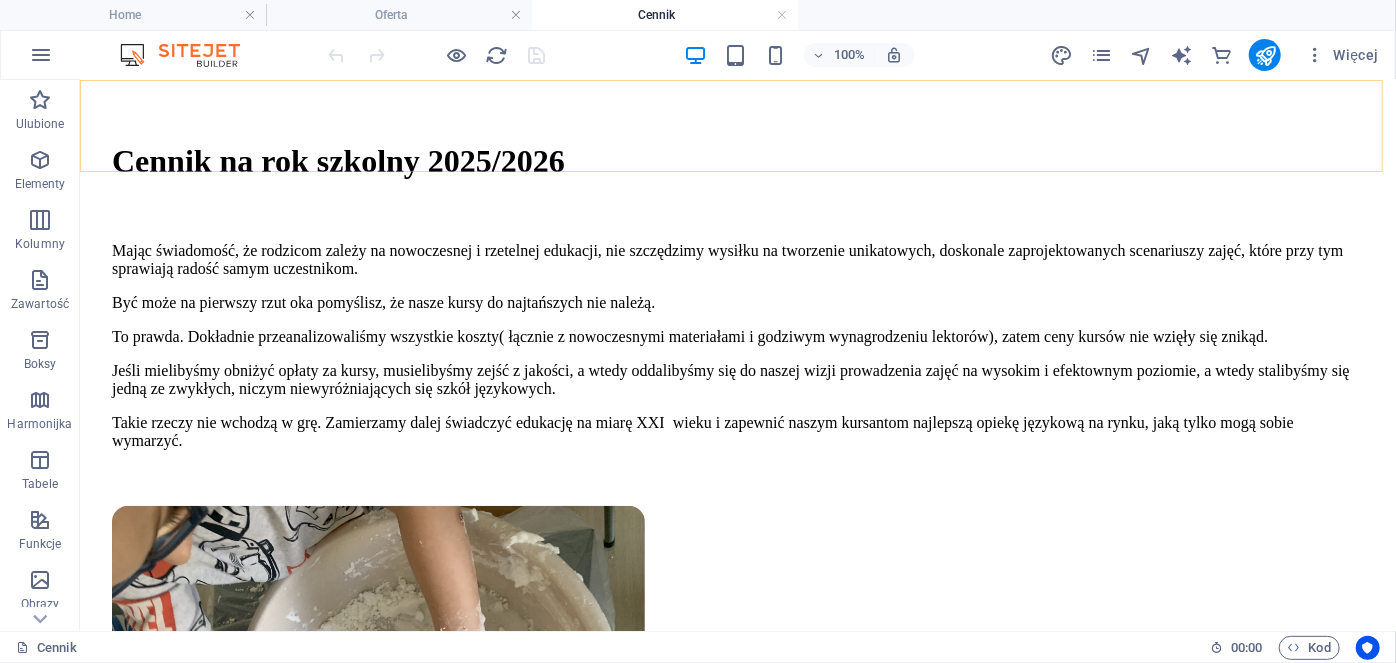 click on "Home Oferta Cennik O Nas Dokumenty Formularz" at bounding box center (737, -193) 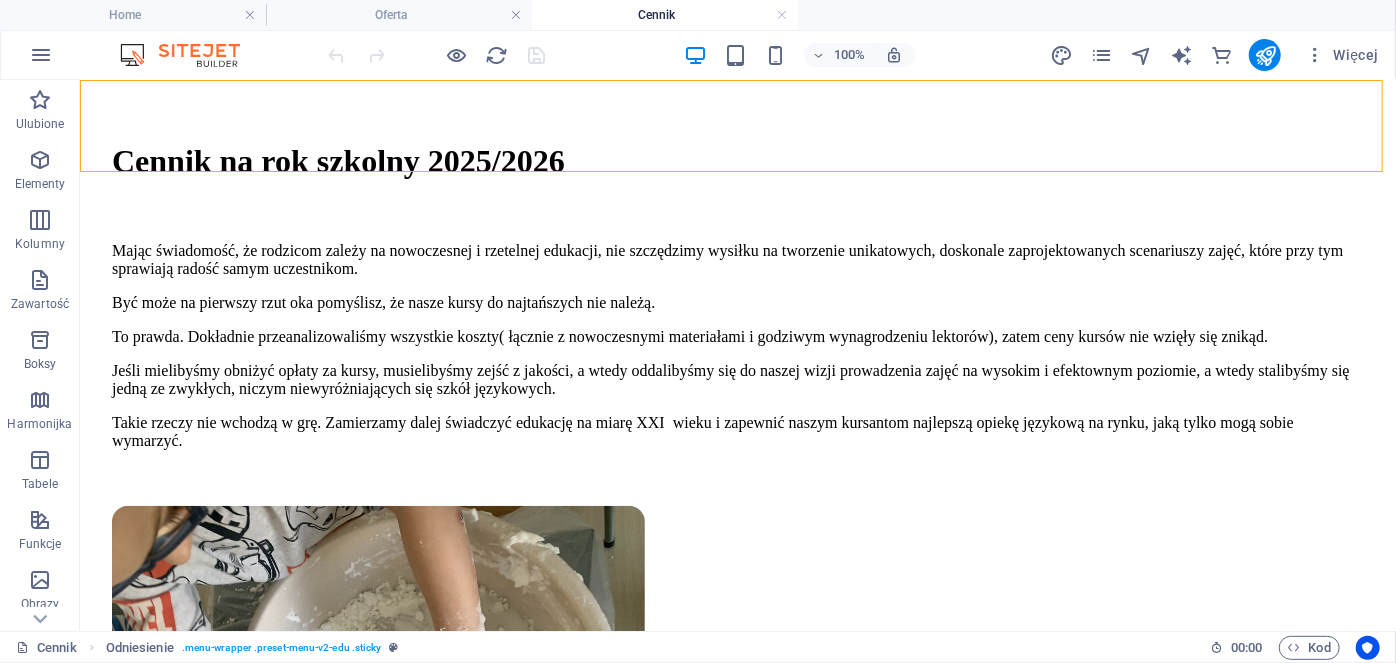 click on "Home Oferta Cennik O Nas Dokumenty Formularz" at bounding box center [737, -193] 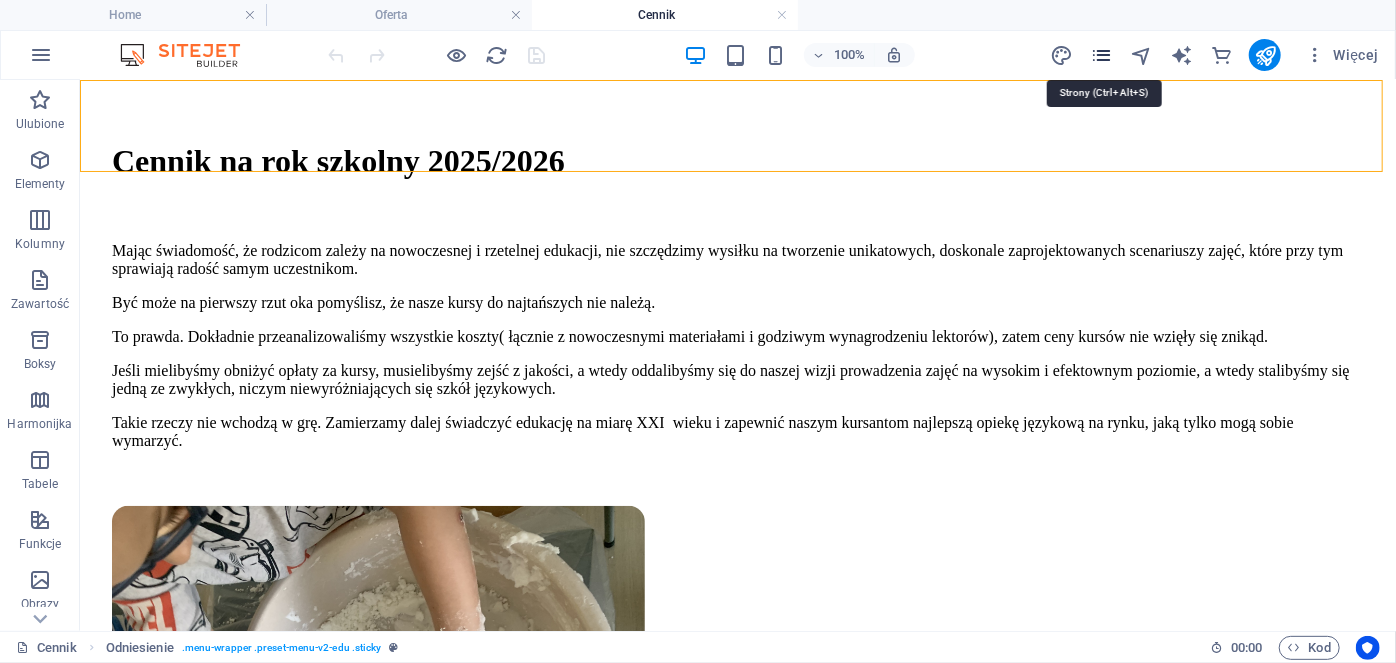 click at bounding box center [1101, 55] 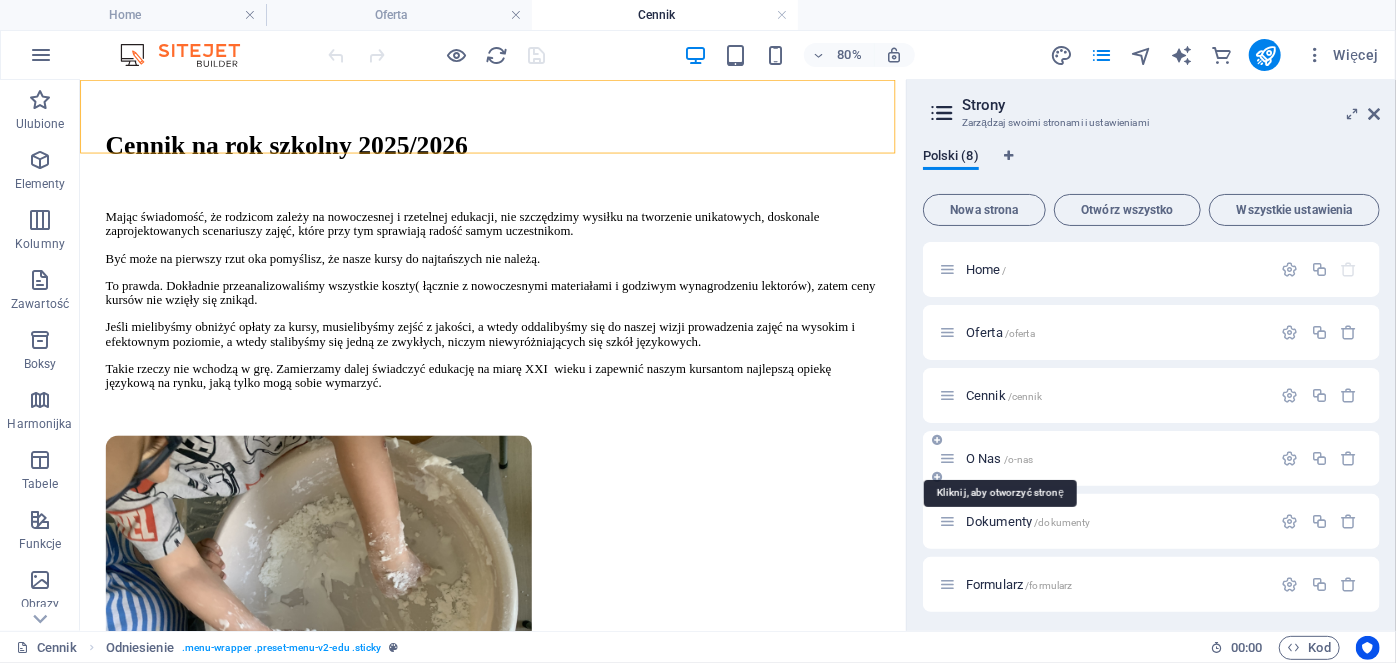 click on "O Nas /o-nas" at bounding box center (1000, 458) 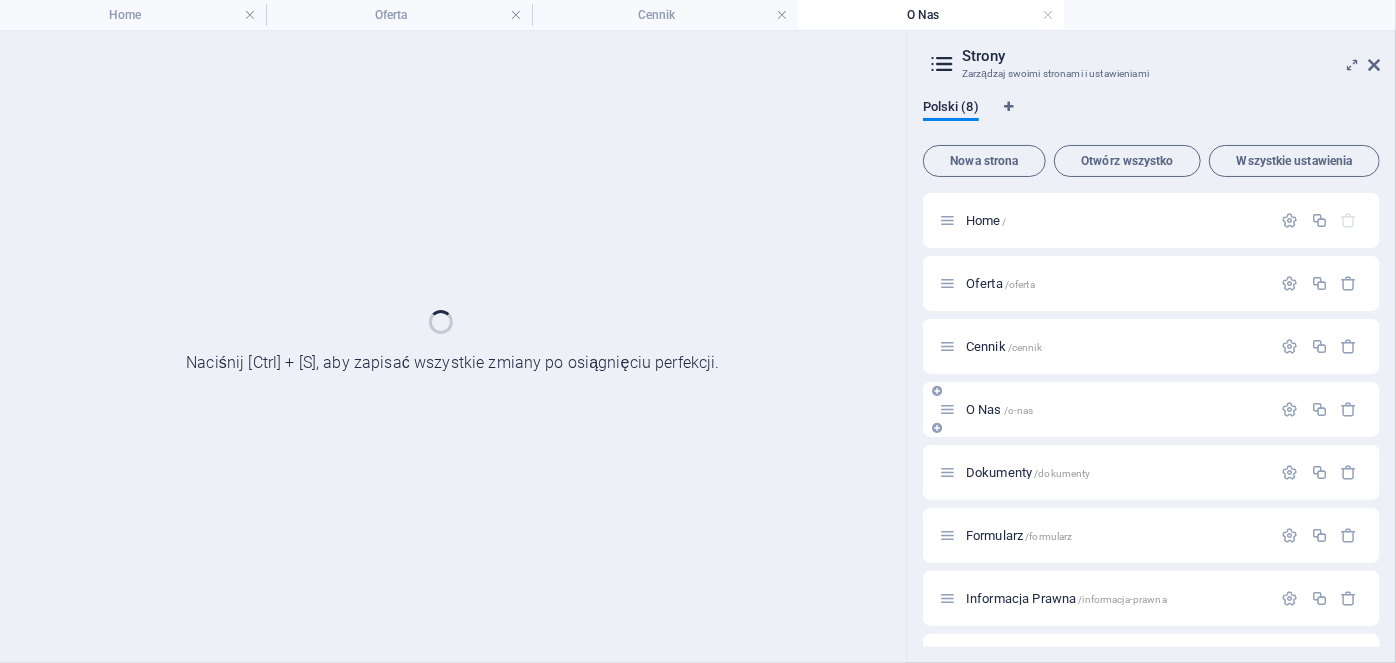 scroll, scrollTop: 0, scrollLeft: 0, axis: both 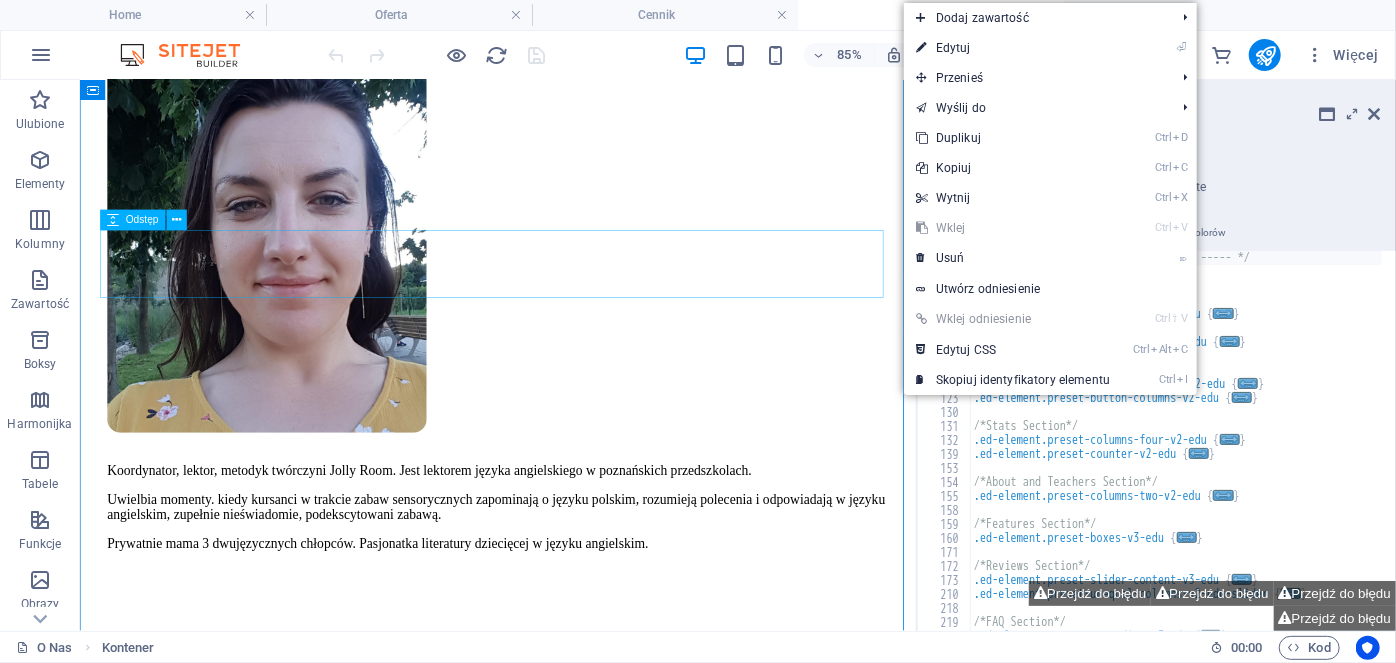 click at bounding box center (572, 760) 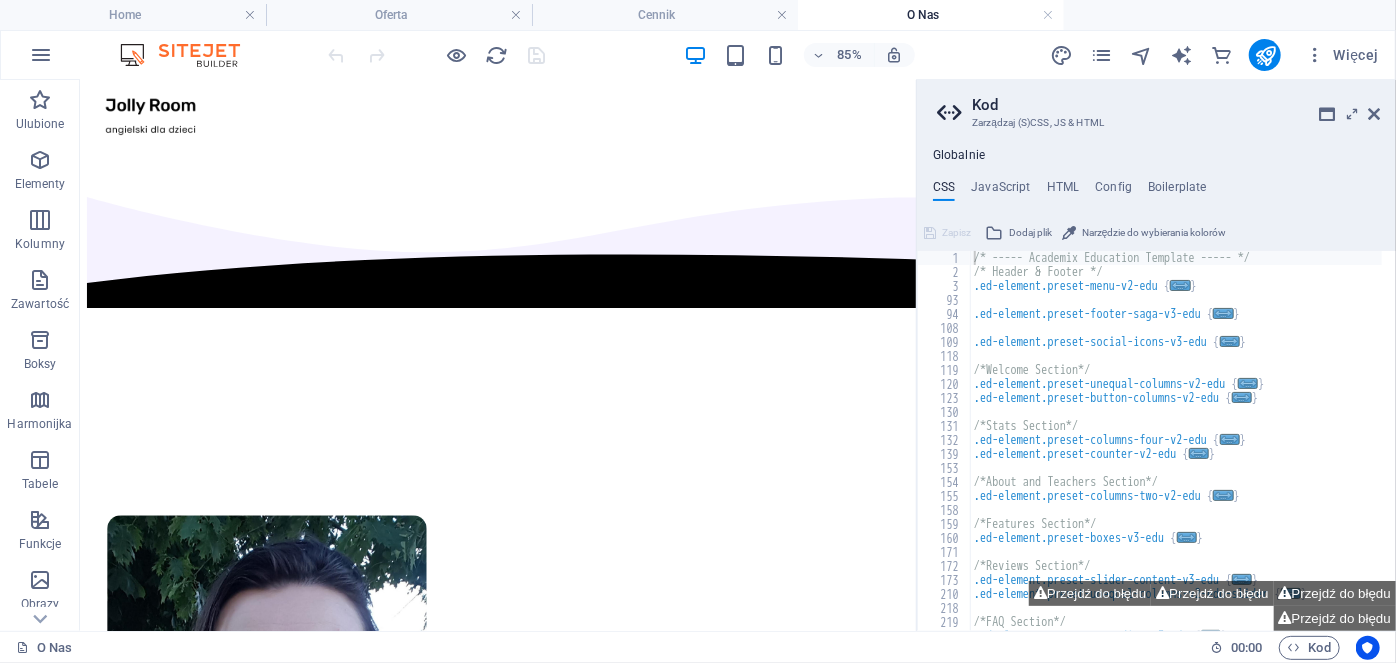 scroll, scrollTop: 0, scrollLeft: 0, axis: both 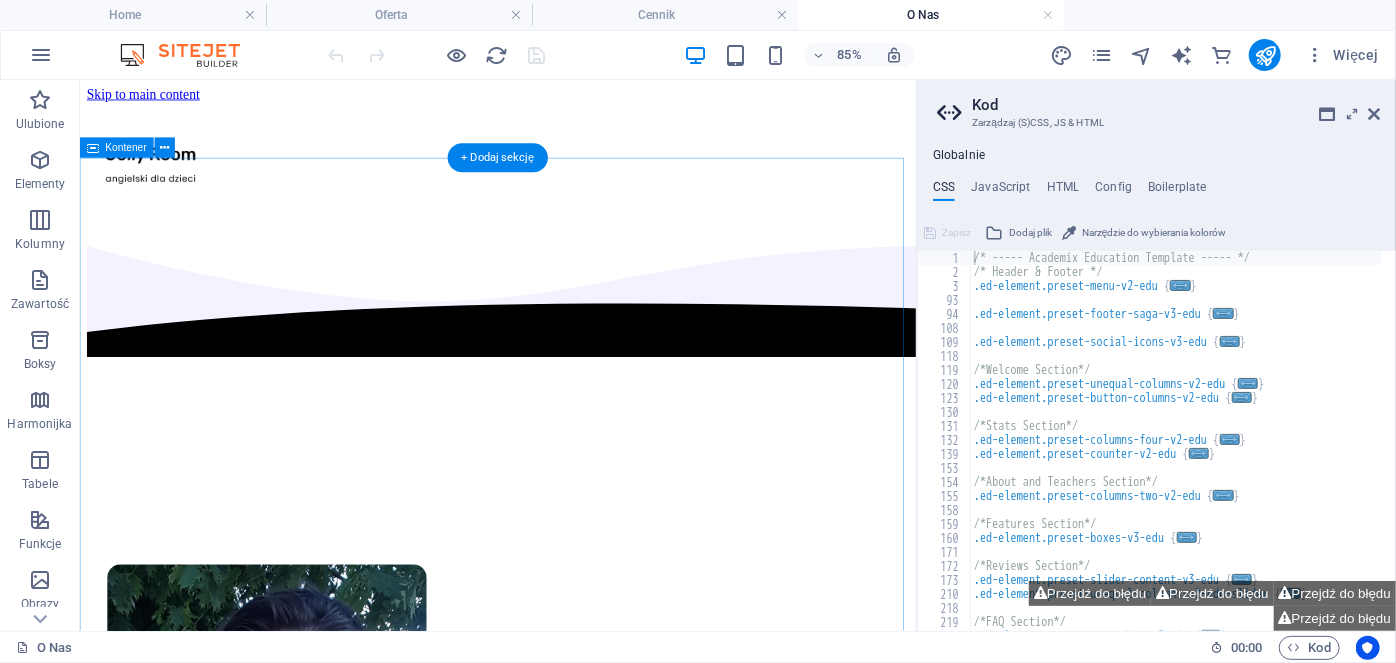 drag, startPoint x: 705, startPoint y: 448, endPoint x: 980, endPoint y: 351, distance: 291.6059 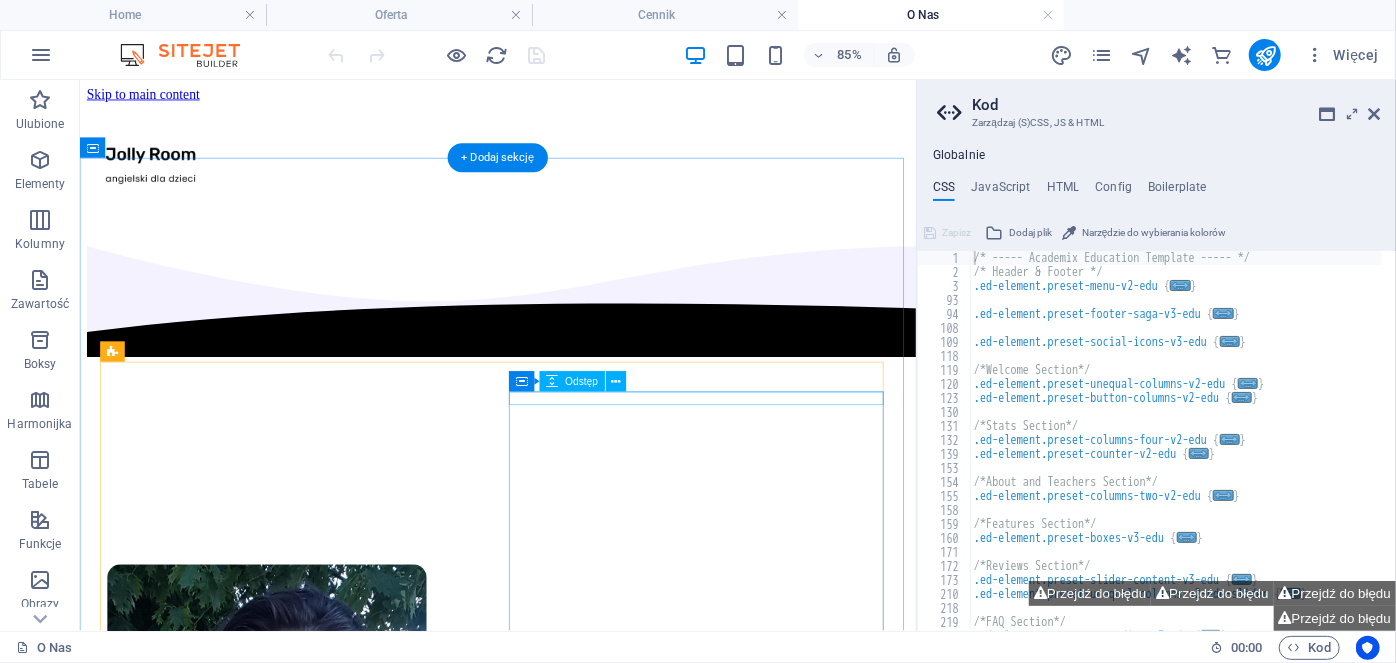 click at bounding box center [572, 1132] 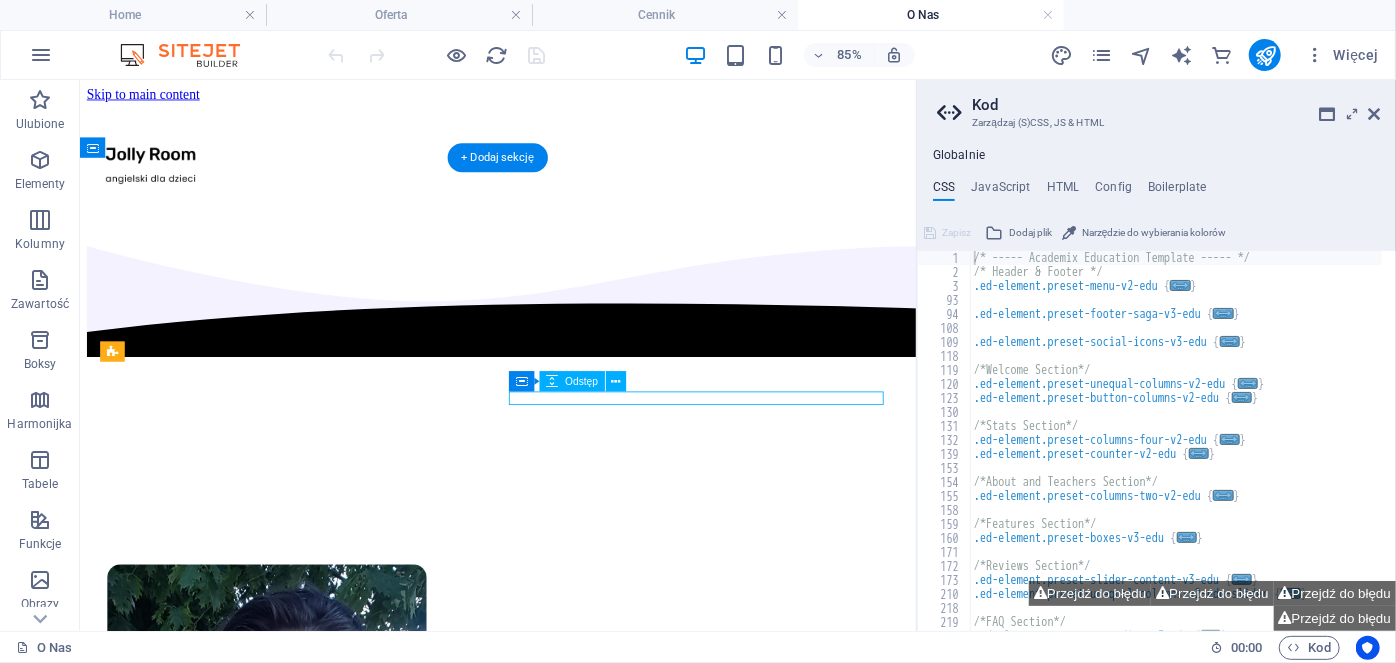 click at bounding box center [572, 1132] 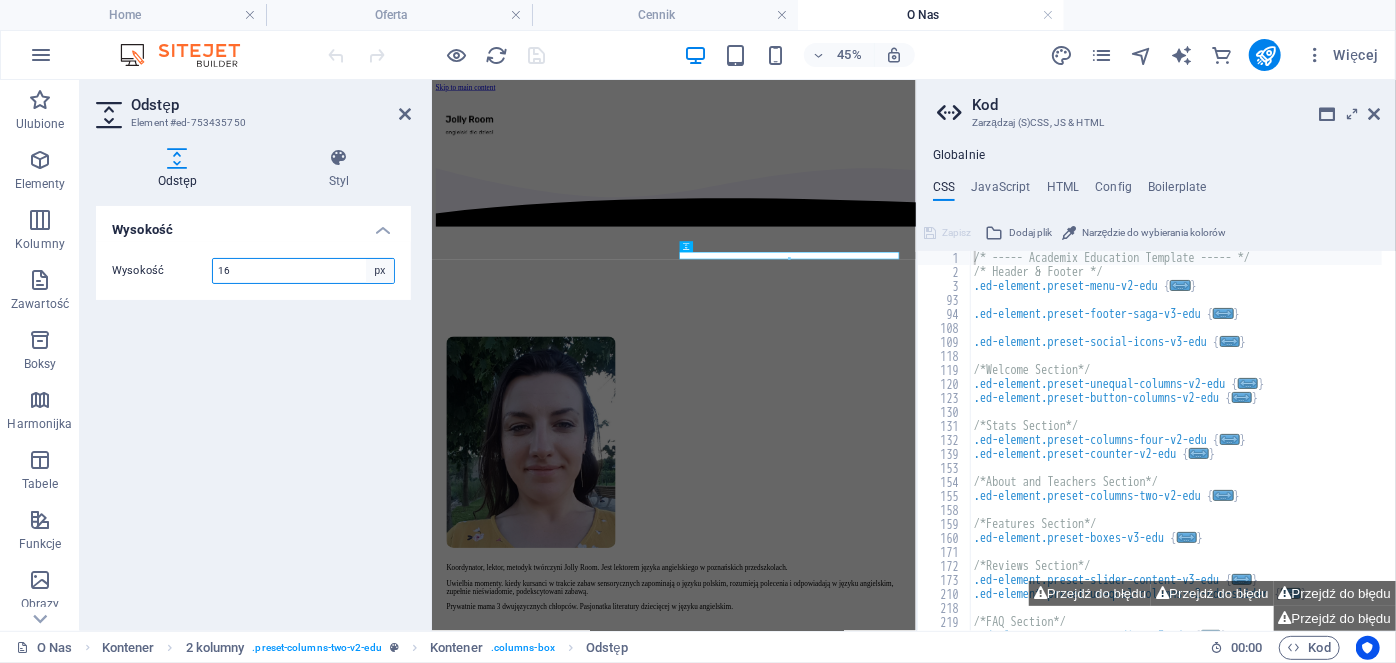 click on "px rem vh vw" at bounding box center [380, 271] 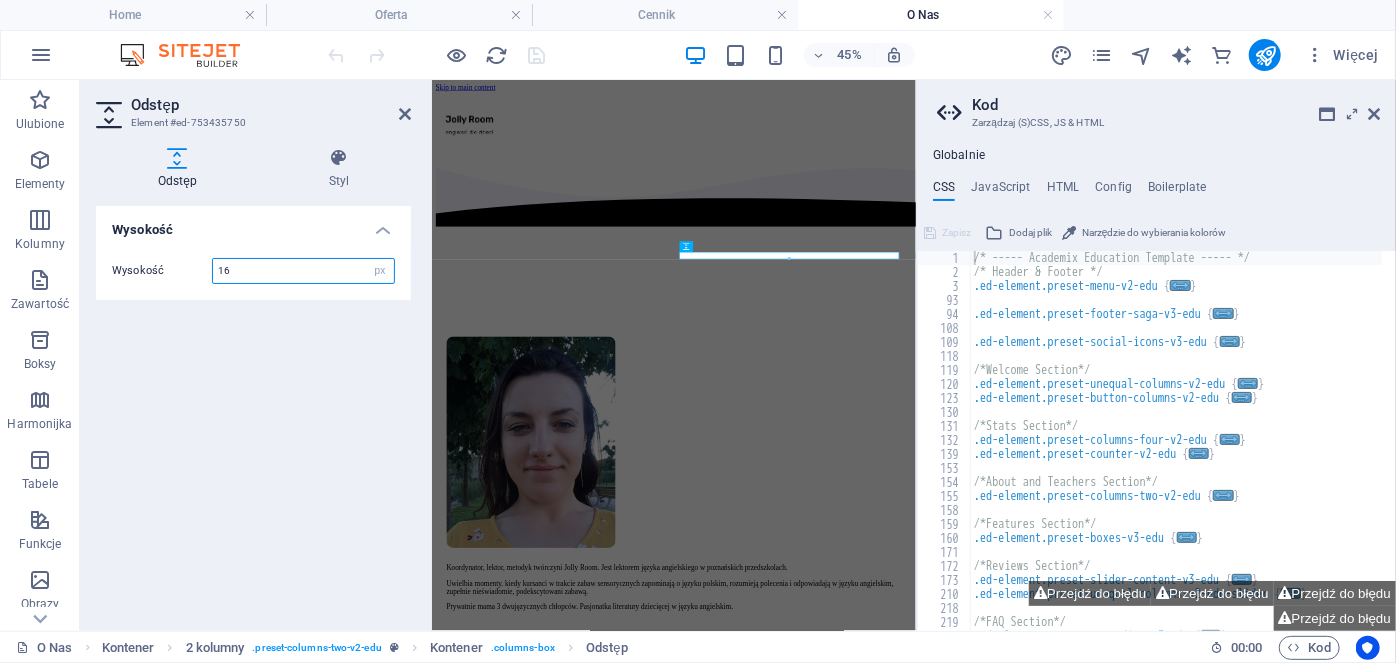 click on "16" at bounding box center [303, 271] 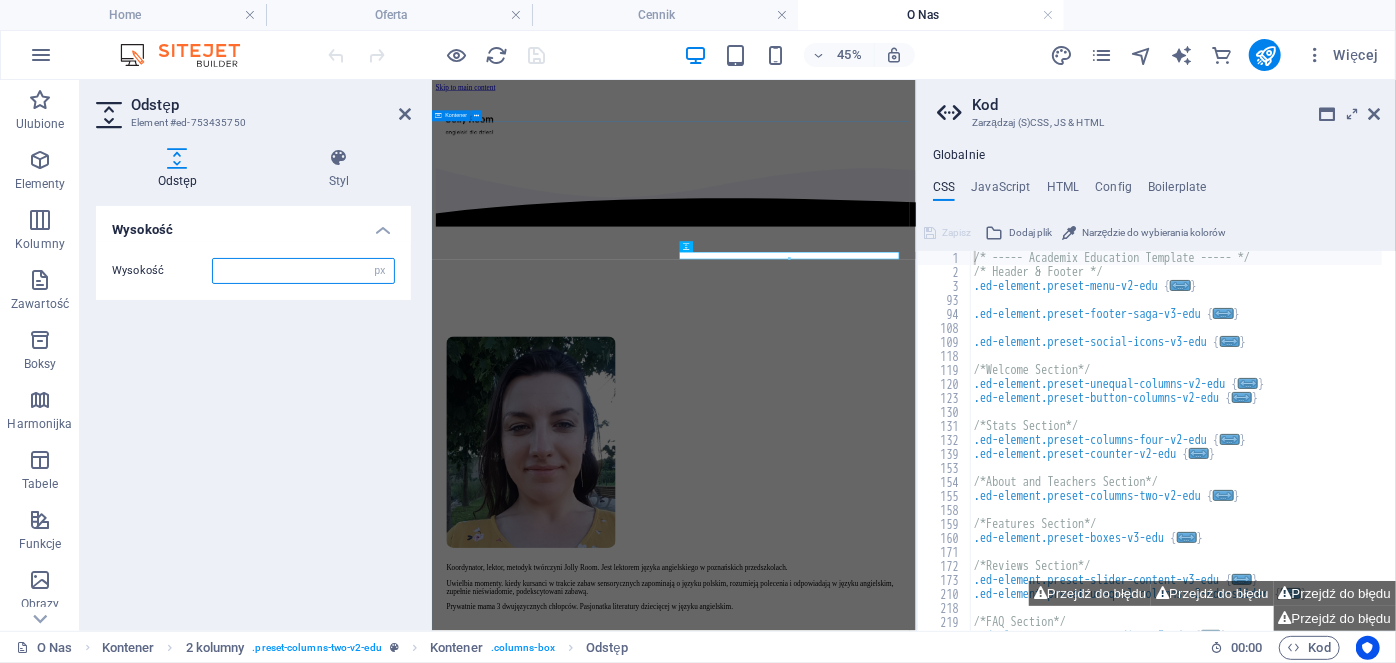 type 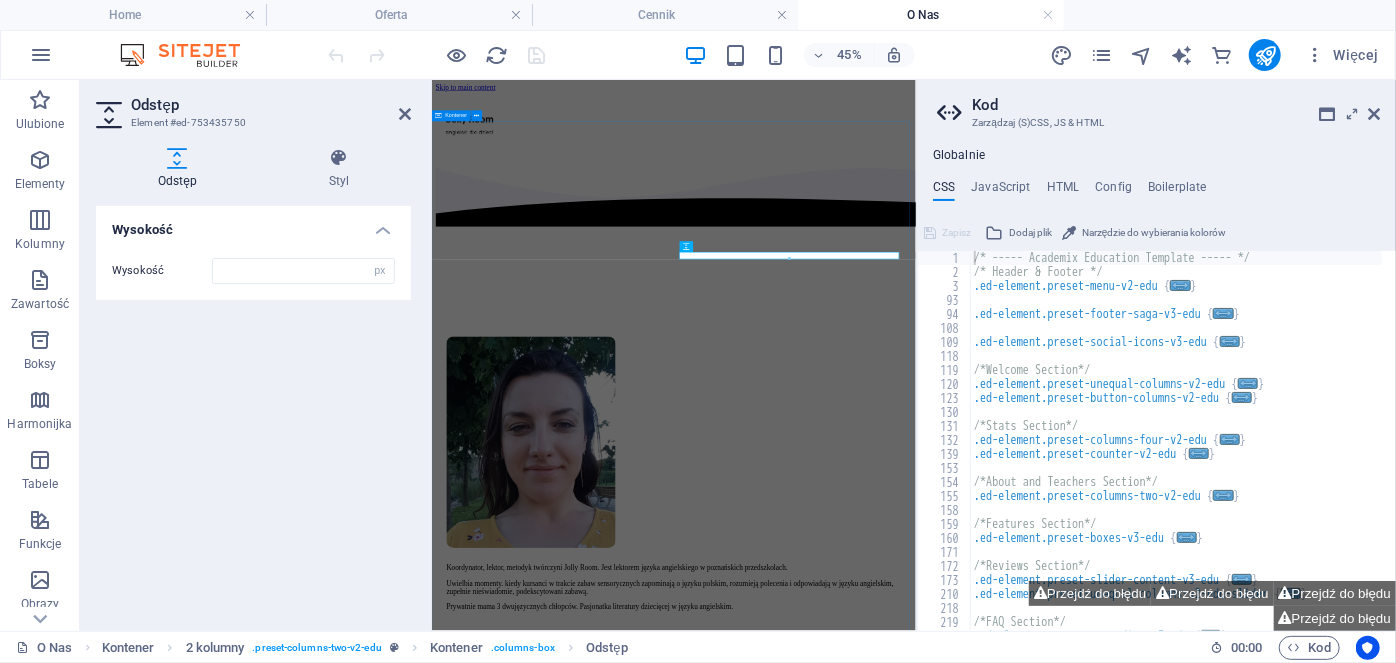click on "Koordynator, lektor, metodyk twórczyni Jolly Room. Jest lektorem języka angielskiego w poznańskich przedszkolach.   Uwielbia momenty. kiedy kursanci w trakcie zabaw sensorycznych zapominają o języku polskim, rozumieją polecenia i odpowiadają w języku angielskim, zupełnie nieświadomie, podekscytowani zabawą.  Prywatnie mama 3 dwujęzycznych chłopców. Pasjonatka literatury dziecięcej w języku angielskim. [FIRST] [LAST] Wesoły, z unikatowym poczuciem humoru wujek [LAST] jest duszą Jolly Room. Nie ma dziecka, które pod jego skrzydłami nie zaczęłoby mówić w języku angielskim. Na jego zajęciach króluje dynamizm, szalone zabawy na dywanie. Fun kolorowych kapeluszy i okularów bez szkieł. Ponadto nauczyciel, native speaker, mentor, autor projektu [LAST]'s corner dzieci starszych.  Od ponad kilkunastu lat uczy dzieci języka angielskiego w poznańskich przedszkolach." at bounding box center [969, 1246] 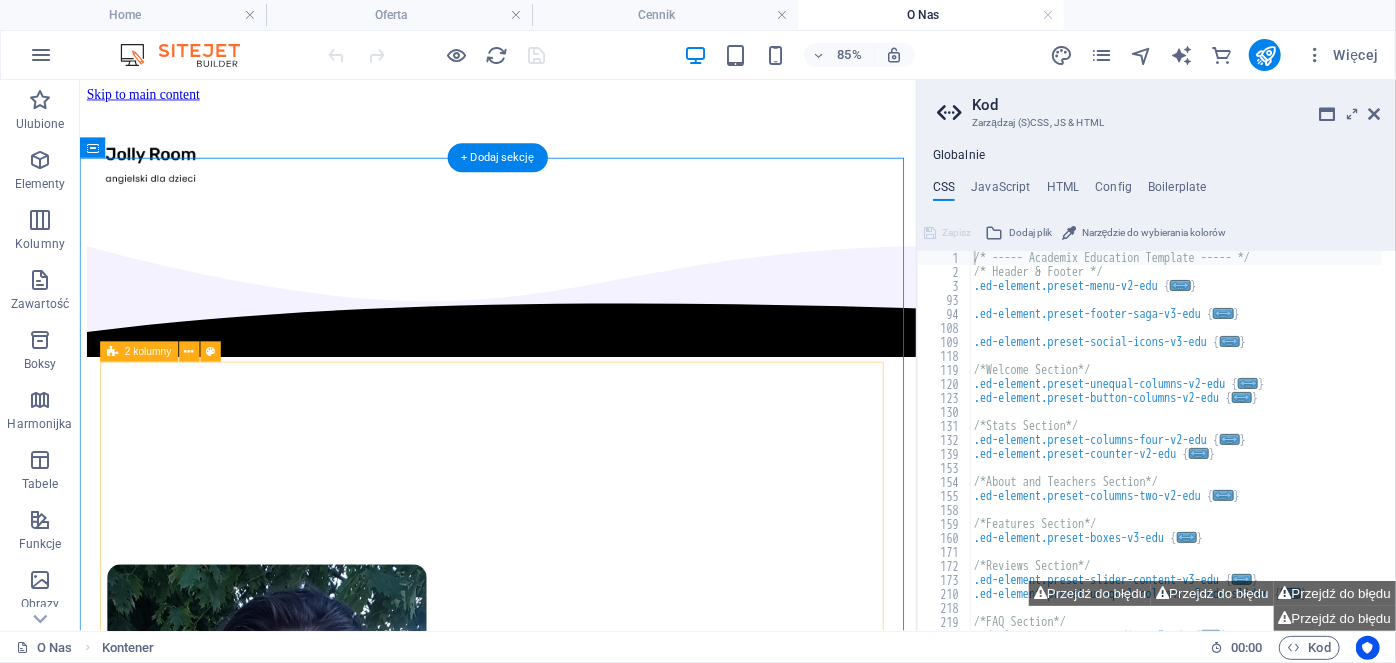 click on "Koordynator, lektor, metodyk twórczyni Jolly Room. Jest lektorem języka angielskiego w poznańskich przedszkolach.   Uwielbia momenty. kiedy kursanci w trakcie zabaw sensorycznych zapominają o języku polskim, rozumieją polecenia i odpowiadają w języku angielskim, zupełnie nieświadomie, podekscytowani zabawą.  Prywatnie mama 3 dwujęzycznych chłopców. Pasjonatka literatury dziecięcej w języku angielskim." at bounding box center [572, 989] 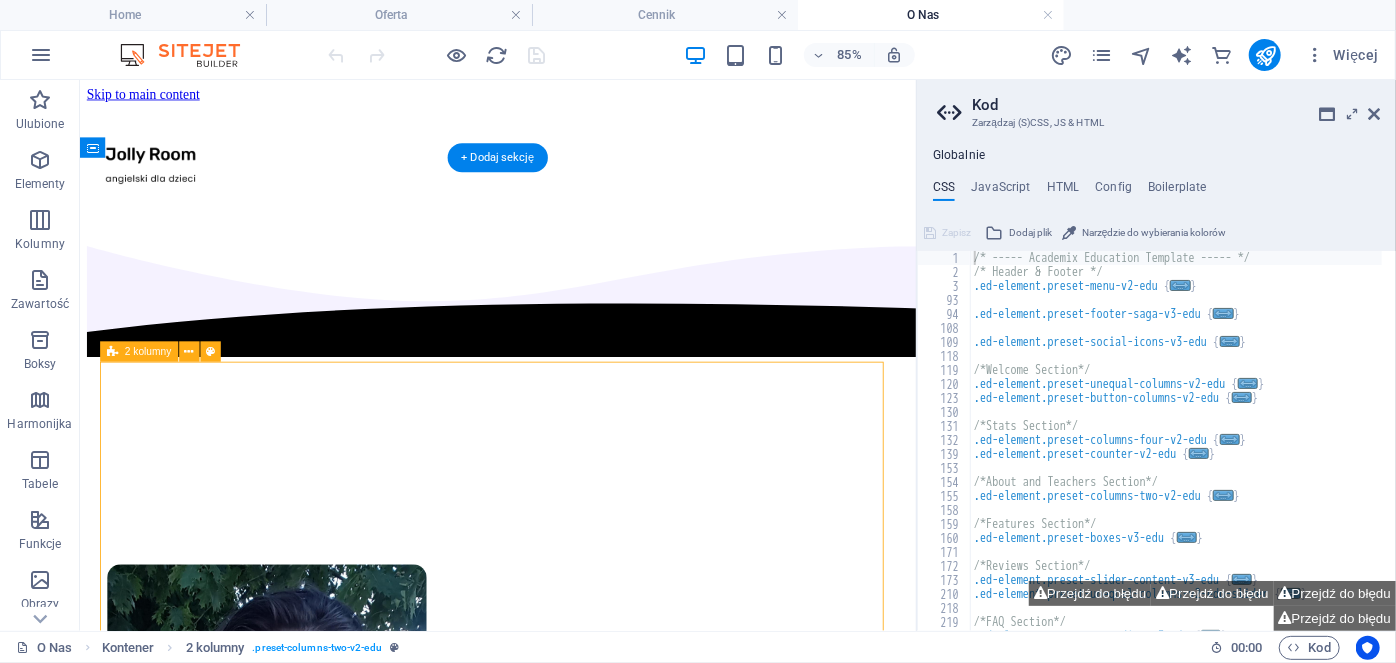 click on "Koordynator, lektor, metodyk twórczyni Jolly Room. Jest lektorem języka angielskiego w poznańskich przedszkolach.   Uwielbia momenty. kiedy kursanci w trakcie zabaw sensorycznych zapominają o języku polskim, rozumieją polecenia i odpowiadają w języku angielskim, zupełnie nieświadomie, podekscytowani zabawą.  Prywatnie mama 3 dwujęzycznych chłopców. Pasjonatka literatury dziecięcej w języku angielskim." at bounding box center [572, 989] 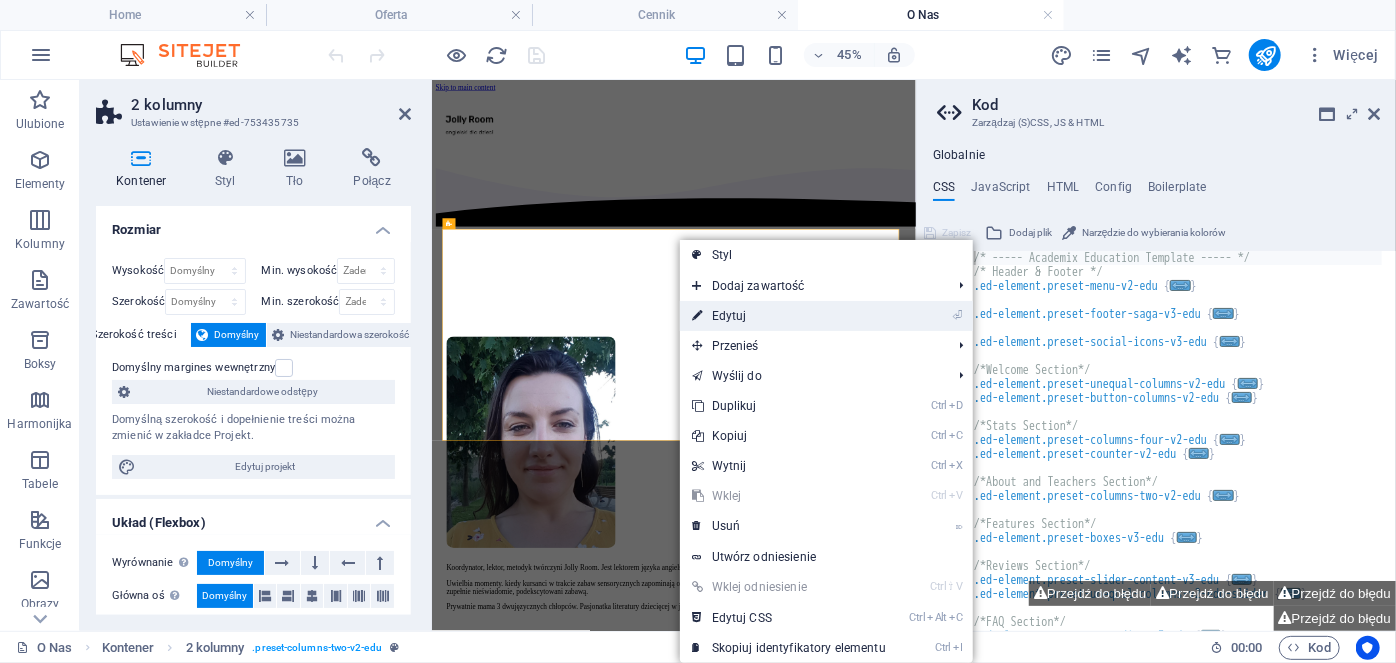 click on "⏎  Edytuj" at bounding box center [789, 316] 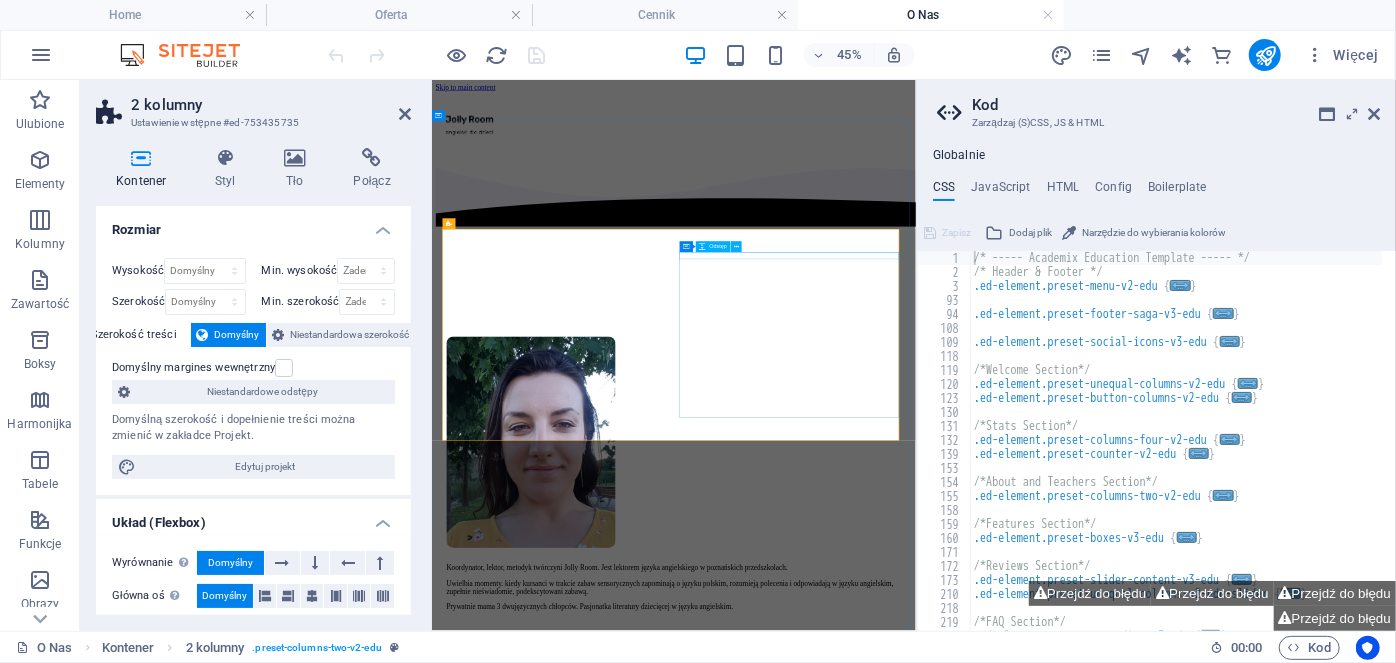 click at bounding box center (969, 1131) 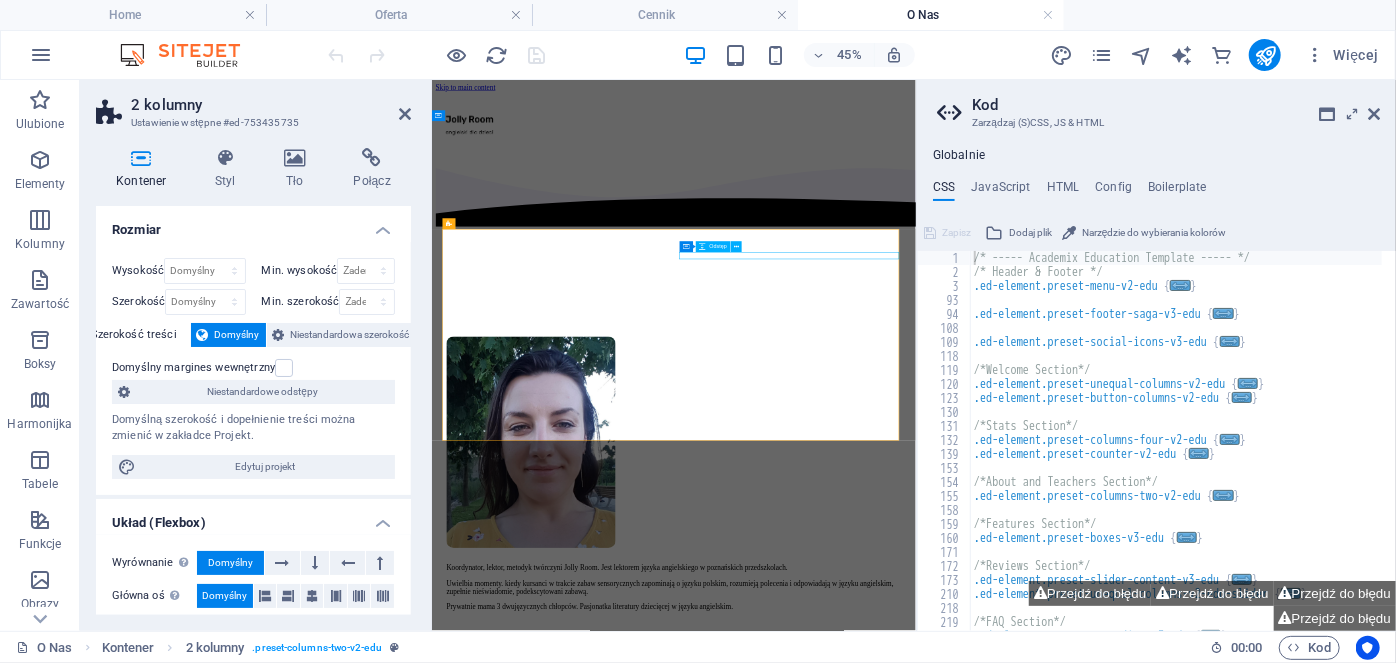click at bounding box center (969, 1131) 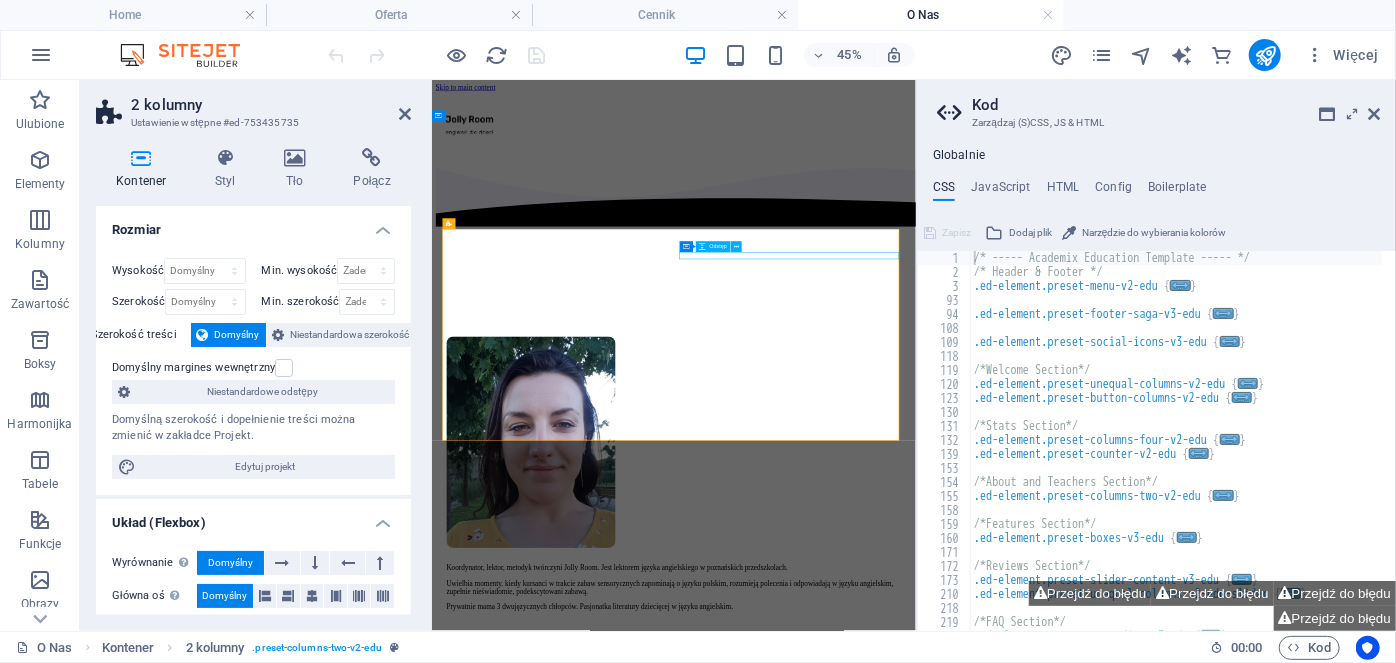 select on "px" 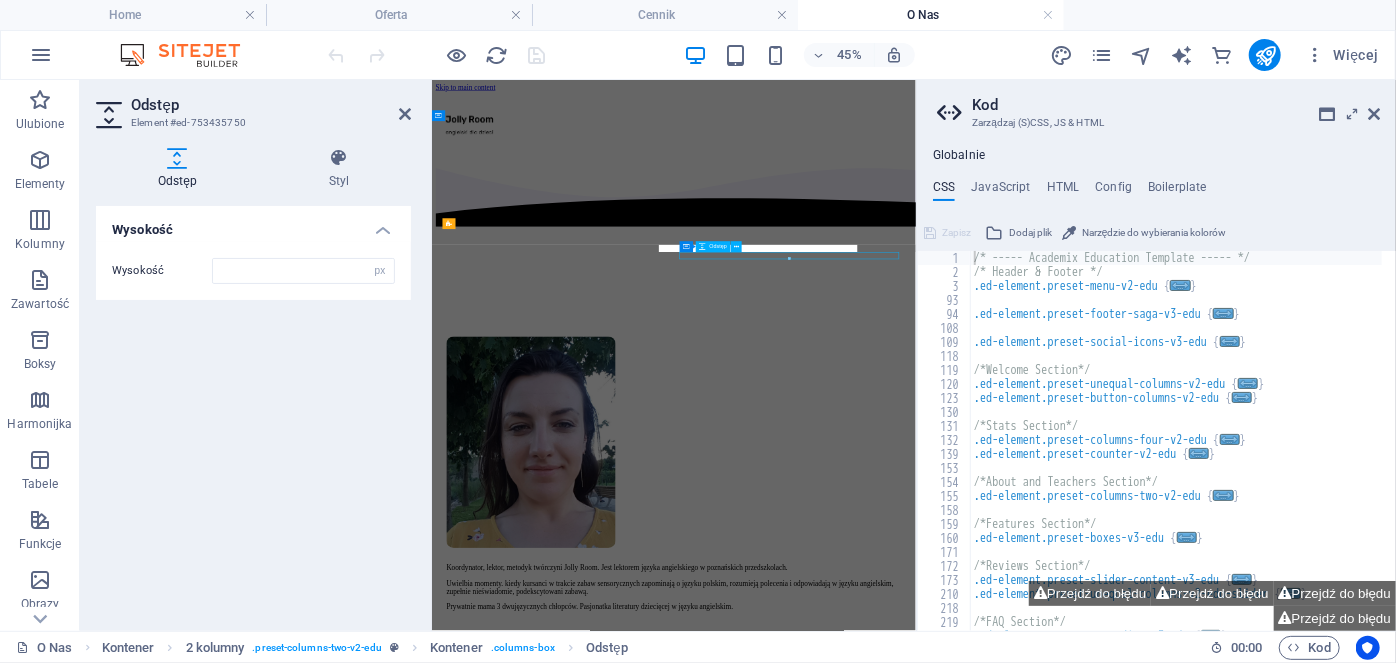 type on "16" 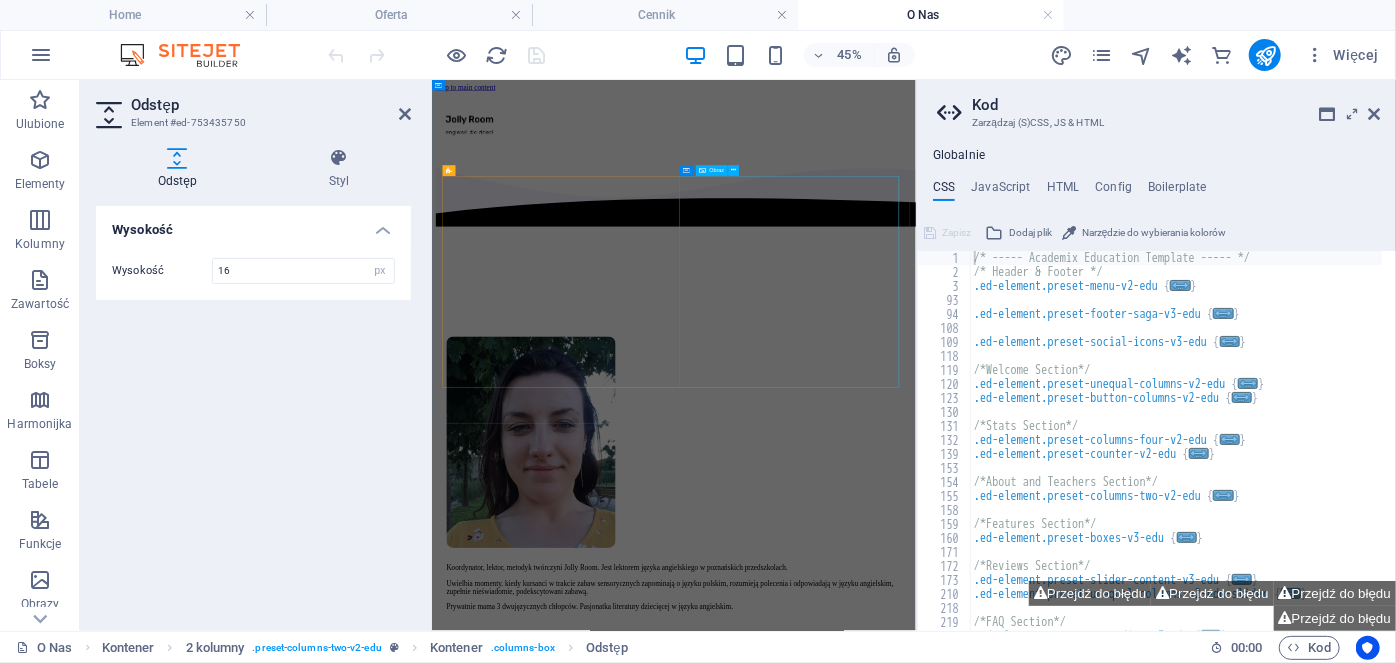 scroll, scrollTop: 699, scrollLeft: 0, axis: vertical 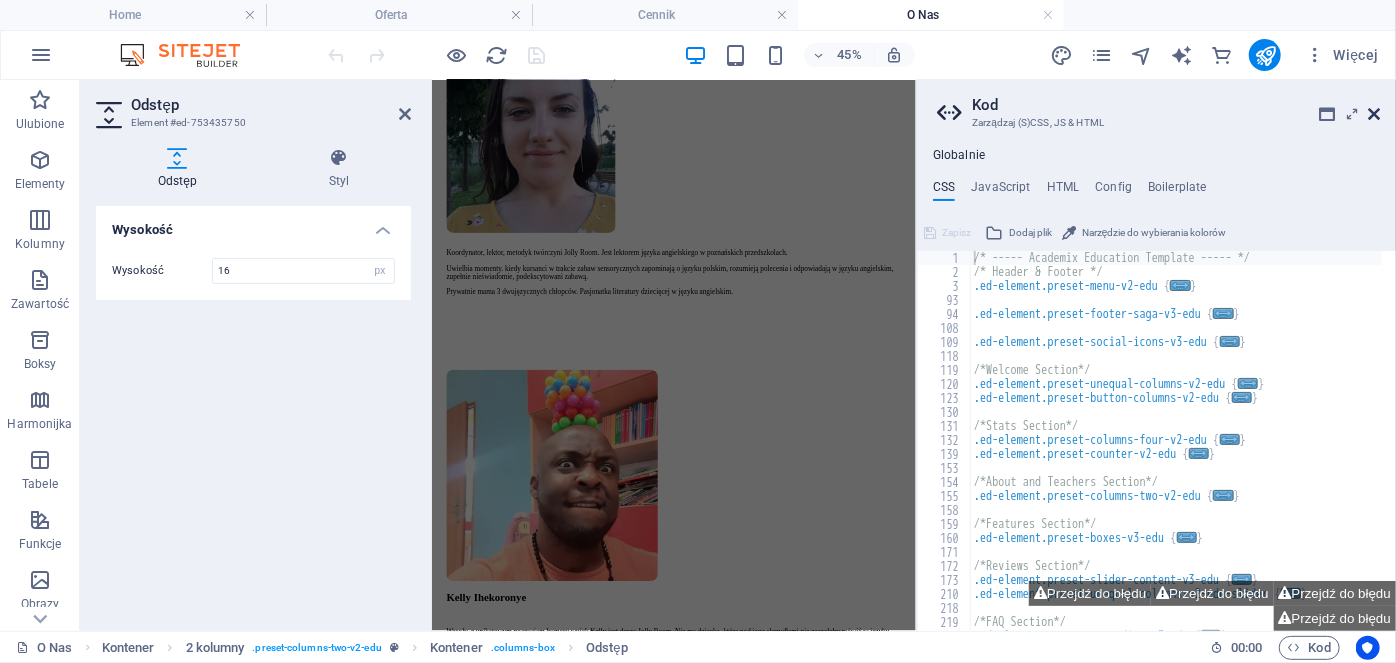 click at bounding box center (1374, 114) 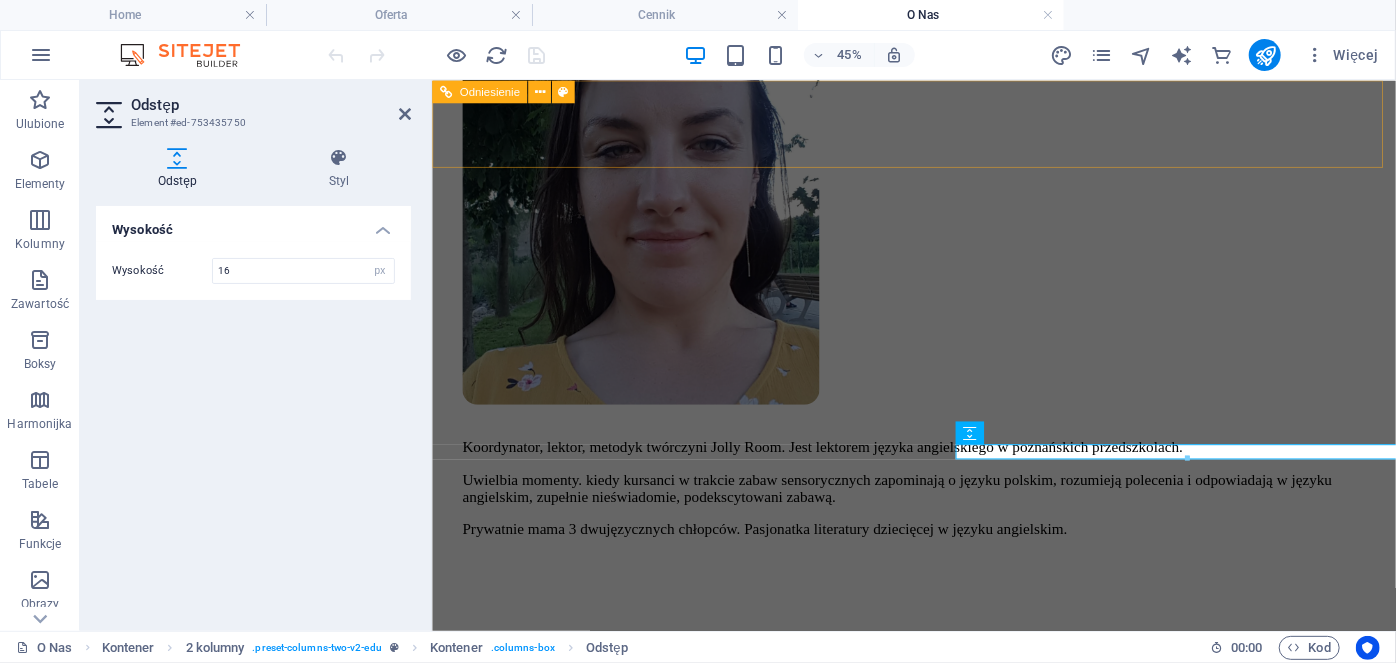 scroll, scrollTop: 0, scrollLeft: 0, axis: both 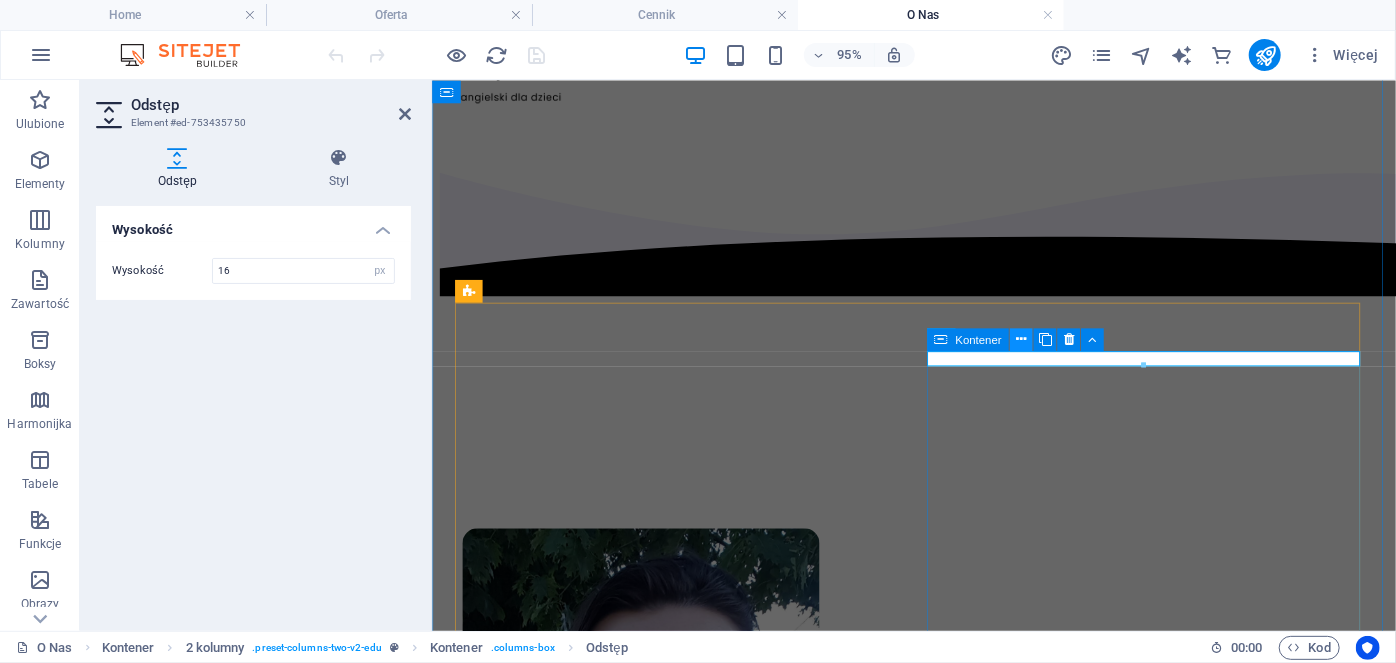 click at bounding box center [1021, 339] 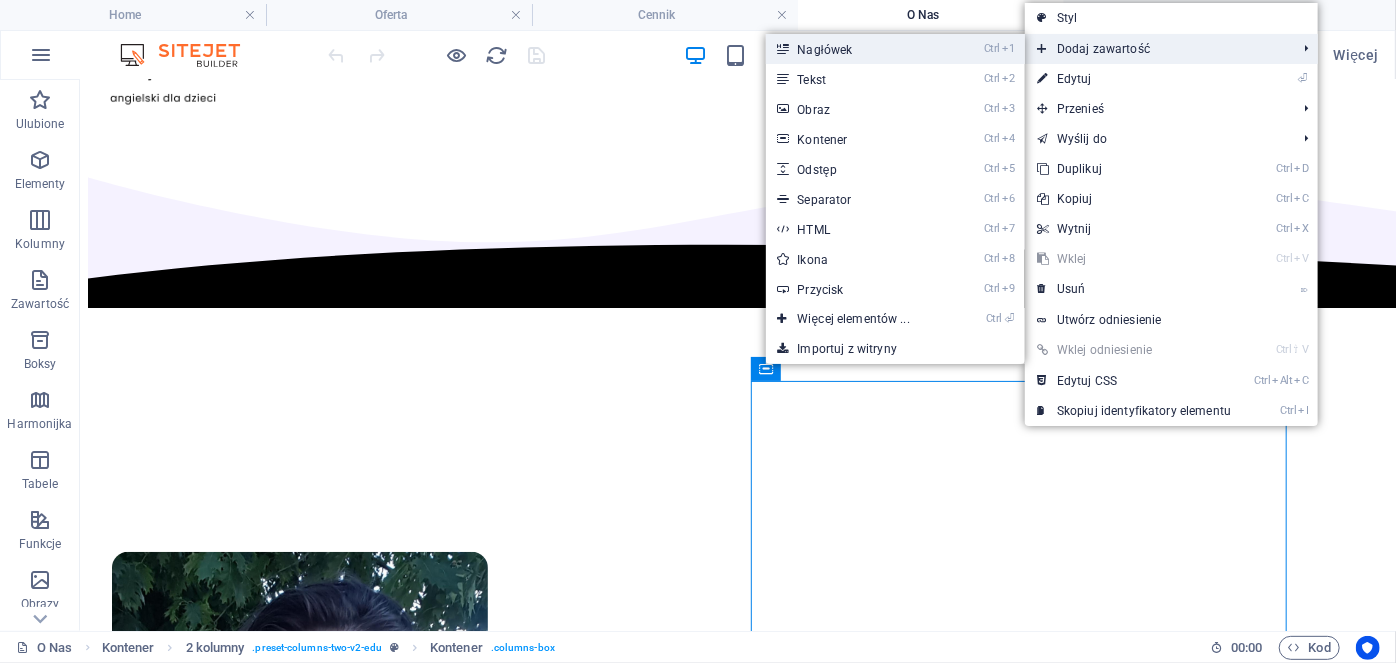 drag, startPoint x: 923, startPoint y: 52, endPoint x: 98, endPoint y: 180, distance: 834.87067 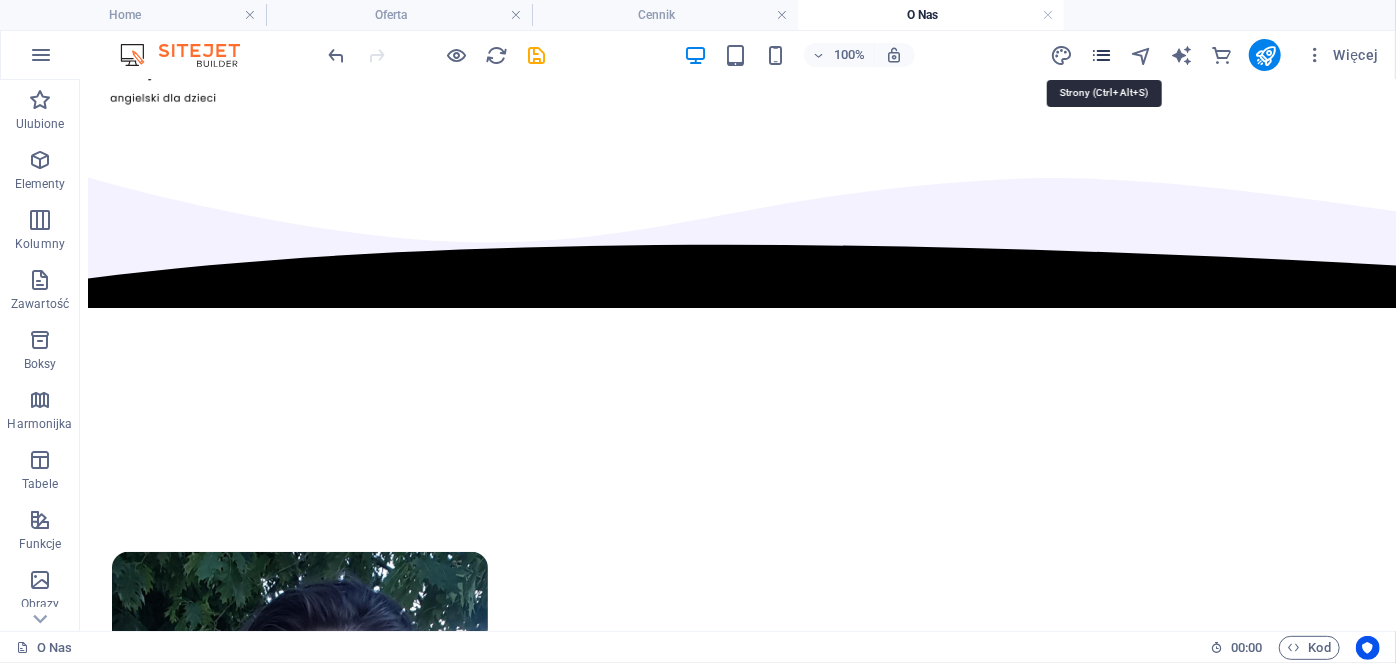 click at bounding box center (1101, 55) 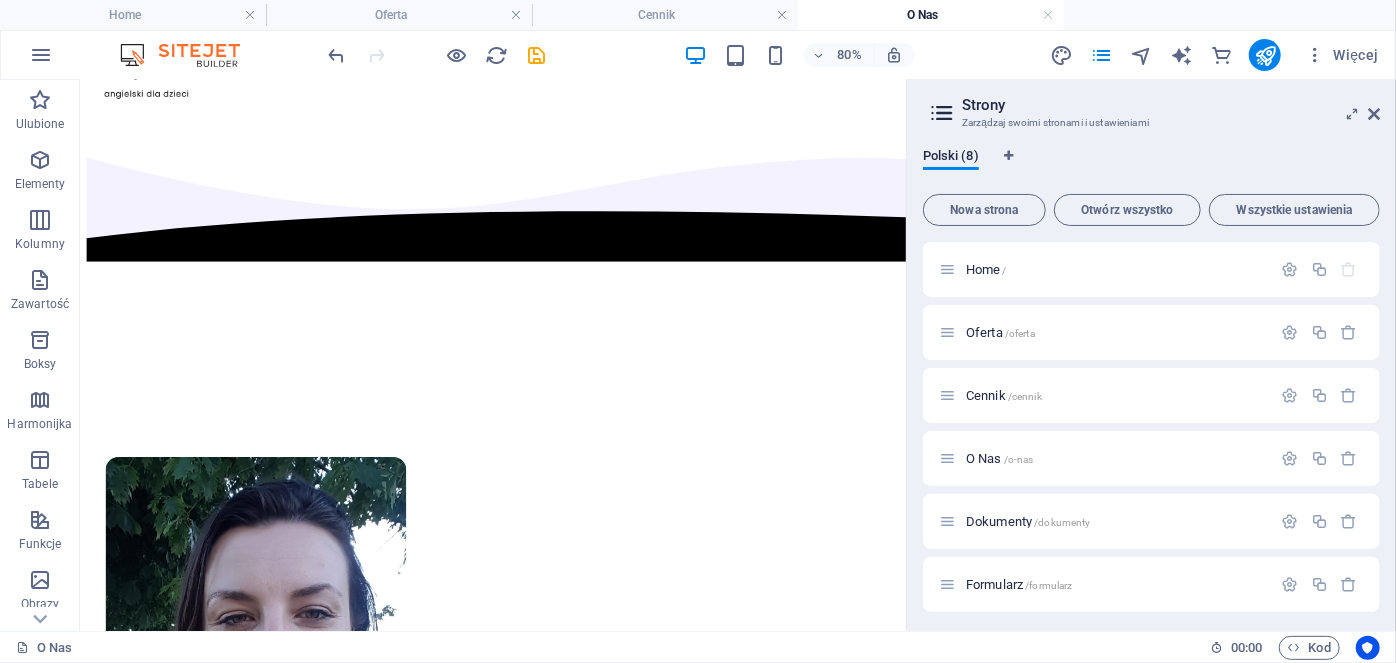 click on "Strony Zarządzaj swoimi stronami i ustawieniami Polski (8) Nowa strona Otwórz wszystko Wszystkie ustawienia Home / Oferta /oferta Cennik /cennik O Nas /o-nas Dokumenty /dokumenty Formularz /formularz Informacja Prawna /informacja-prawna Polityka Prywatności /polityka-prywatnosci" at bounding box center (1151, 355) 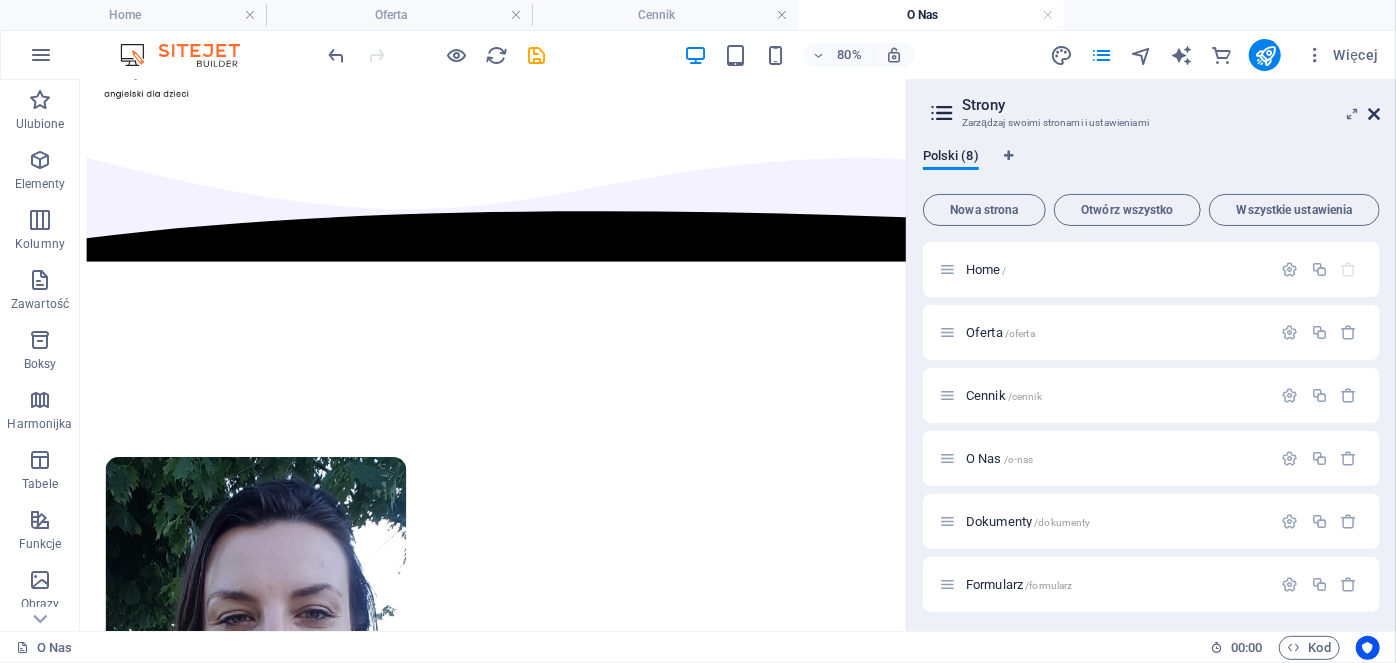 click at bounding box center [1374, 114] 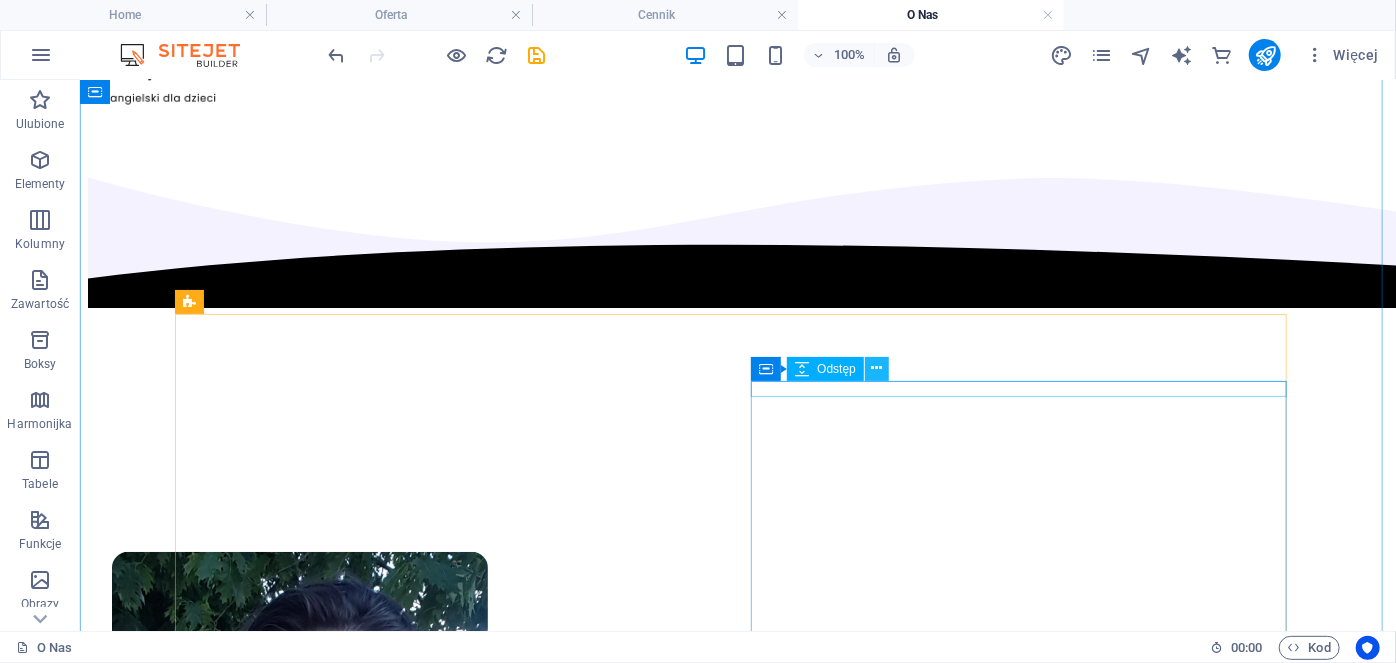 click at bounding box center [876, 368] 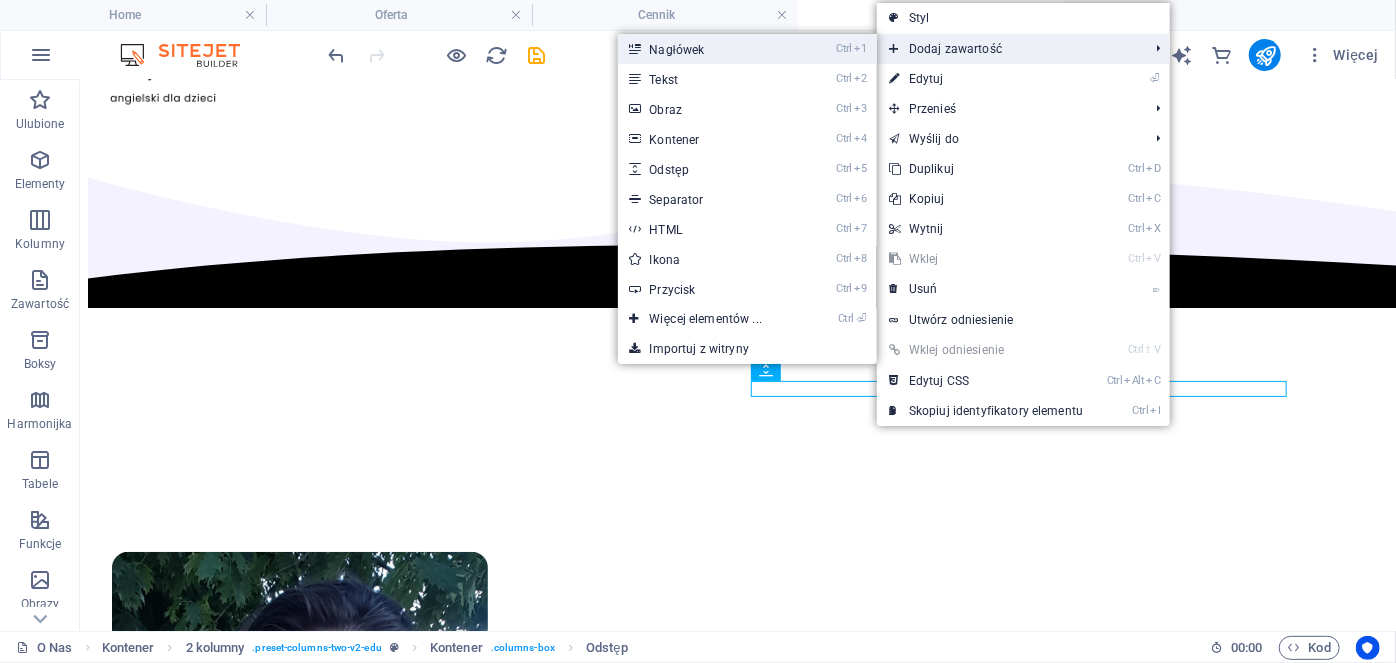 click on "Ctrl 1  Nagłówek" at bounding box center [710, 49] 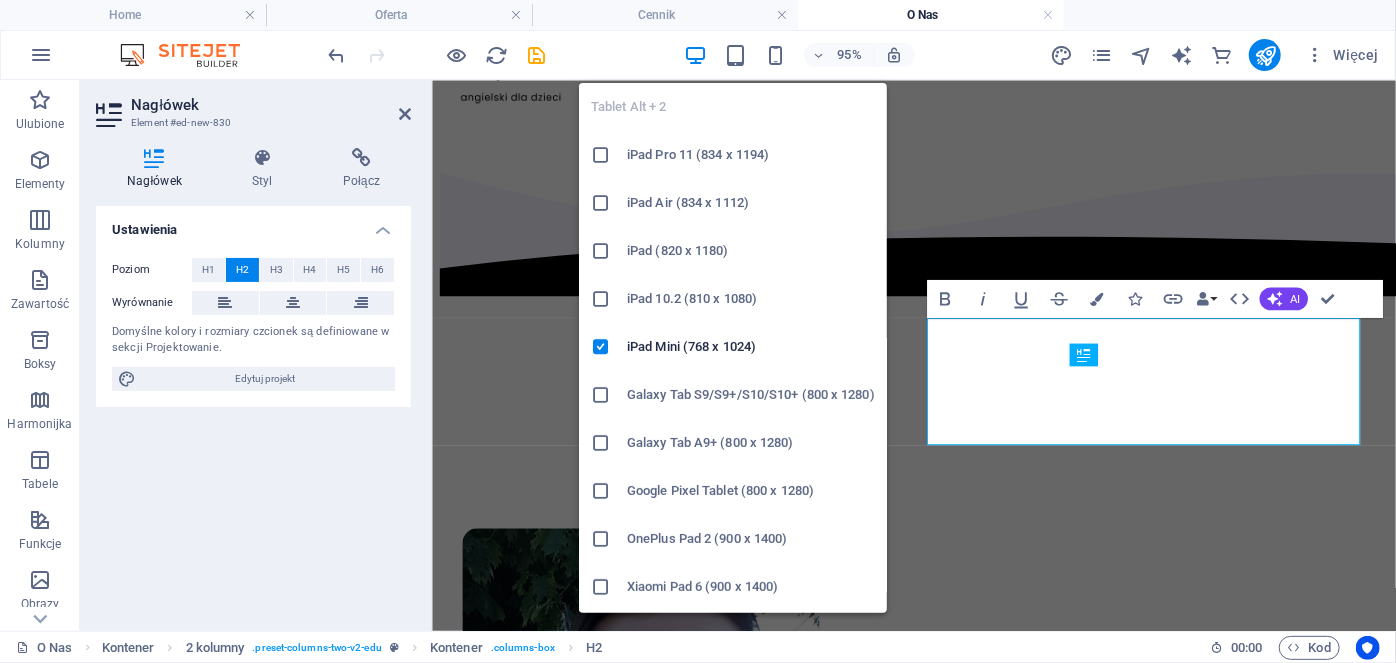 type 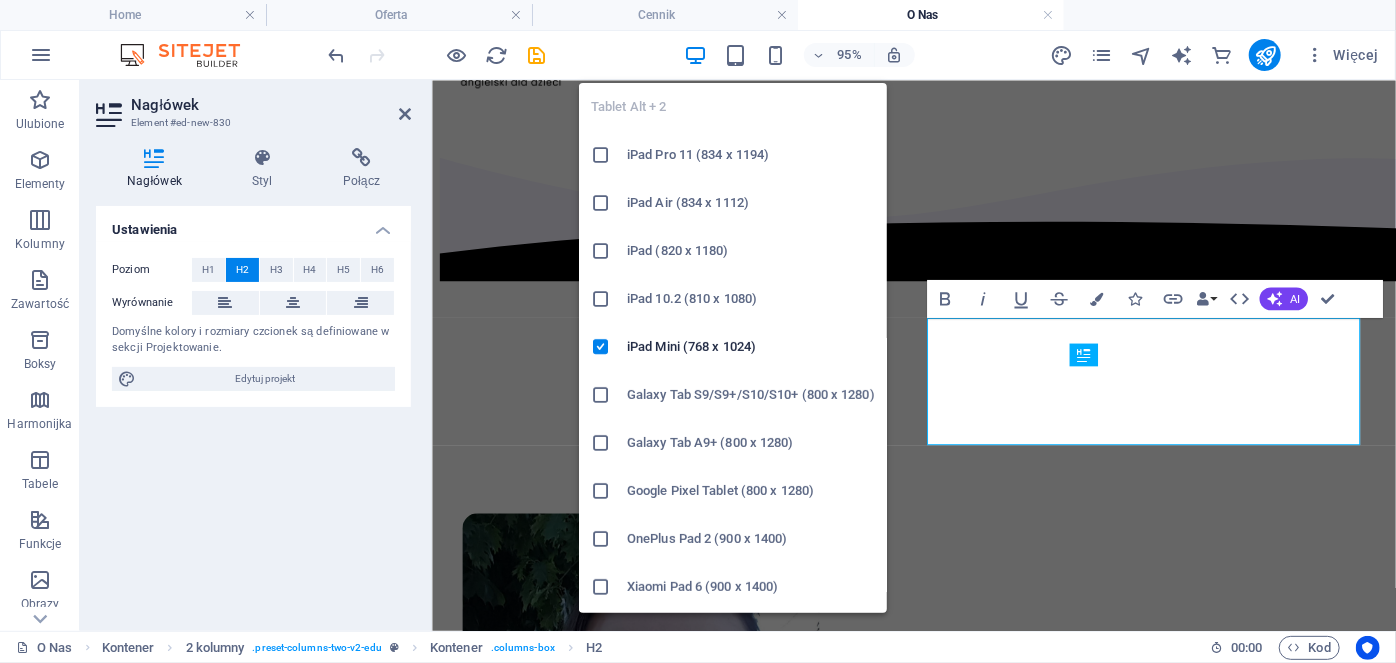 scroll, scrollTop: 98, scrollLeft: 0, axis: vertical 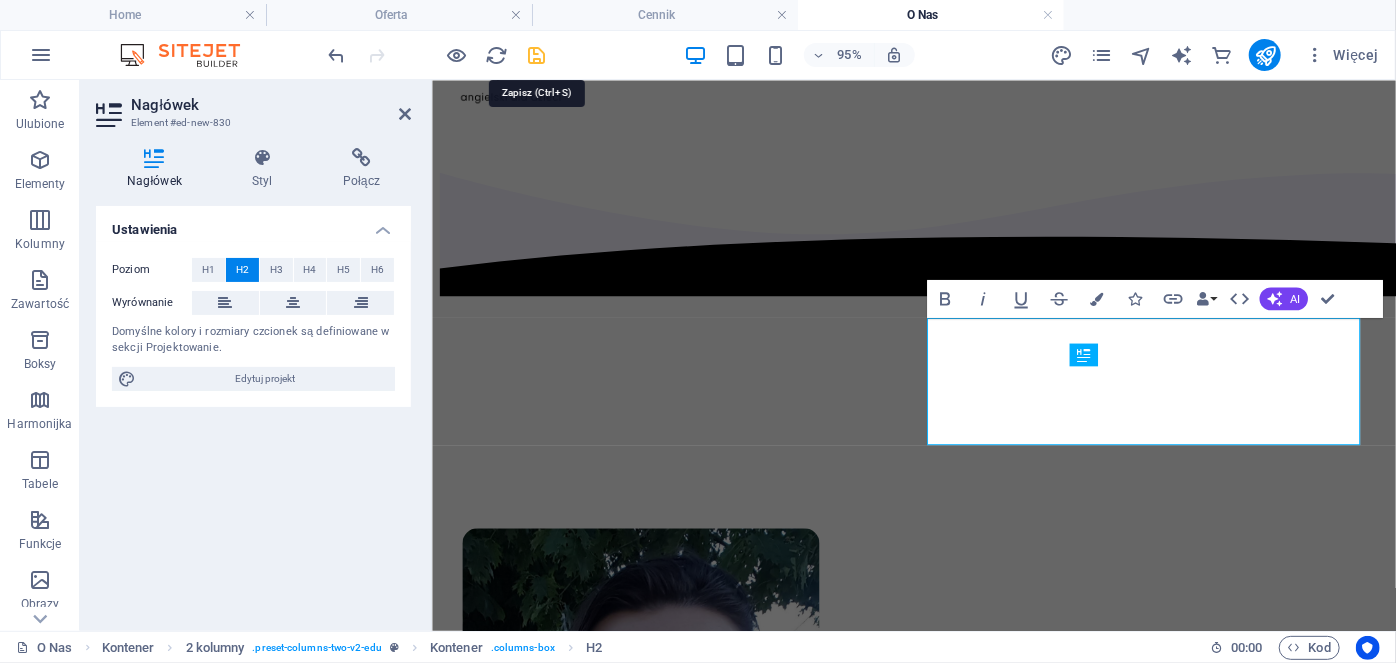 click at bounding box center (537, 55) 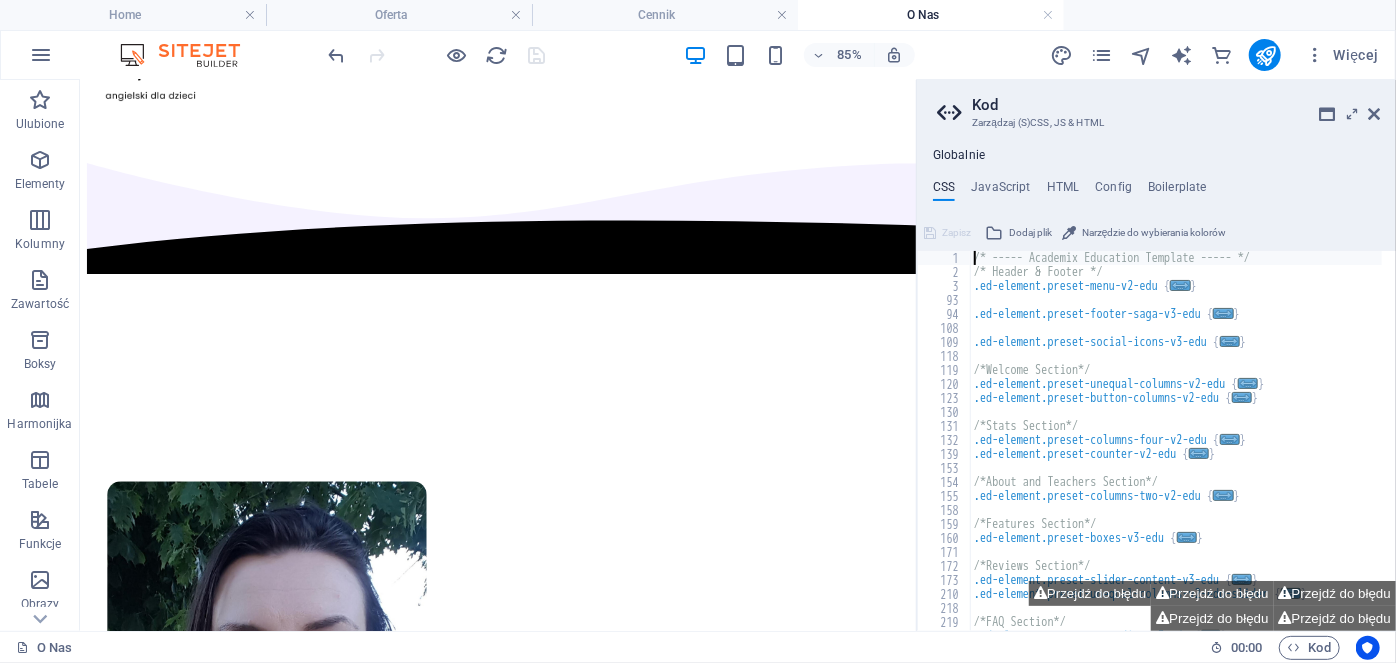 scroll, scrollTop: 0, scrollLeft: 0, axis: both 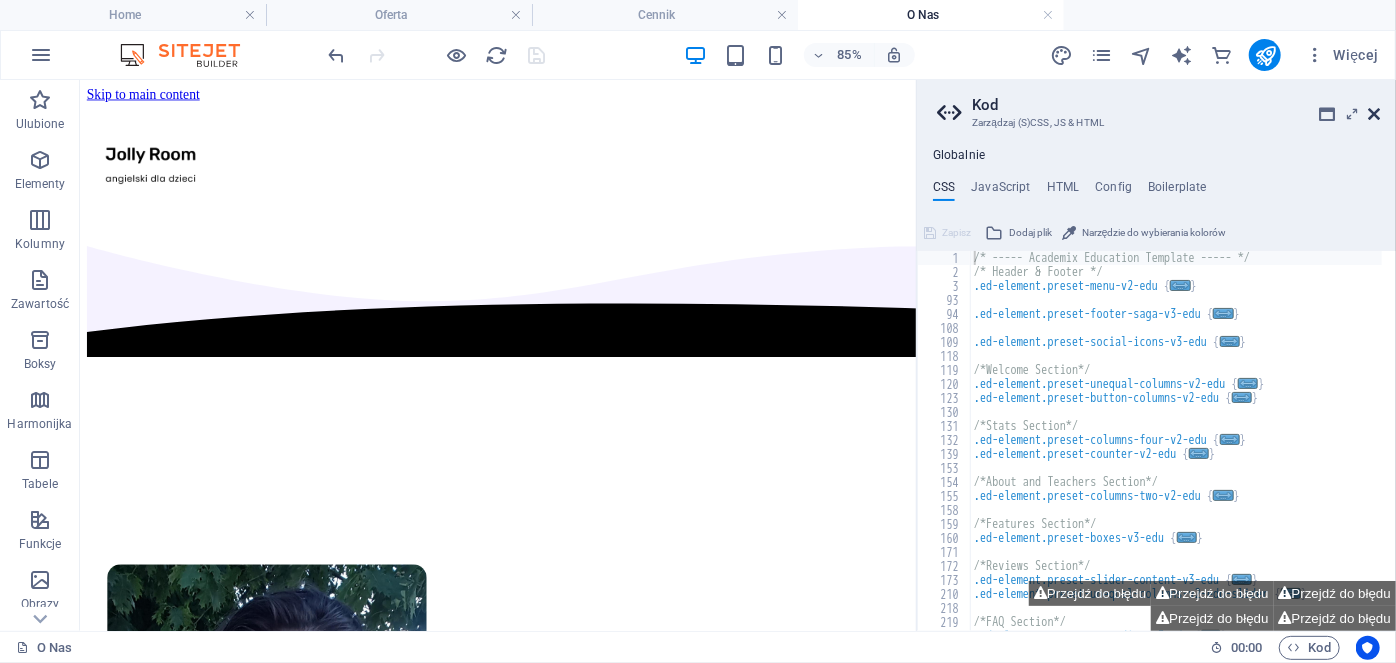 click at bounding box center [1374, 114] 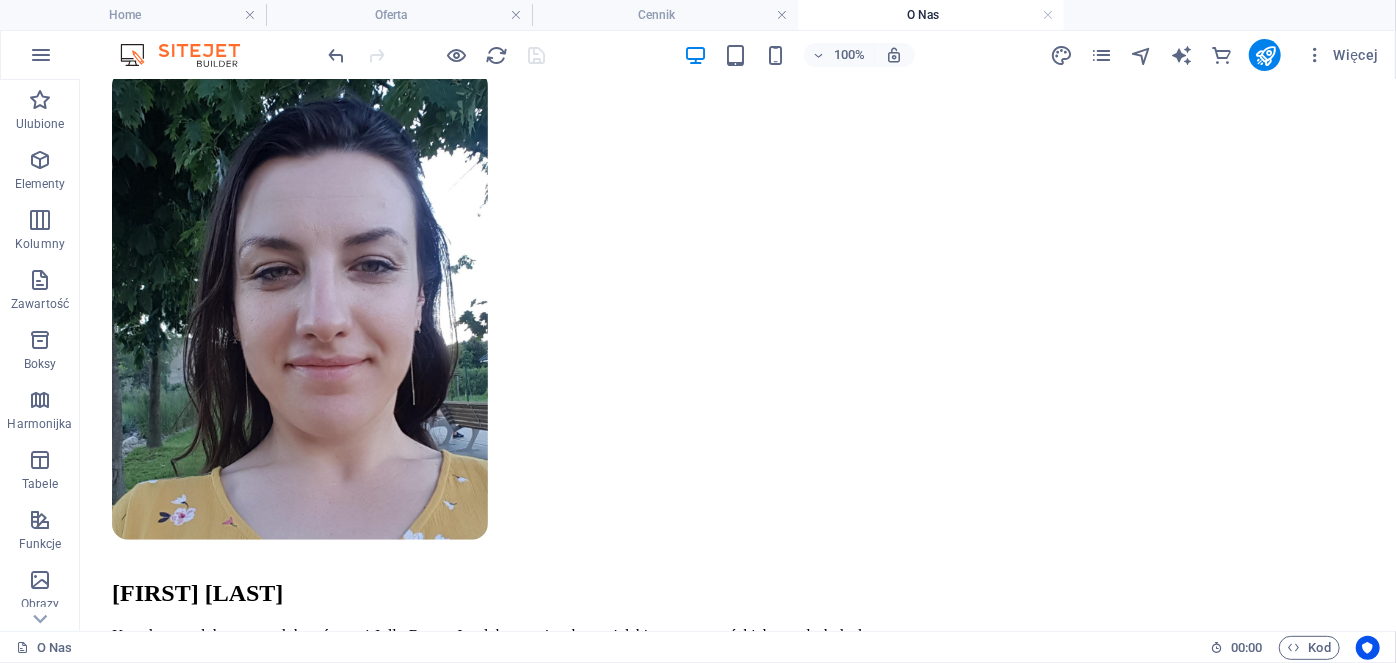 scroll, scrollTop: 0, scrollLeft: 0, axis: both 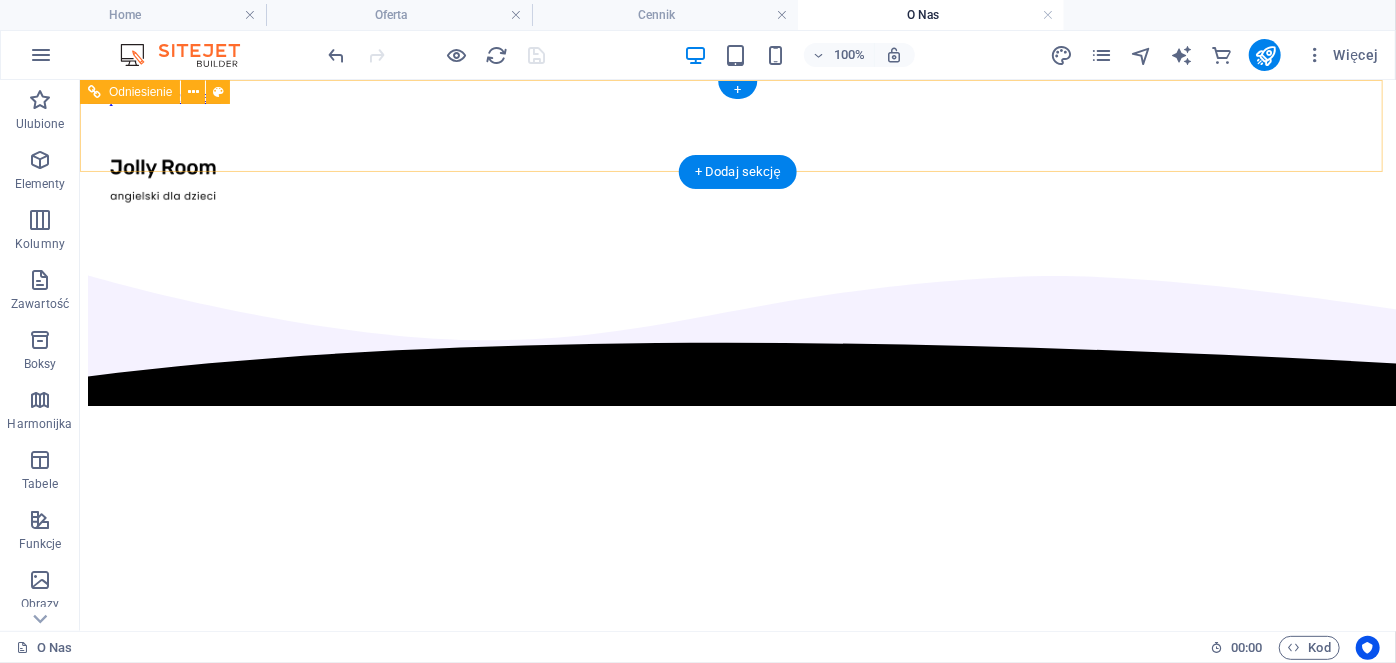 click on "Home Oferta Cennik O Nas Dokumenty Formularz" at bounding box center [737, 175] 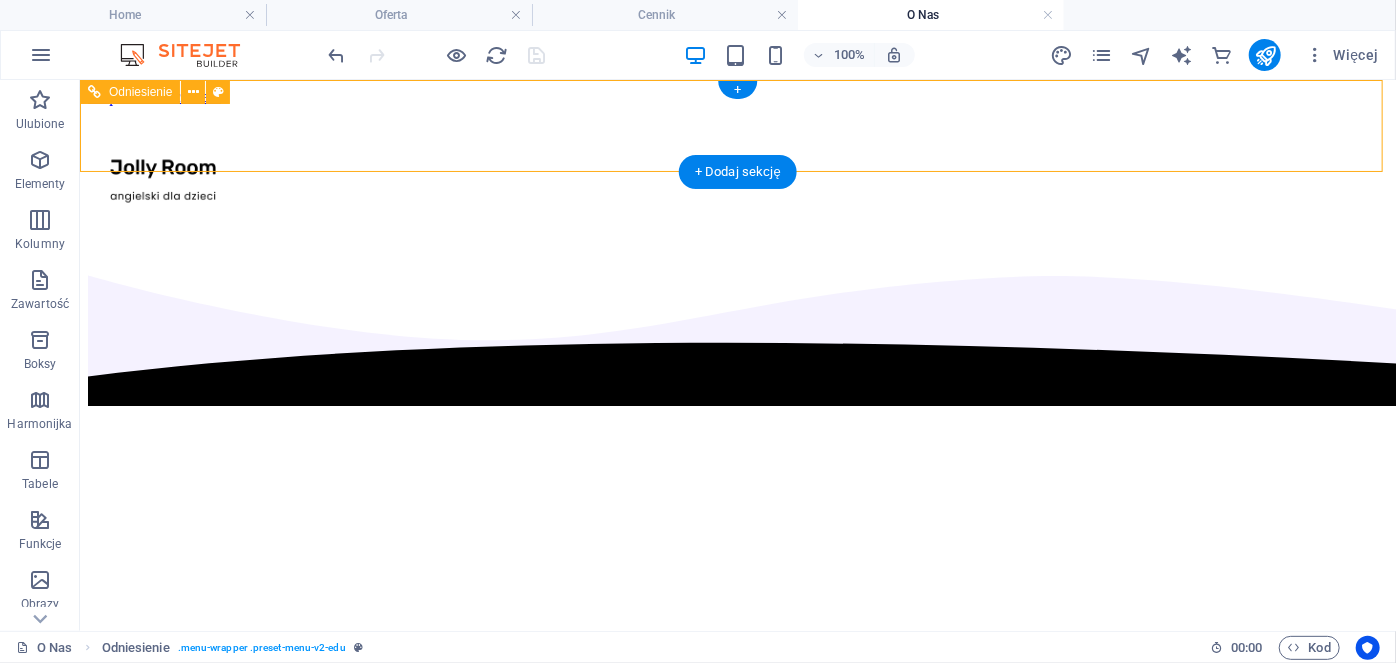 click on "Home Oferta Cennik O Nas Dokumenty Formularz" at bounding box center [737, 175] 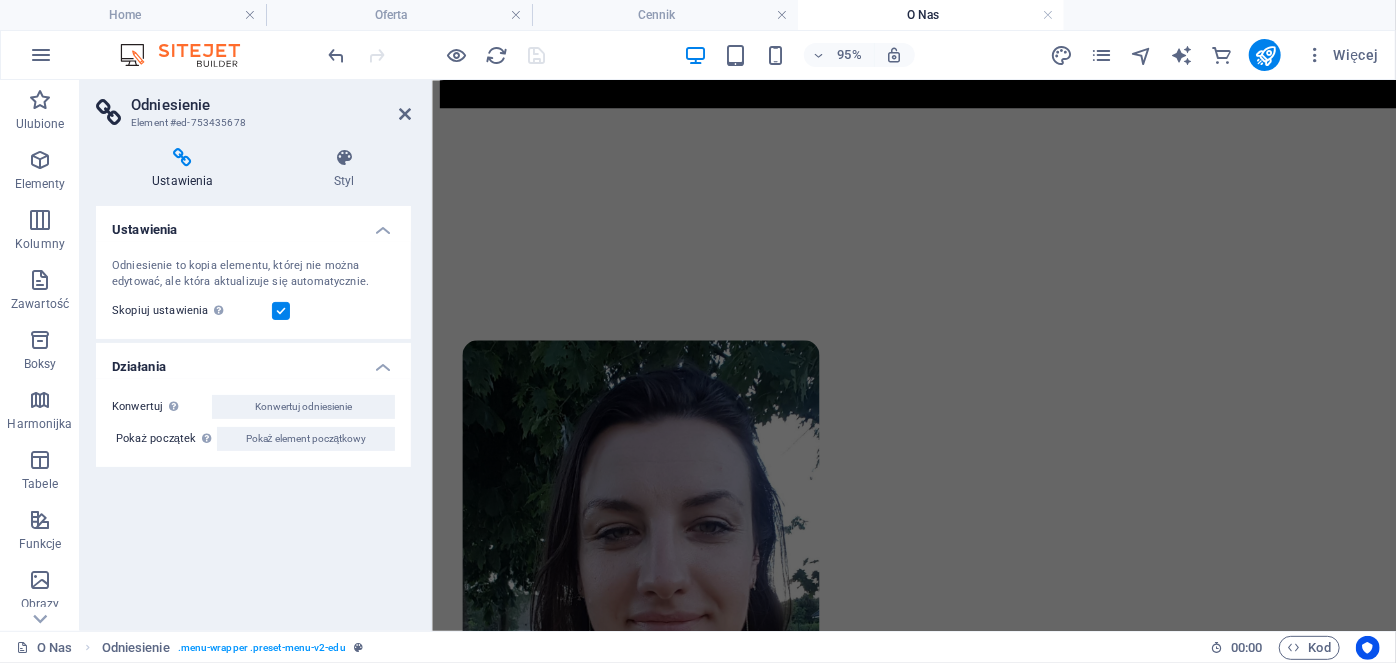 scroll, scrollTop: 0, scrollLeft: 0, axis: both 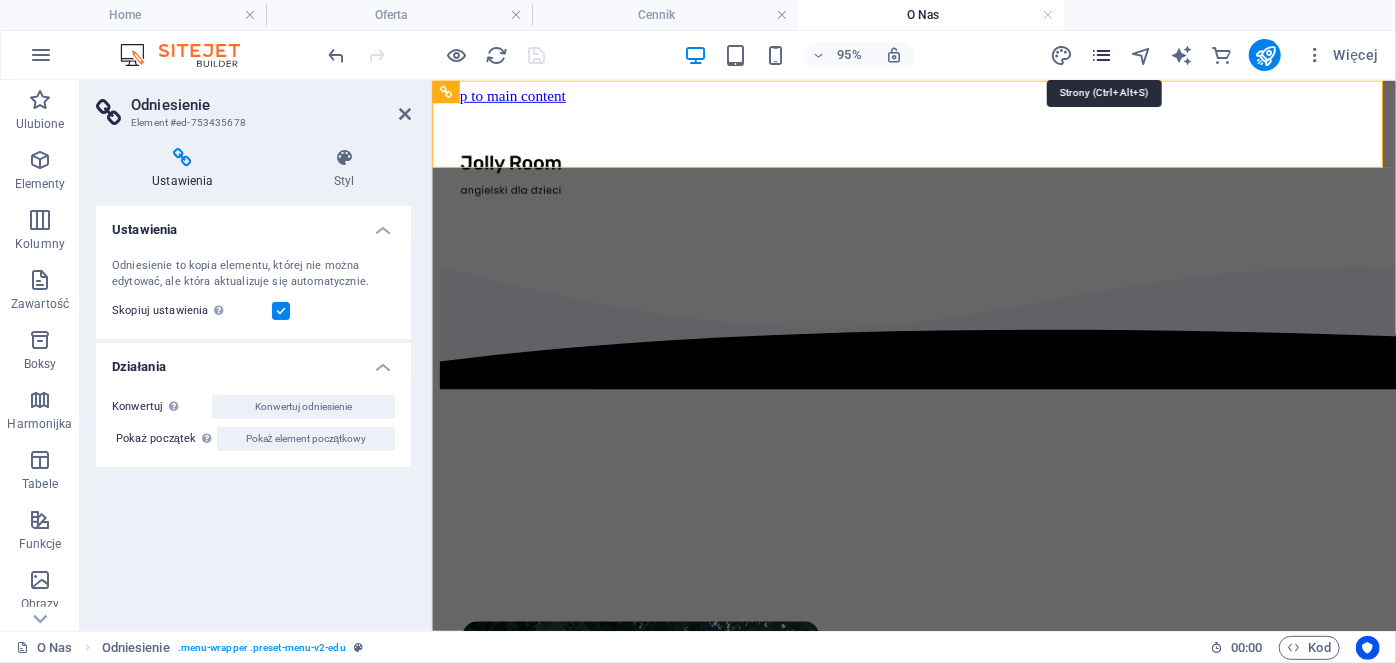click at bounding box center [1101, 55] 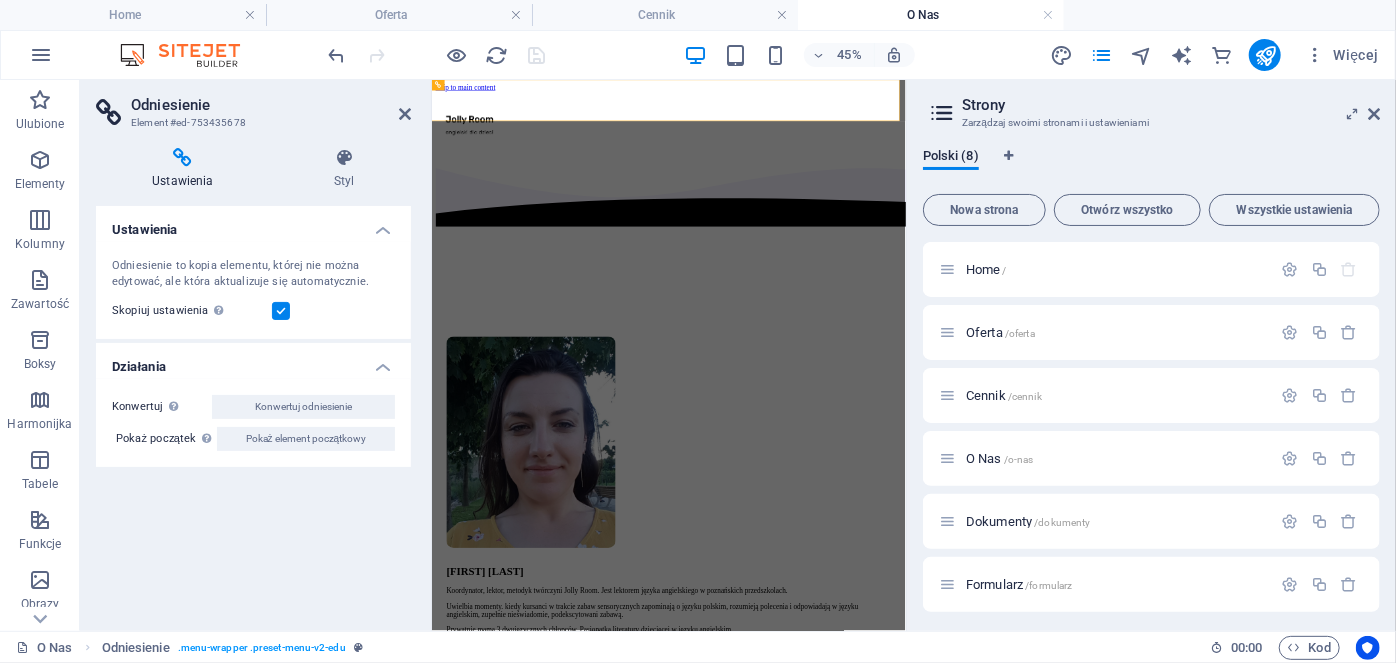 click on "Strony Zarządzaj swoimi stronami i ustawieniami Polski (8) Nowa strona Otwórz wszystko Wszystkie ustawienia Home / Oferta /oferta Cennik /cennik O Nas /o-nas Dokumenty /dokumenty Formularz /formularz Informacja Prawna /informacja-prawna Polityka Prywatności /polityka-prywatnosci" at bounding box center (1151, 355) 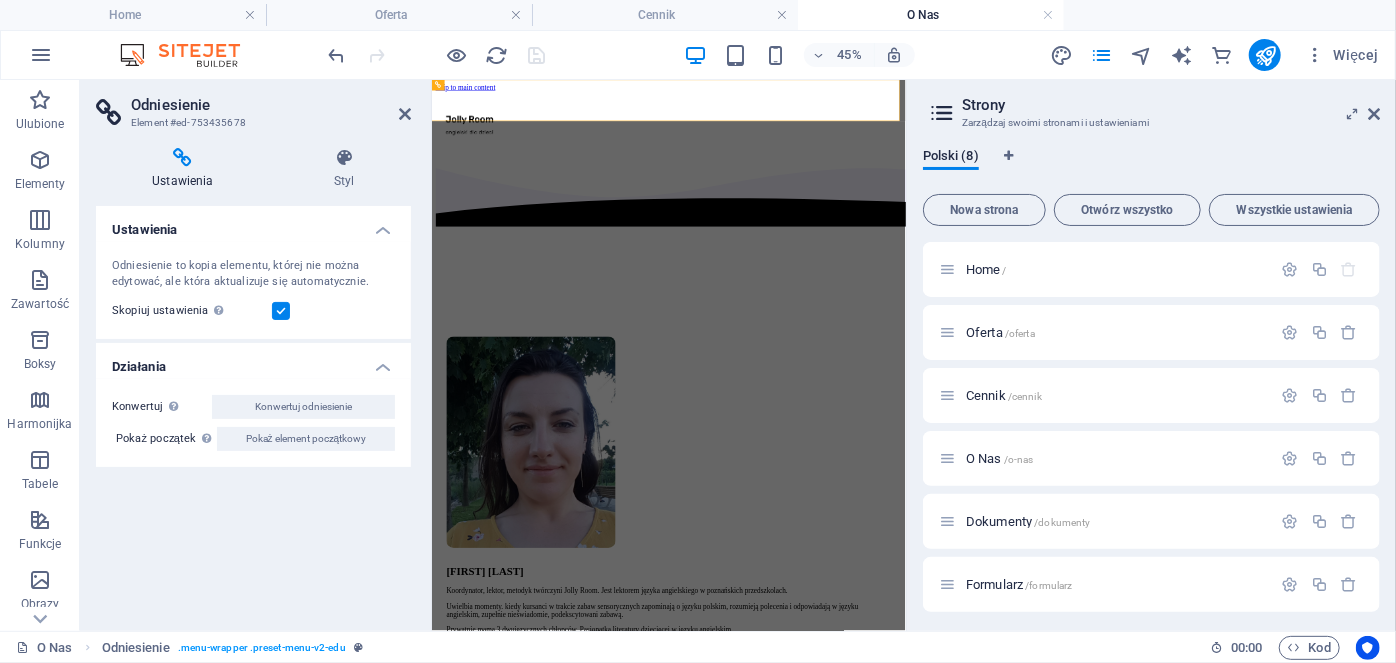 click on "Strony Zarządzaj swoimi stronami i ustawieniami Polski (8) Nowa strona Otwórz wszystko Wszystkie ustawienia Home / Oferta /oferta Cennik /cennik O Nas /o-nas Dokumenty /dokumenty Formularz /formularz Informacja Prawna /informacja-prawna Polityka Prywatności /polityka-prywatnosci" at bounding box center [1151, 355] 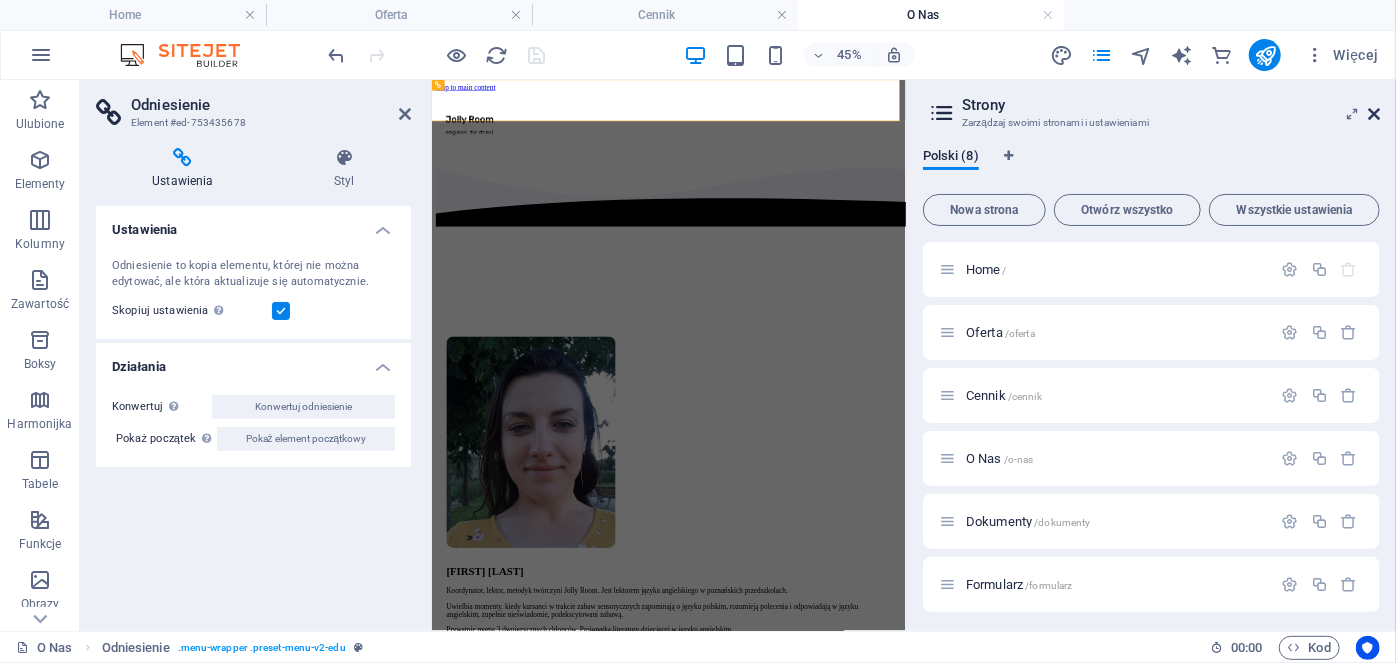 click at bounding box center [1374, 114] 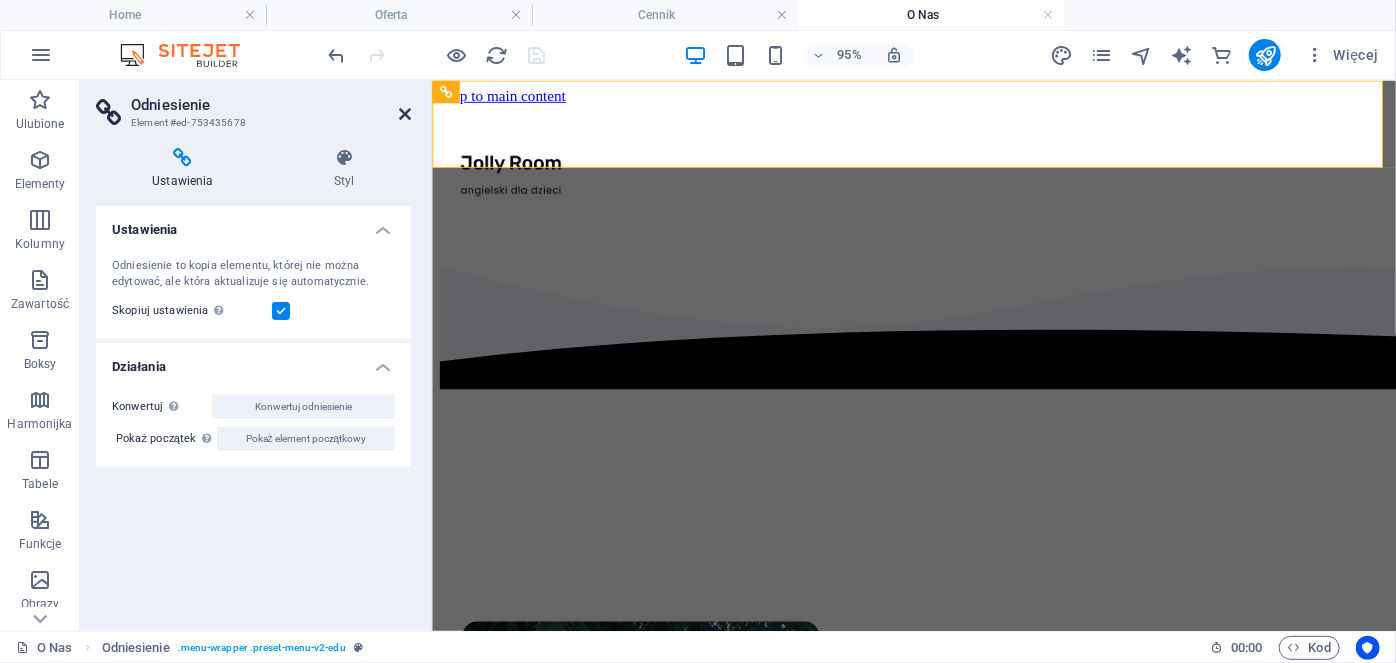 click at bounding box center (405, 114) 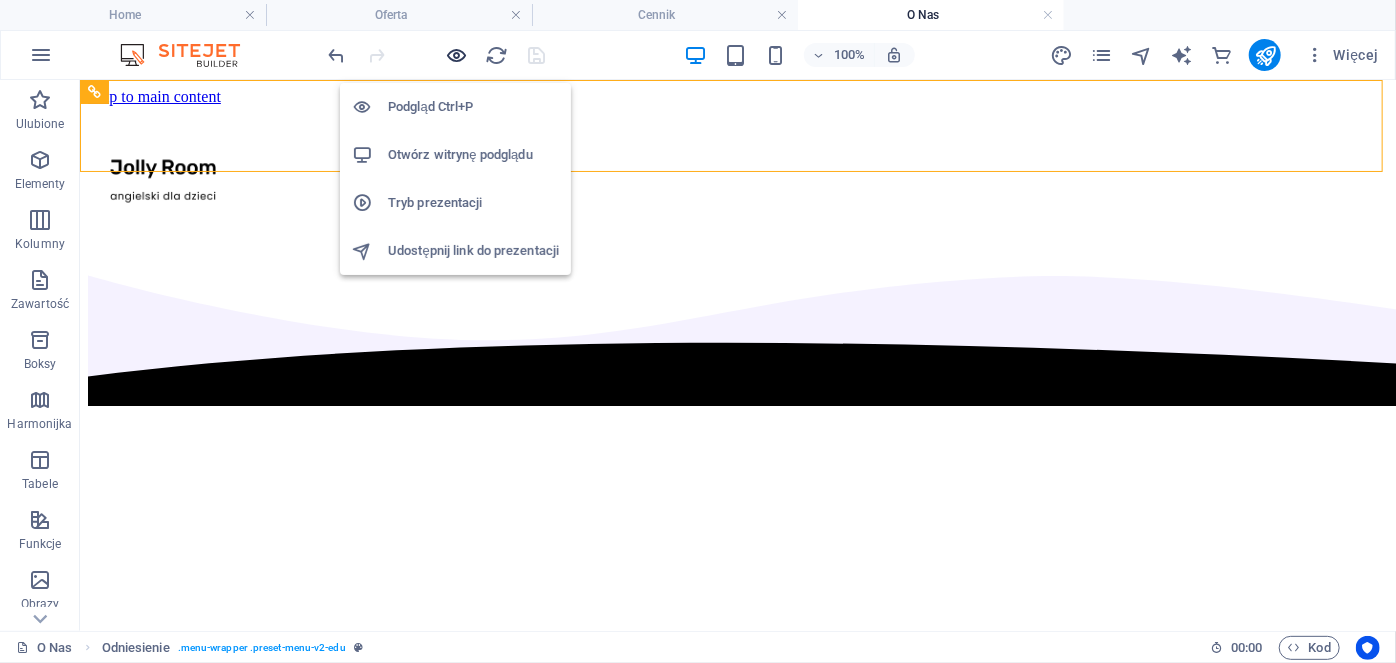click at bounding box center (457, 55) 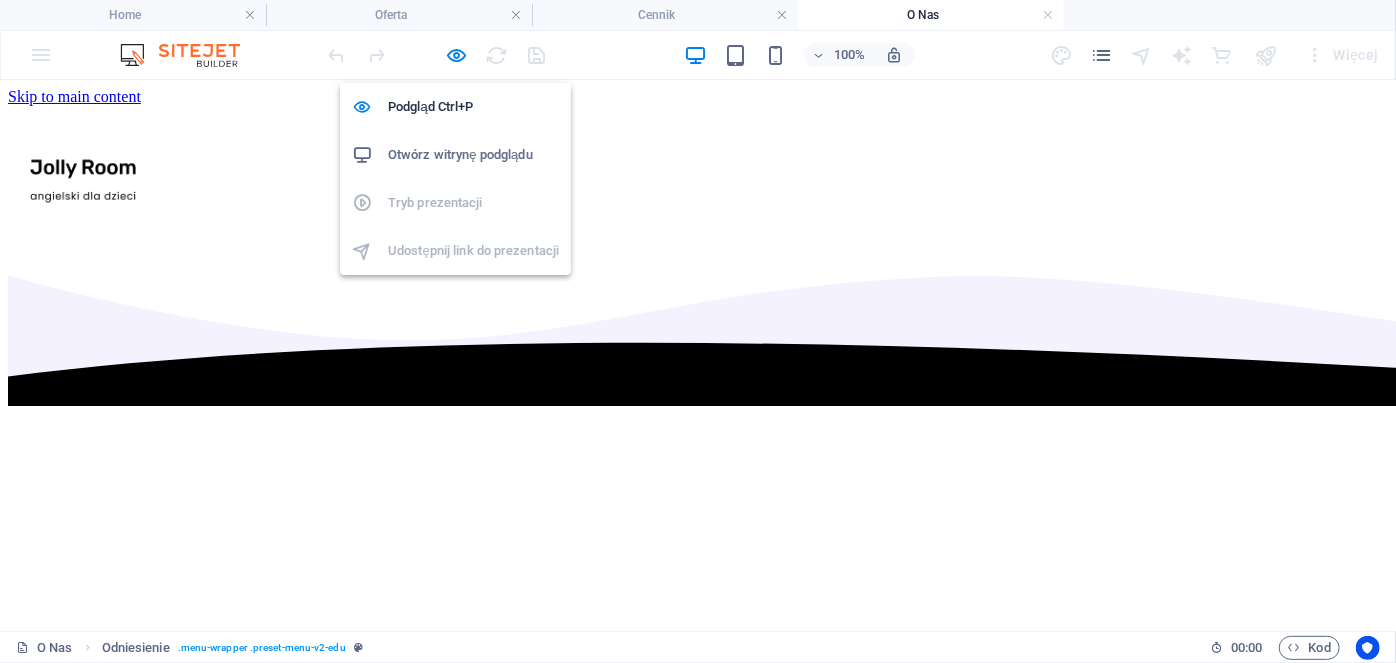 click on "Otwórz witrynę podglądu" at bounding box center (473, 155) 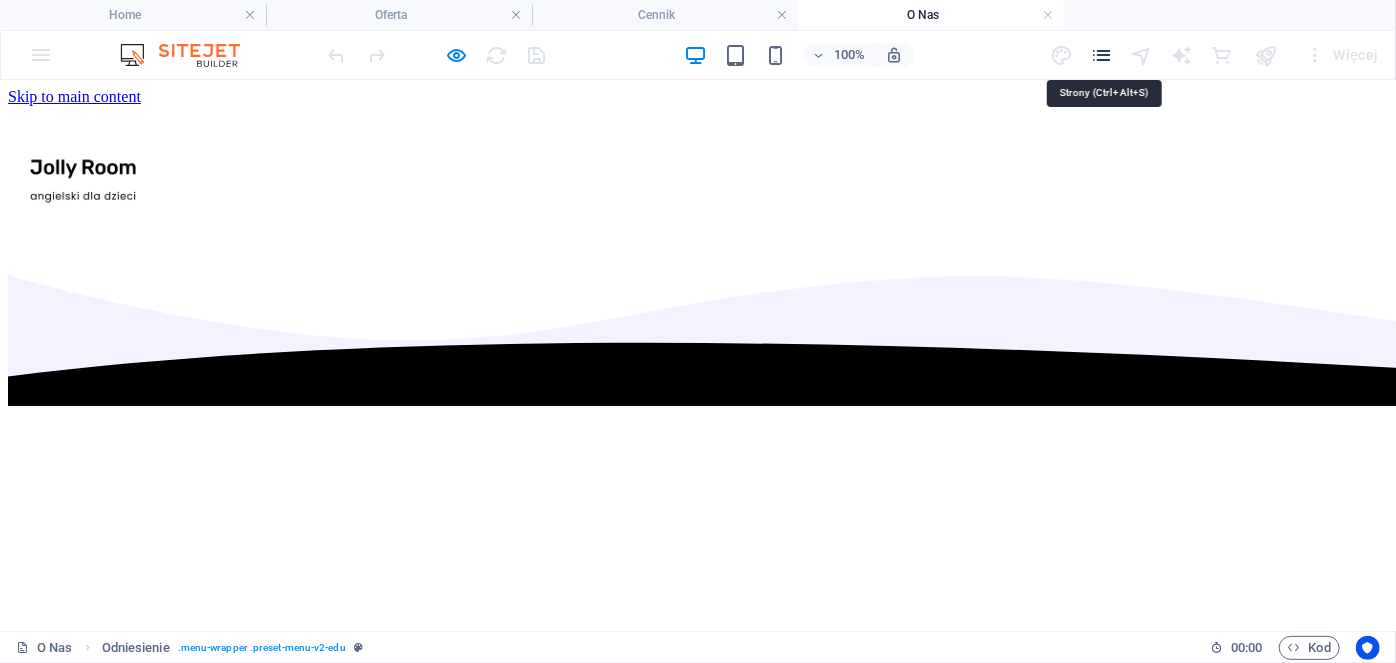 click at bounding box center (1101, 55) 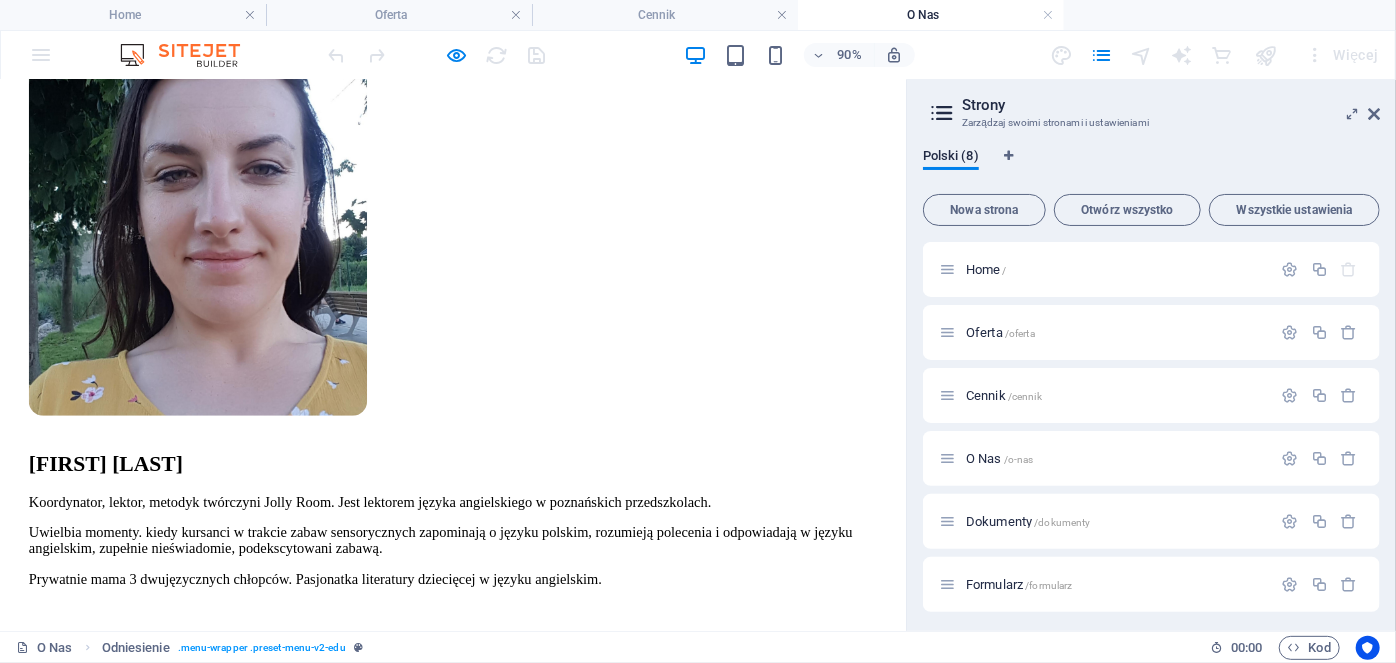 scroll, scrollTop: 1464, scrollLeft: 0, axis: vertical 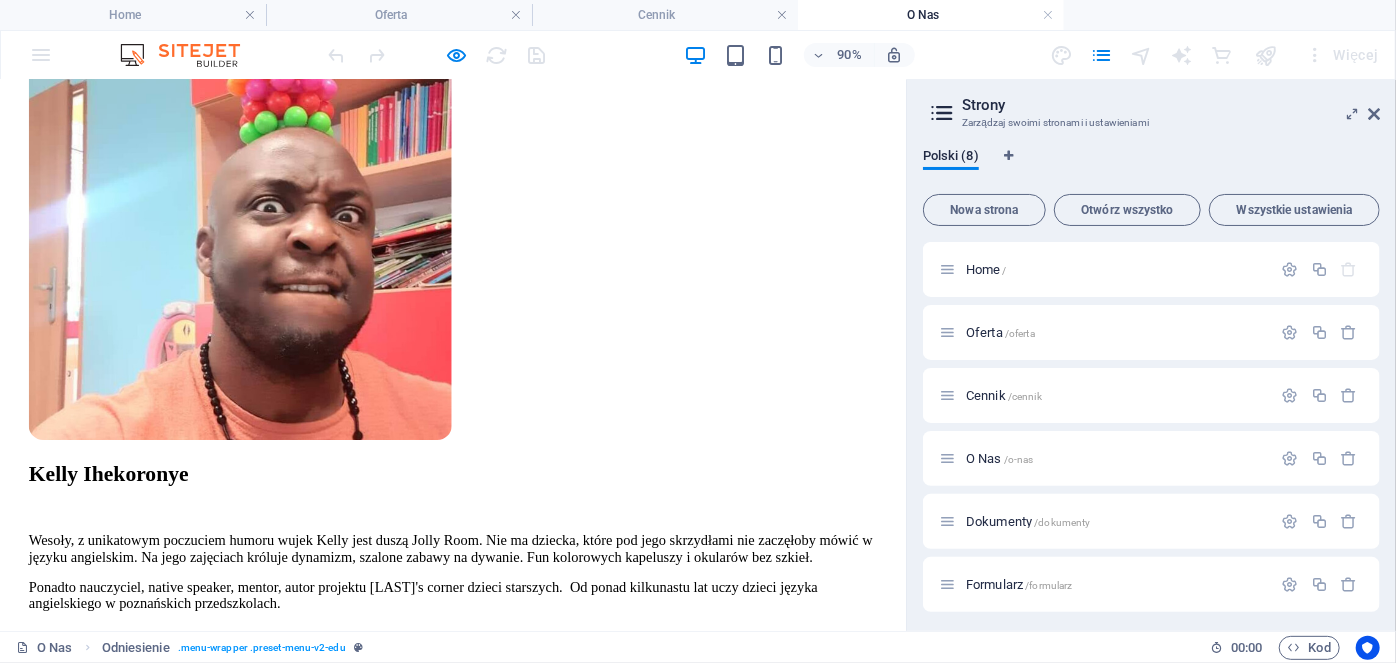 click 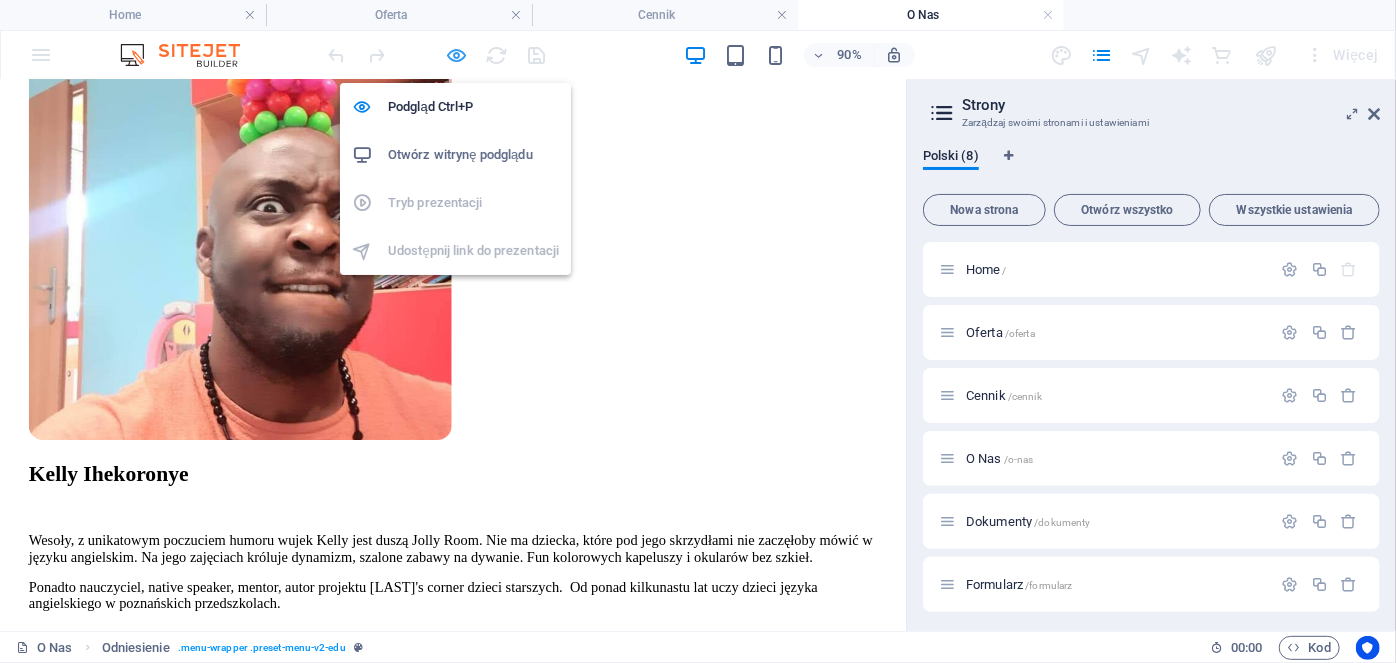 click at bounding box center (457, 55) 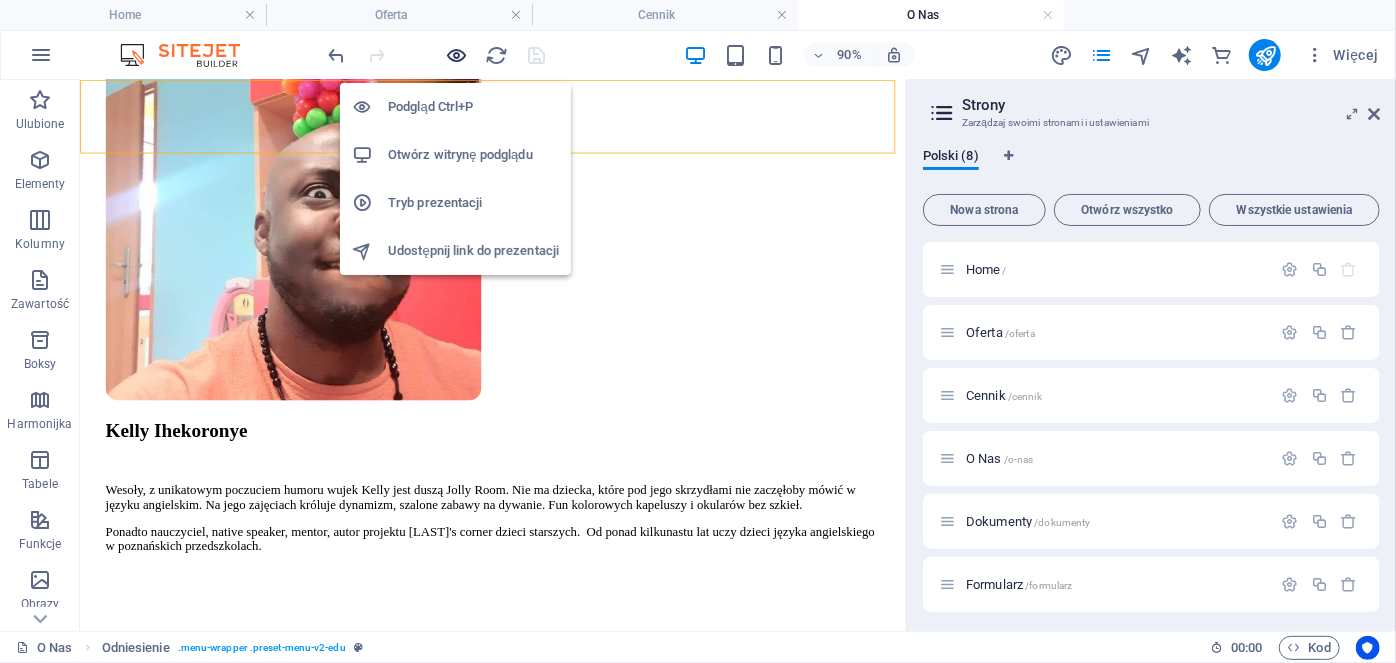scroll, scrollTop: 1380, scrollLeft: 0, axis: vertical 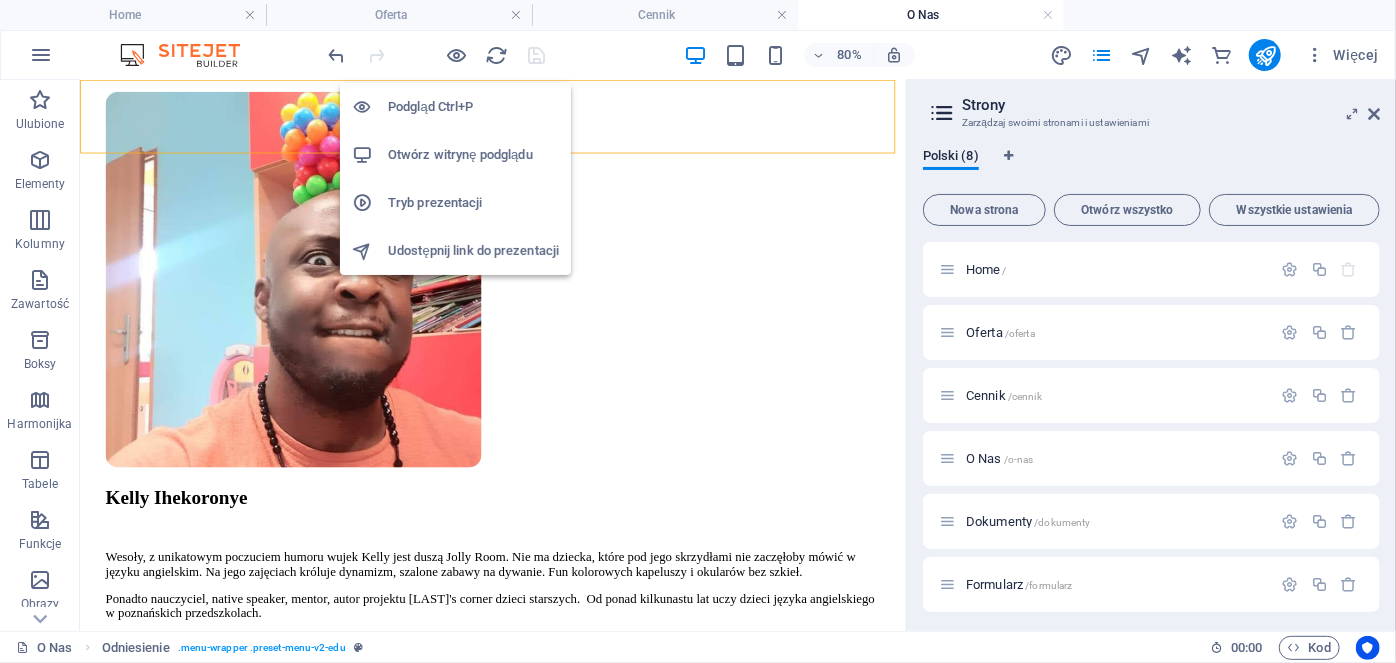 click on "Podgląd Ctrl+P" at bounding box center [473, 107] 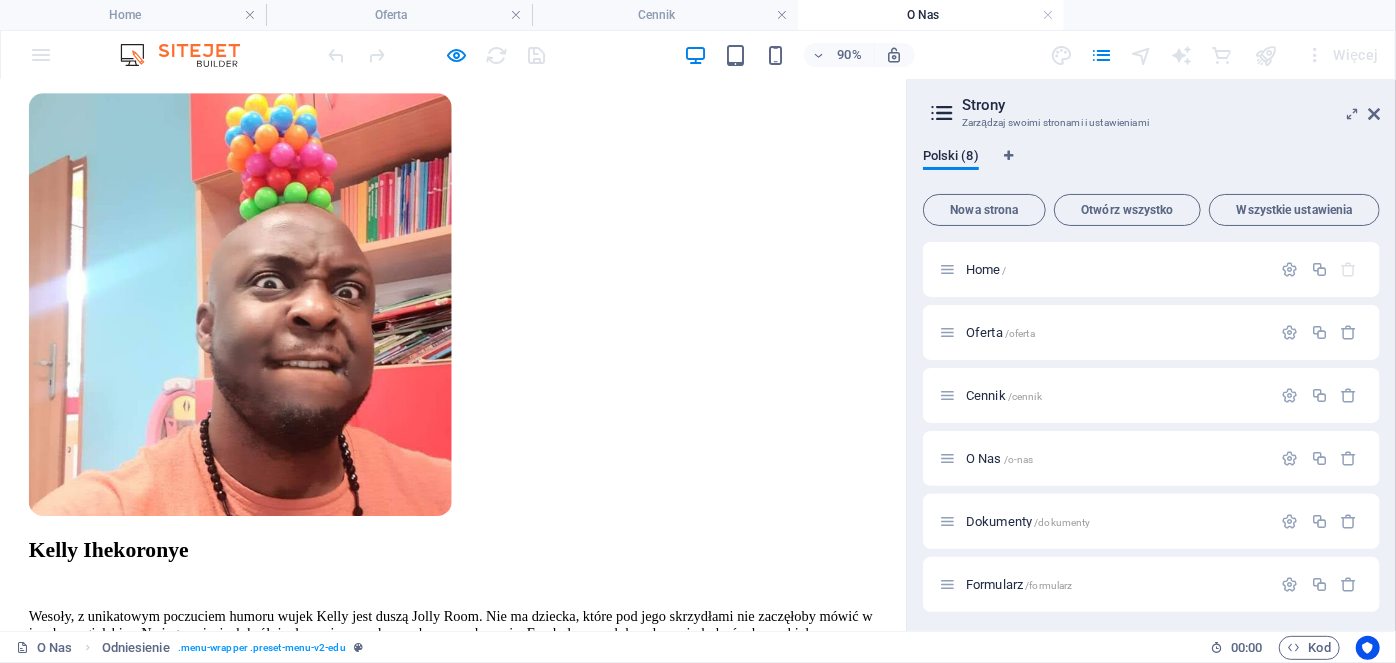 click 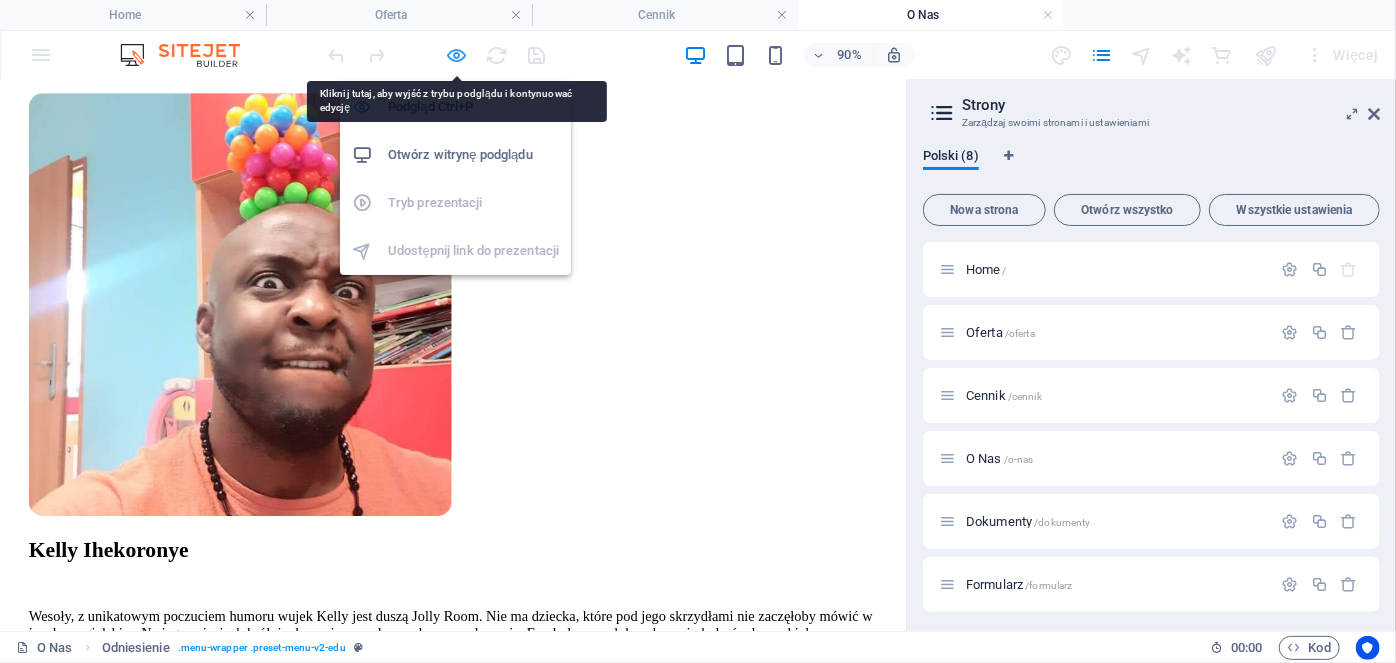 click at bounding box center [457, 55] 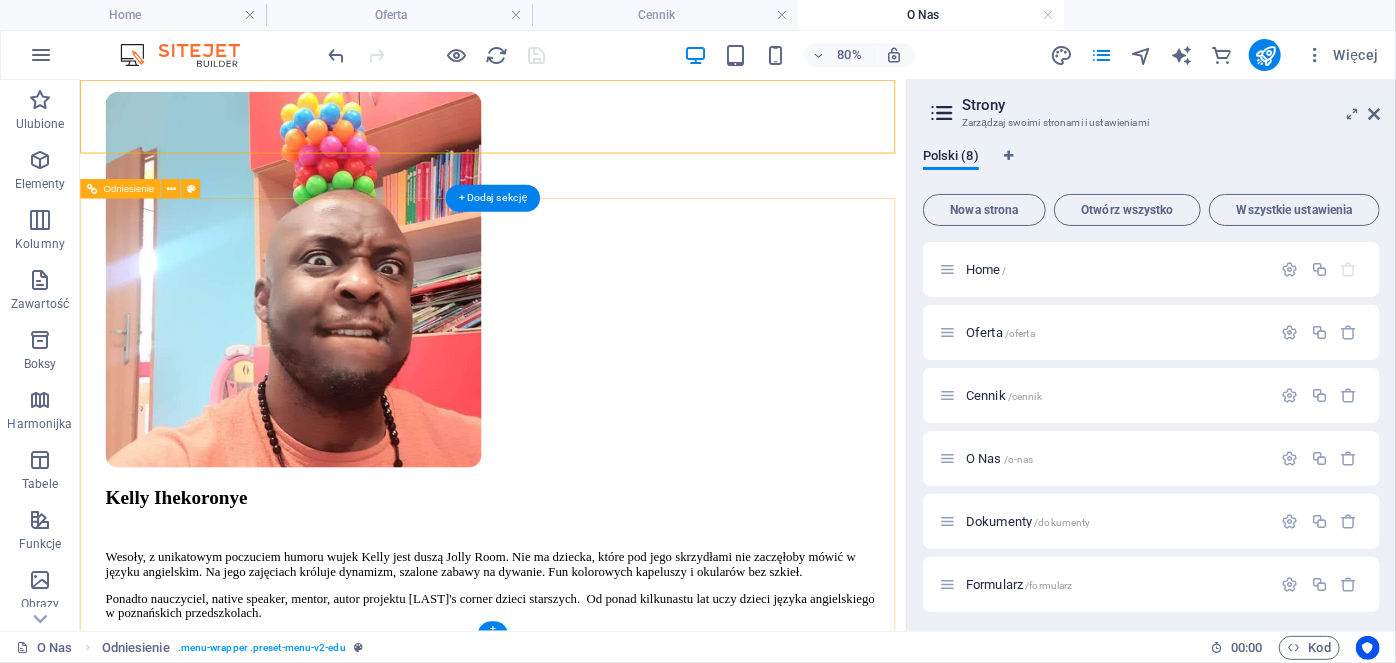 click at bounding box center [595, 3015] 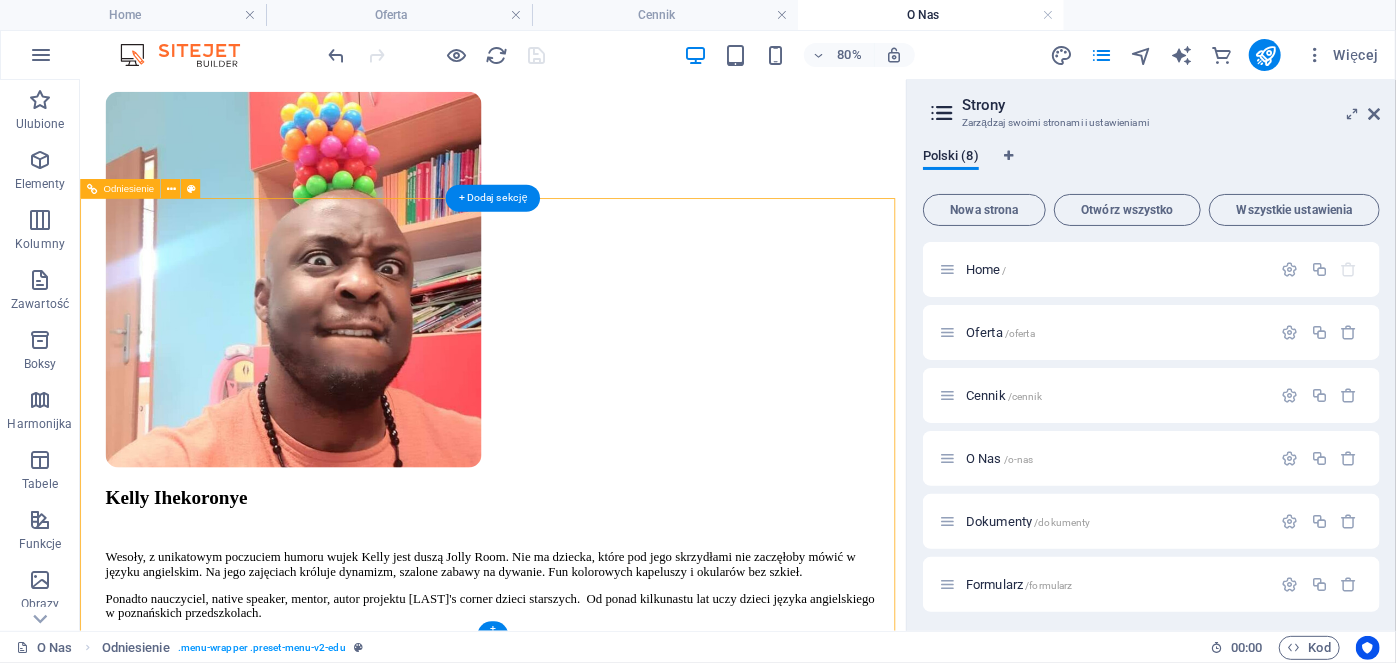 click at bounding box center (595, 3015) 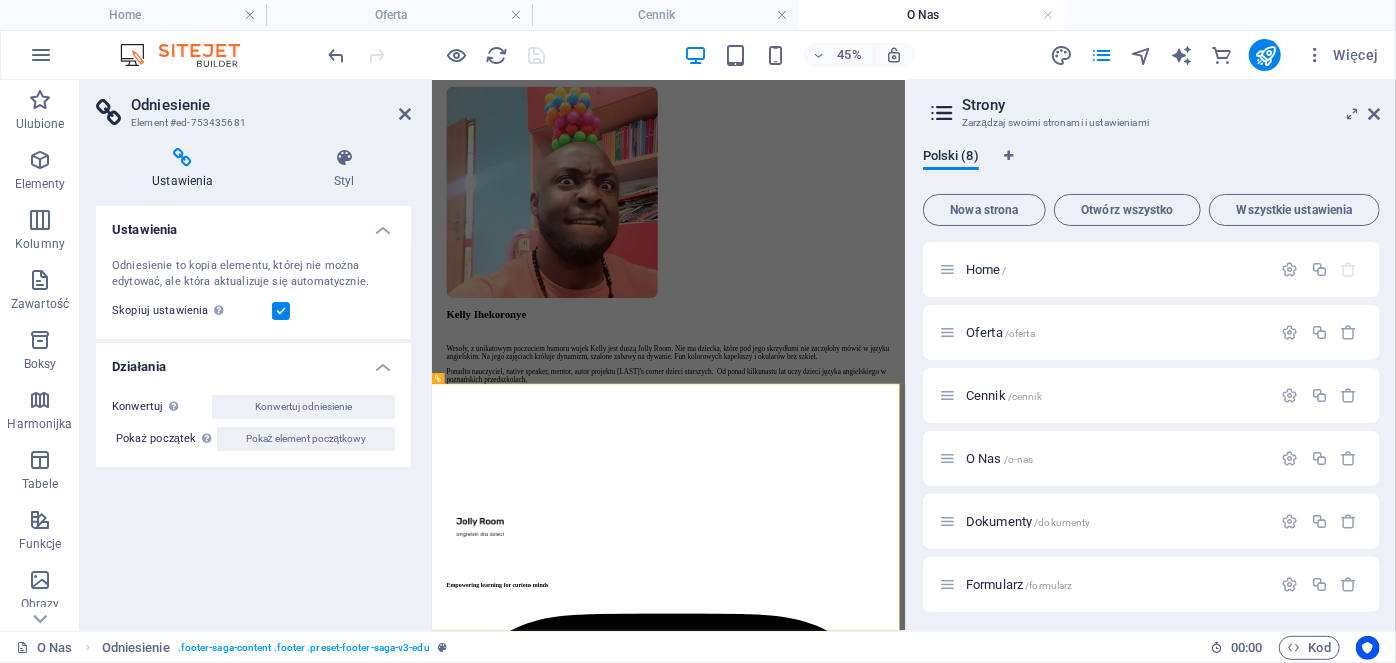 scroll, scrollTop: 820, scrollLeft: 0, axis: vertical 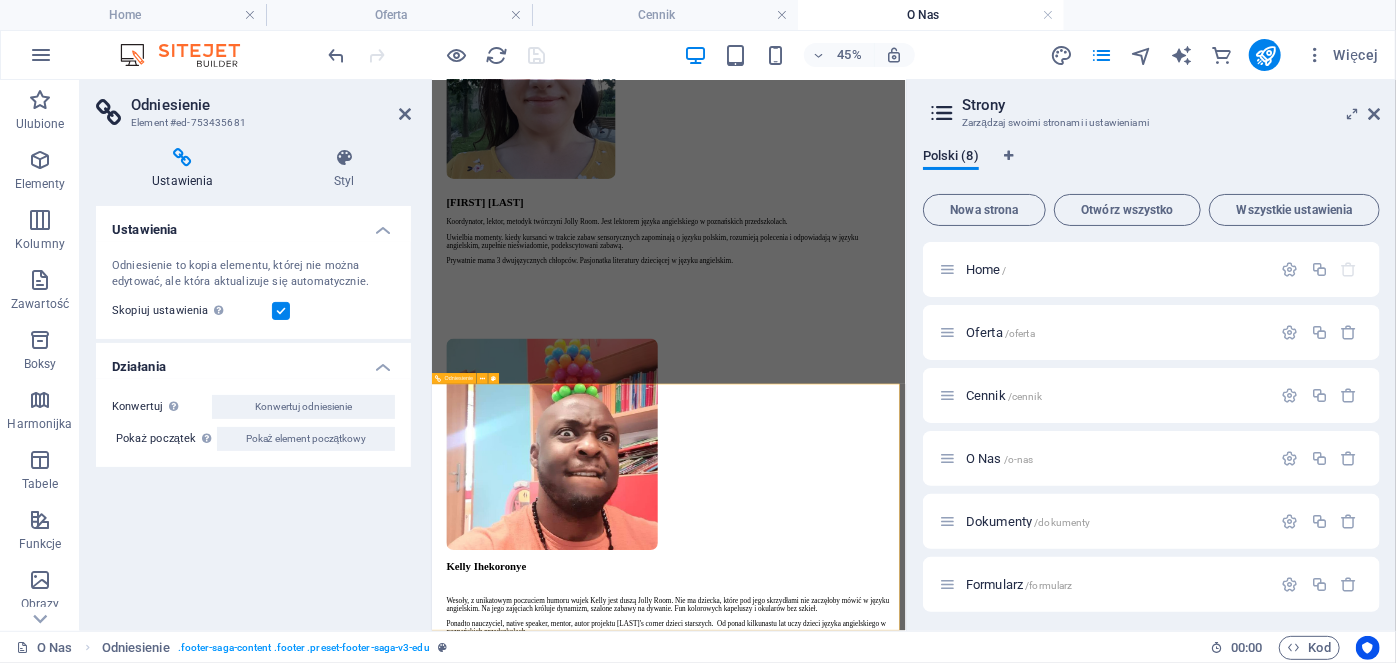 click at bounding box center [957, 3611] 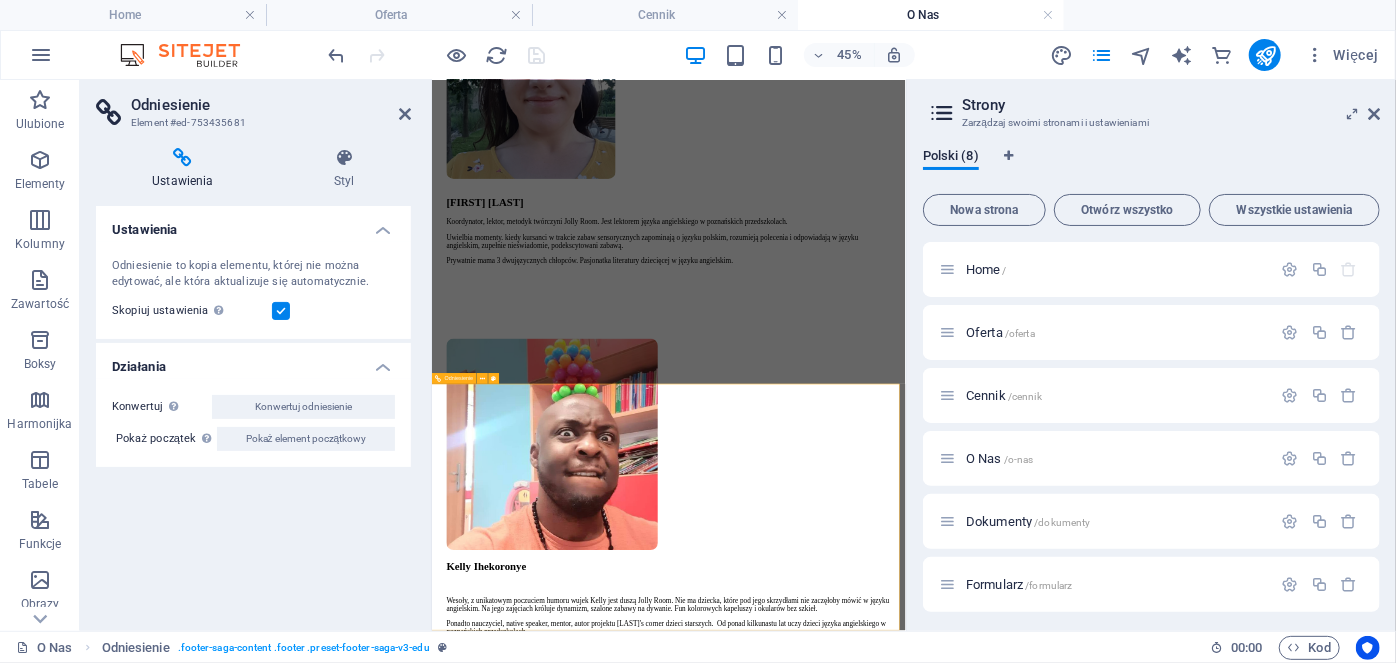 click at bounding box center (957, 3611) 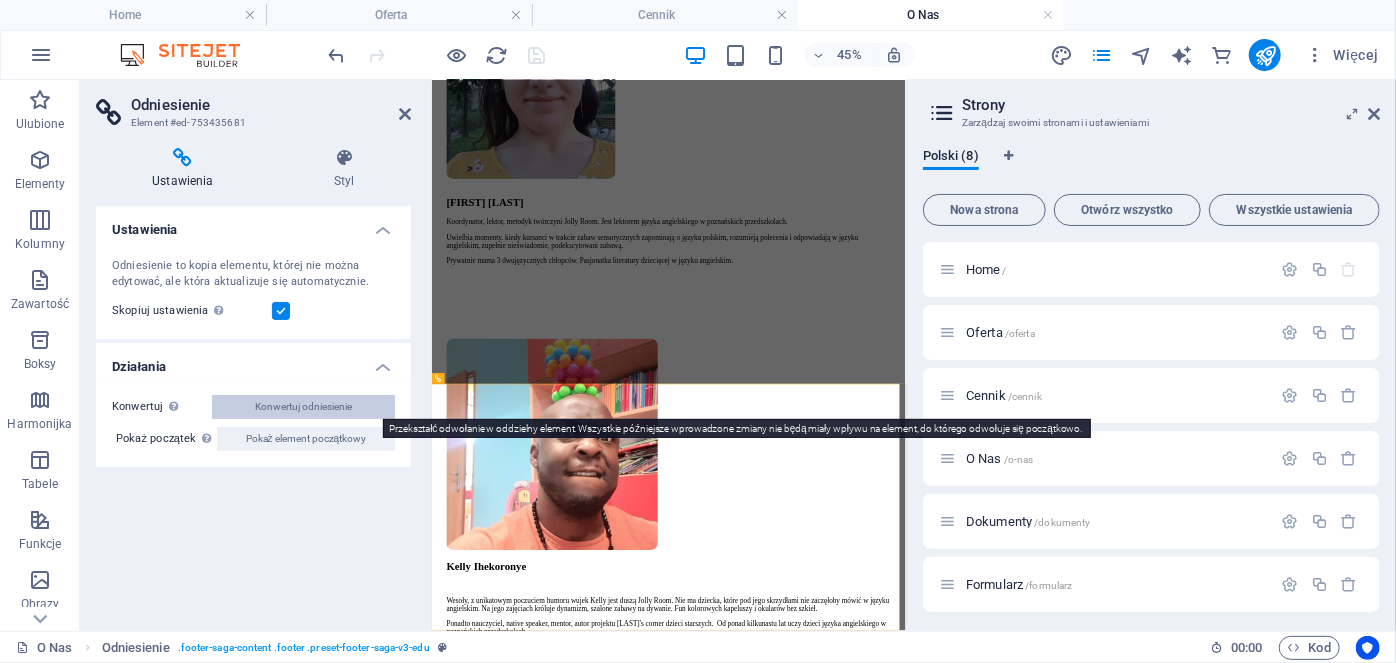 click on "Konwertuj odniesienie" at bounding box center (303, 407) 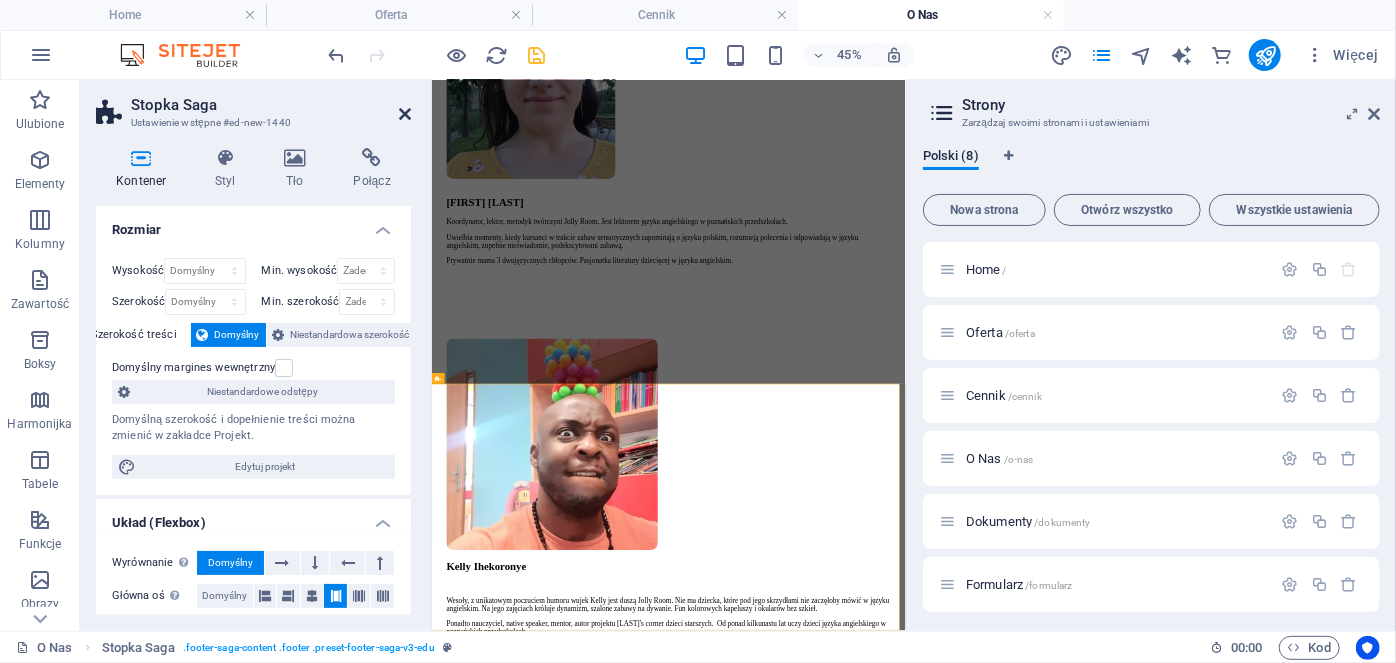 click at bounding box center (405, 114) 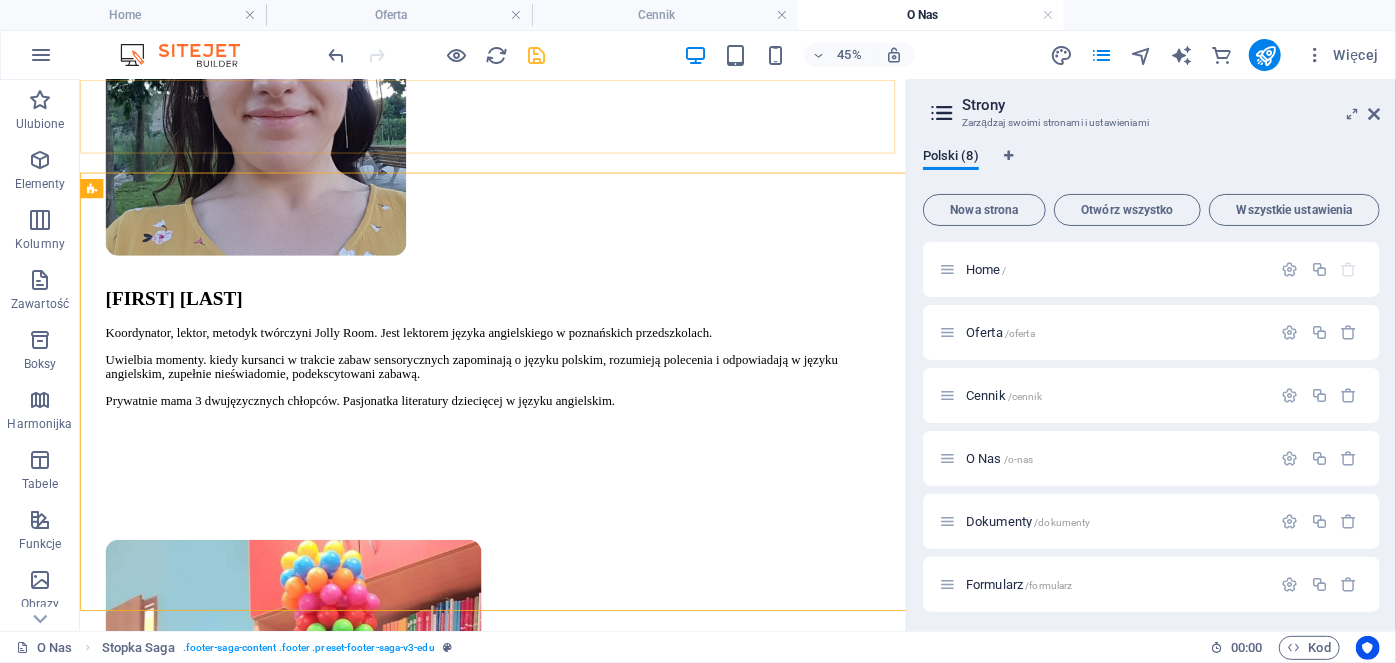 scroll, scrollTop: 1380, scrollLeft: 0, axis: vertical 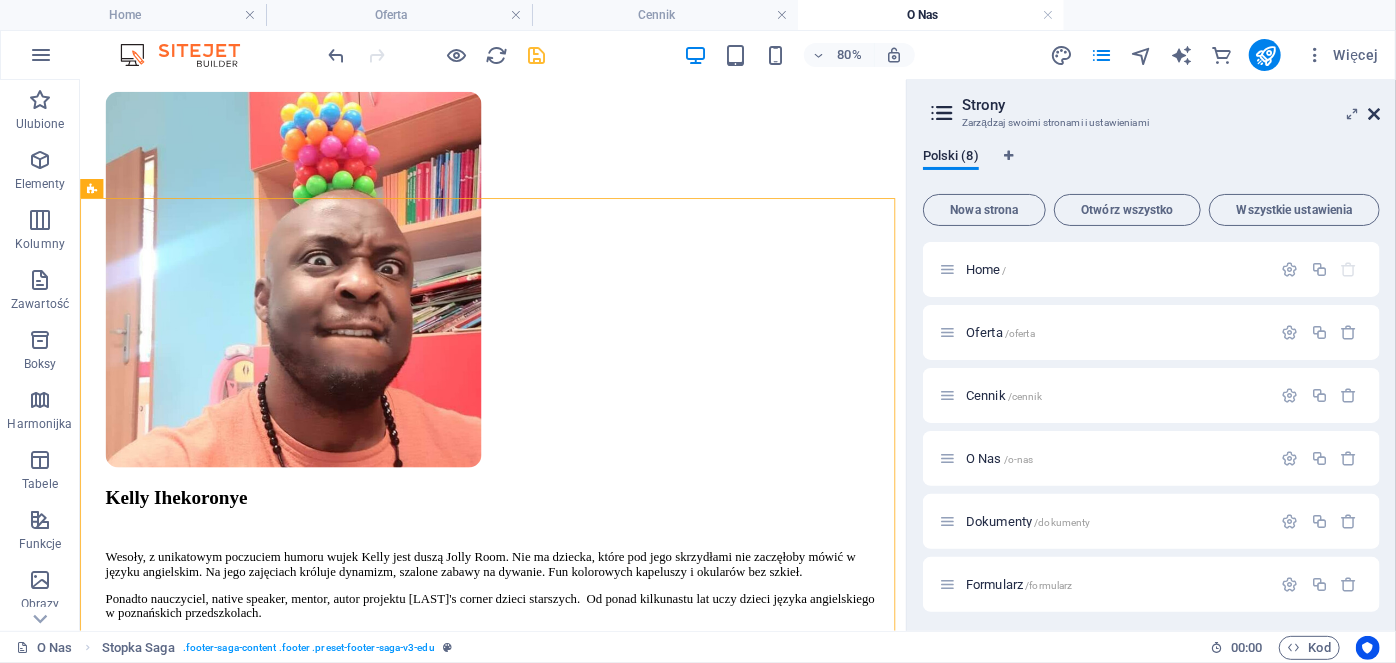 click at bounding box center (1374, 114) 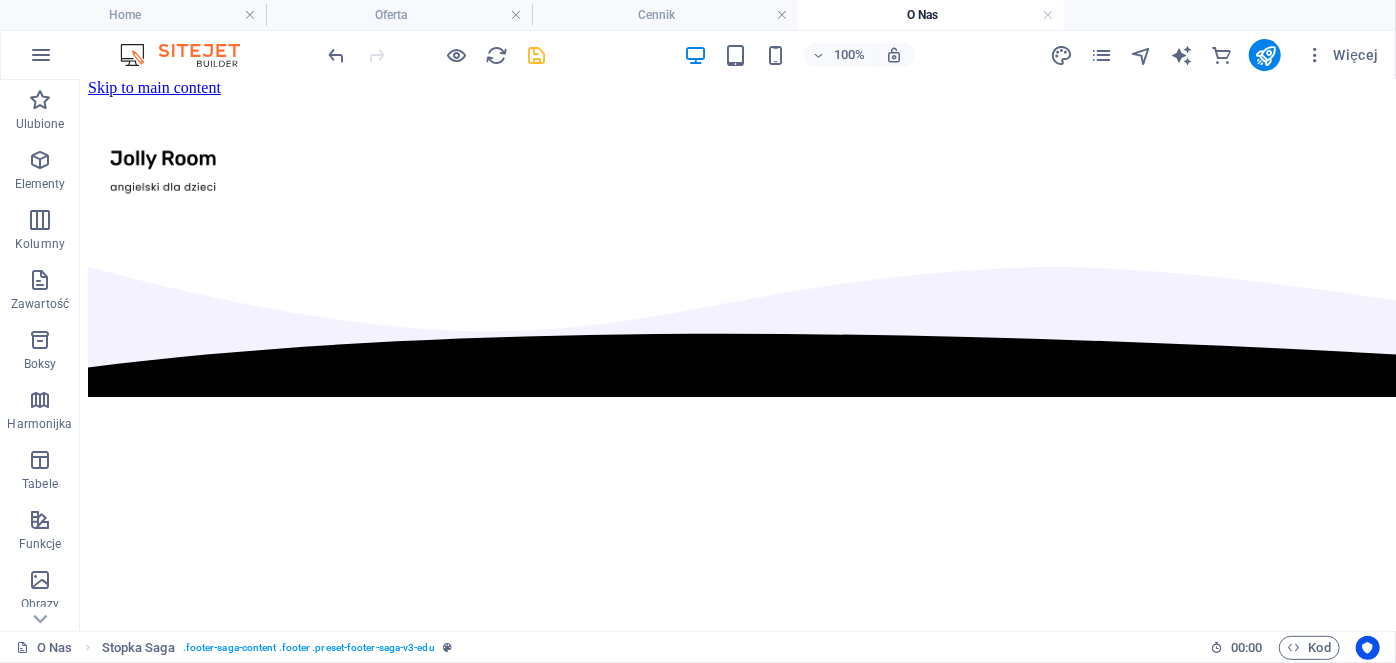 scroll, scrollTop: 0, scrollLeft: 0, axis: both 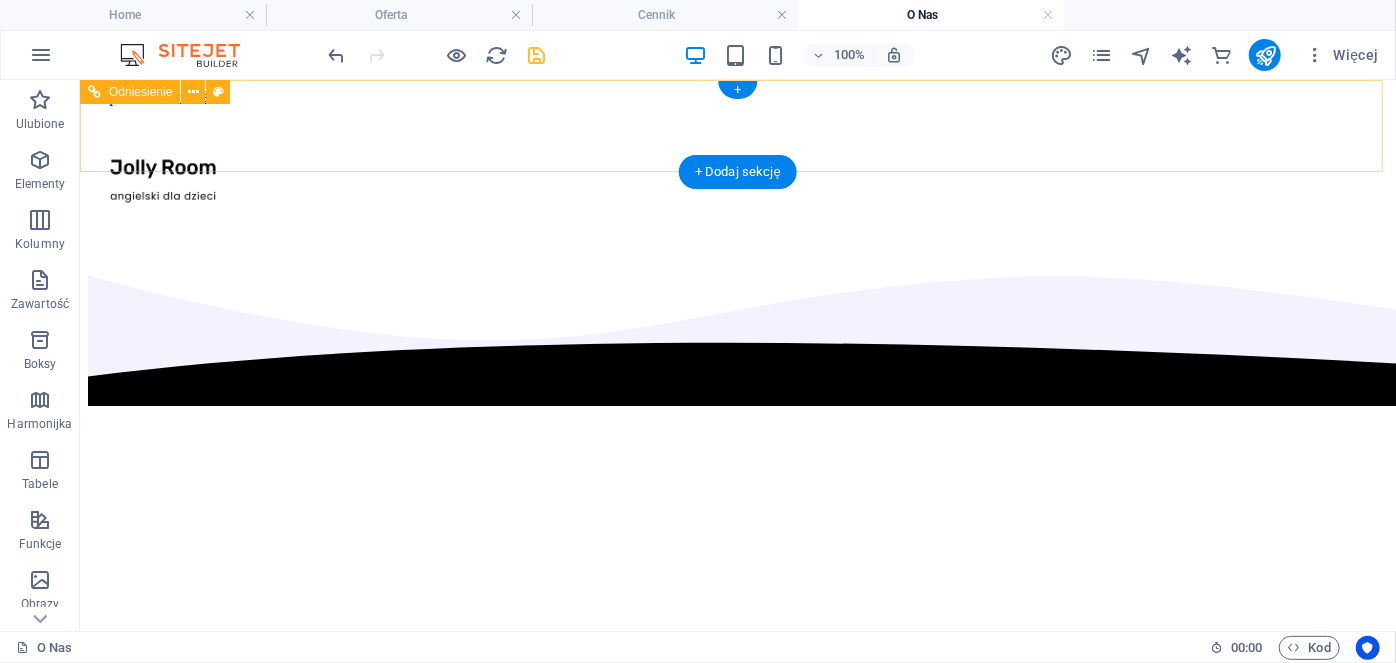 click on "Home Oferta Cennik O Nas Dokumenty Formularz" at bounding box center [737, 175] 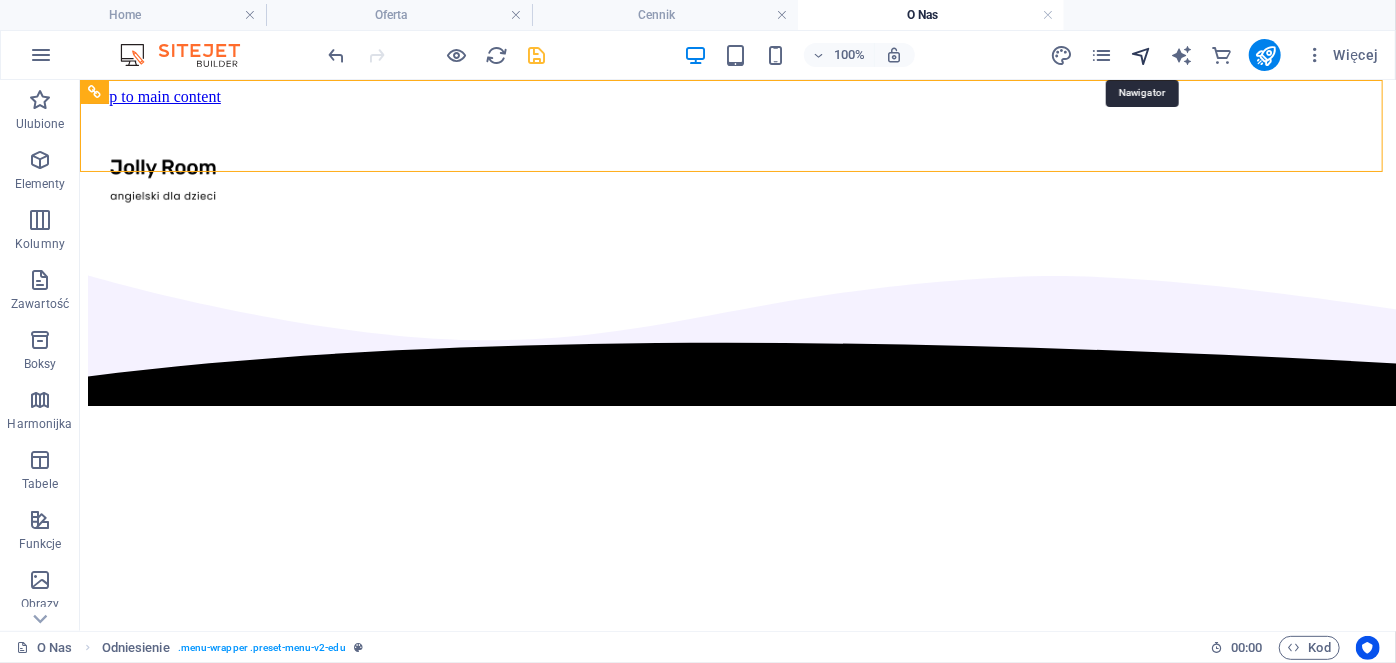 click at bounding box center (1141, 55) 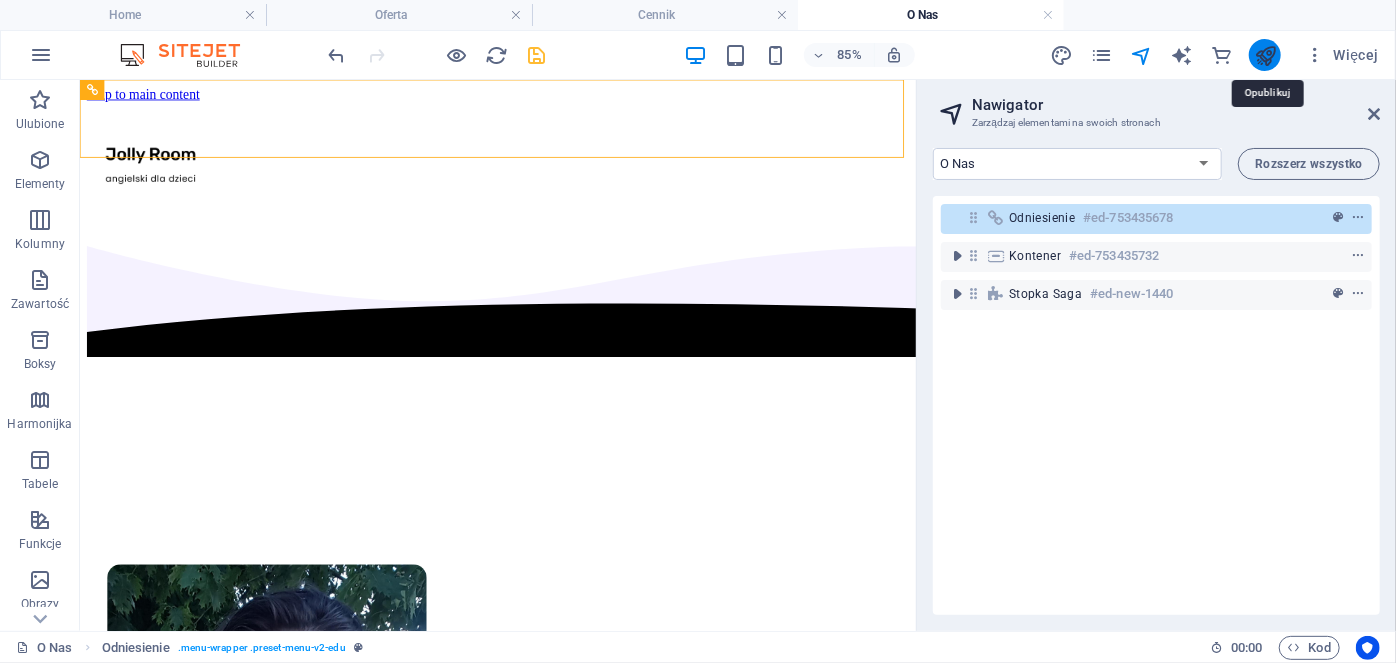 click at bounding box center (1265, 55) 